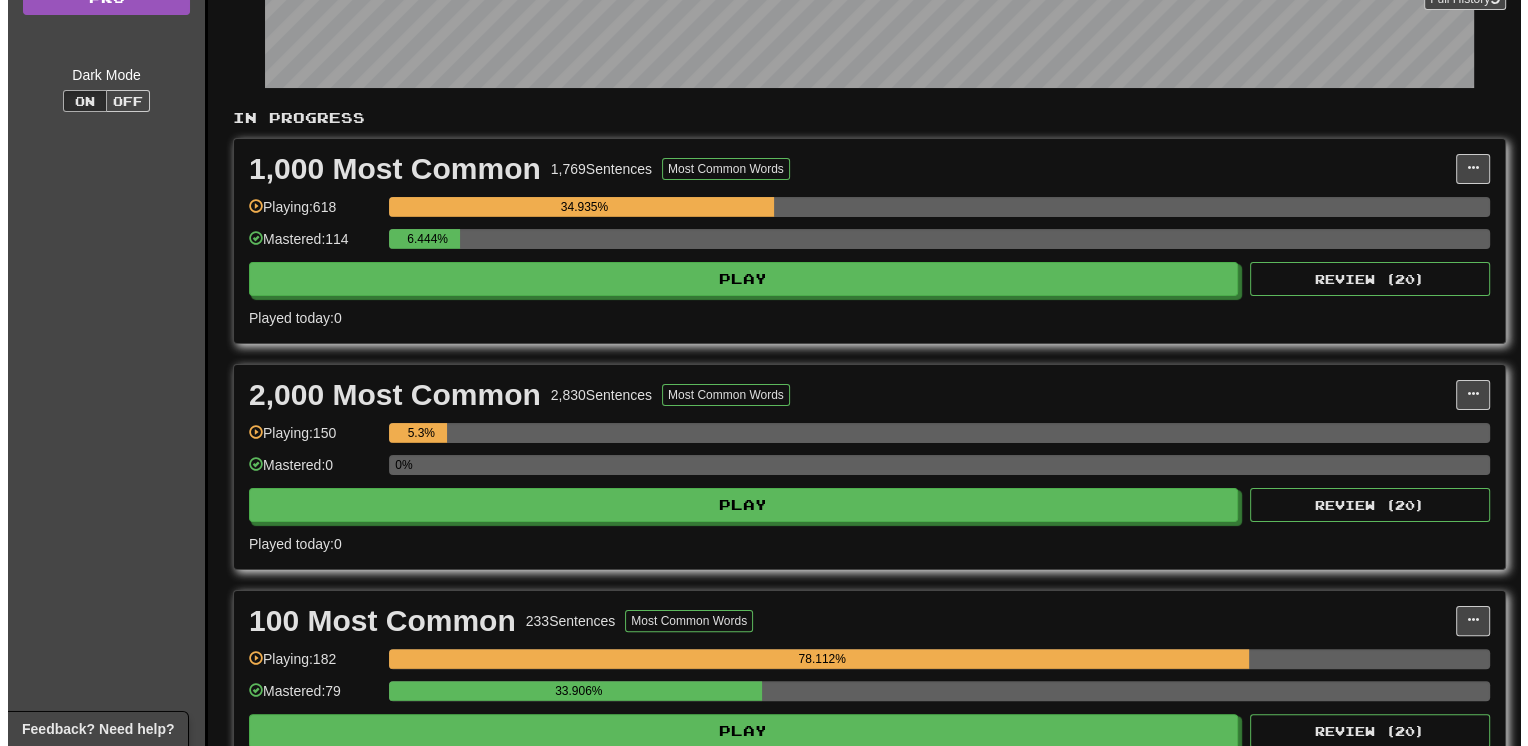 scroll, scrollTop: 320, scrollLeft: 0, axis: vertical 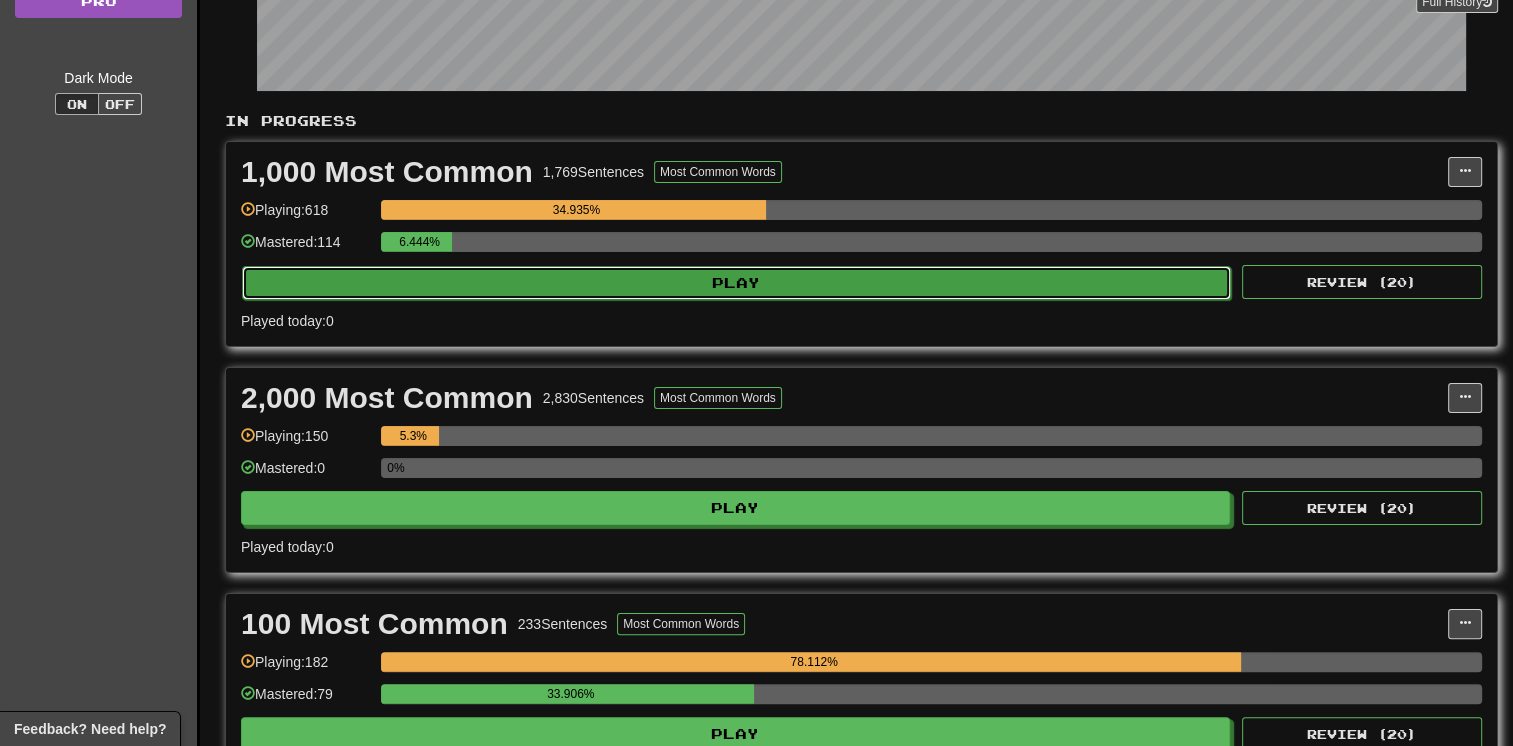 click on "Play" at bounding box center (736, 283) 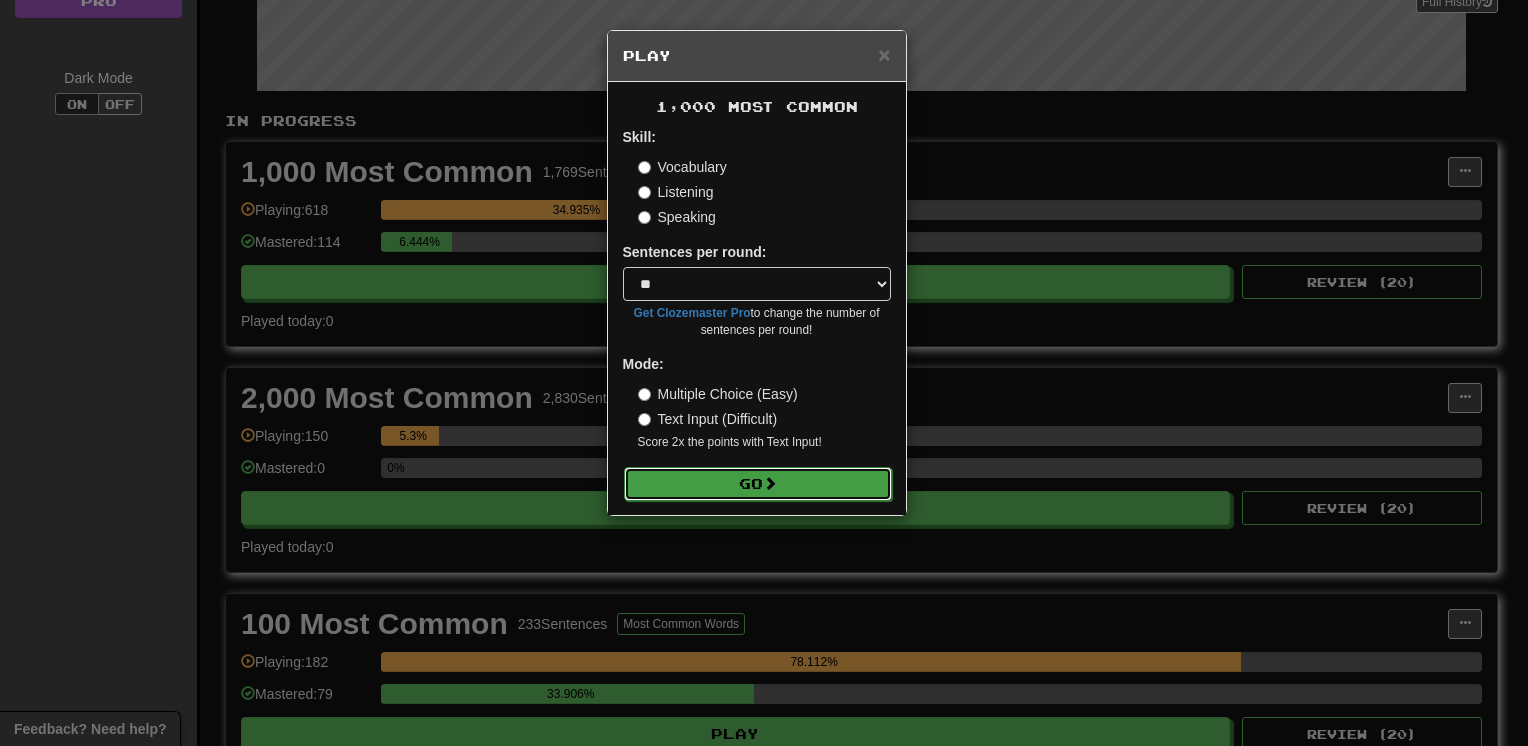 click on "Go" at bounding box center (758, 484) 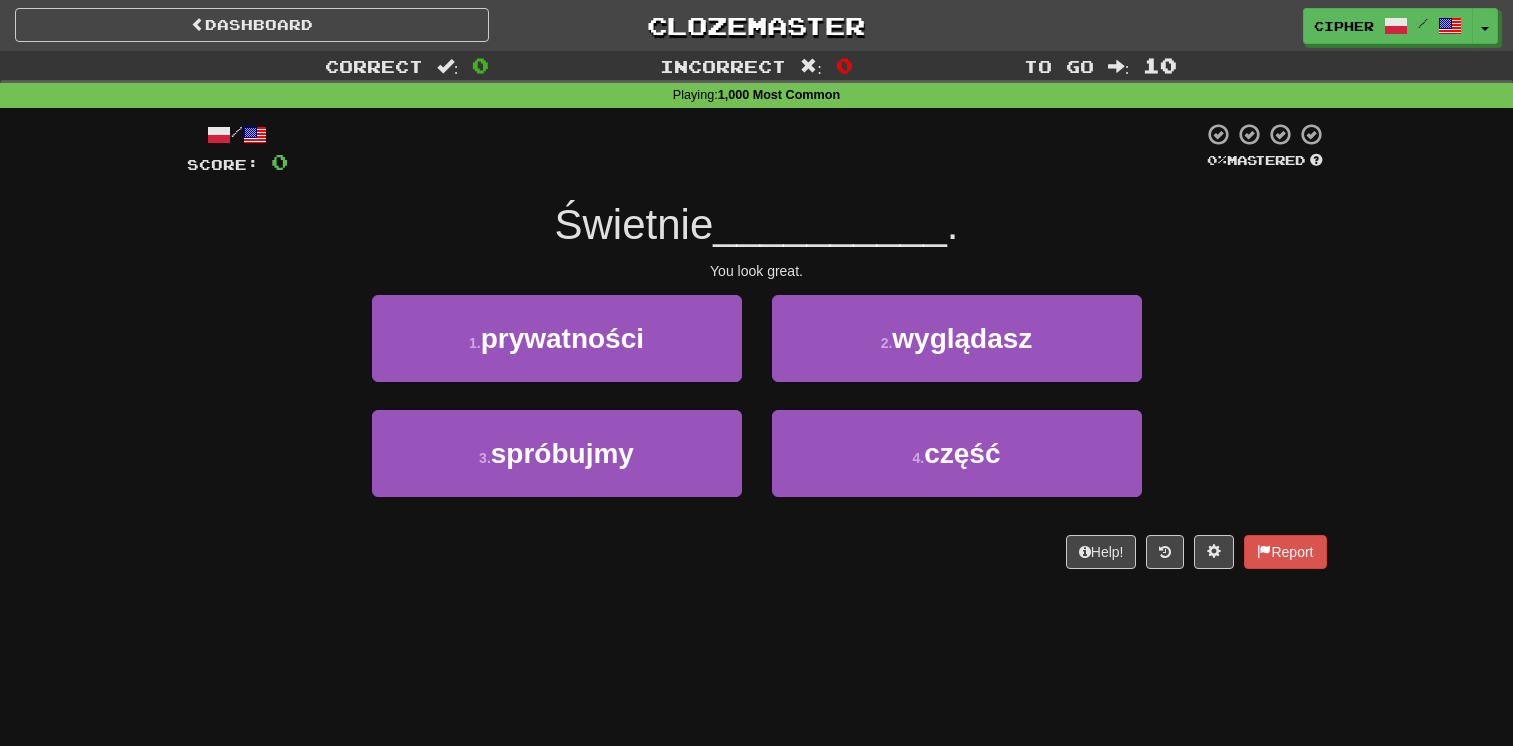 scroll, scrollTop: 0, scrollLeft: 0, axis: both 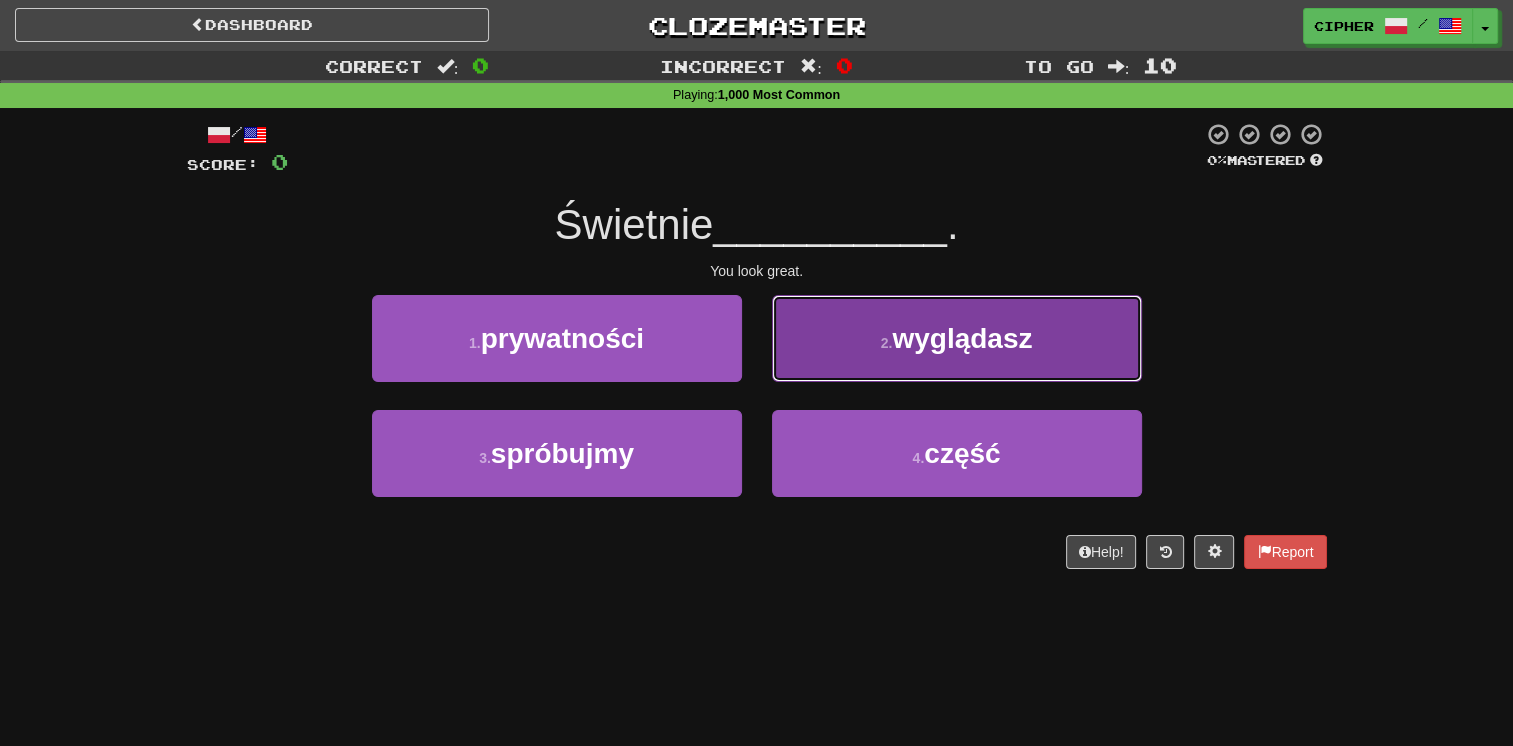click on "2 .  wyglądasz" at bounding box center (957, 338) 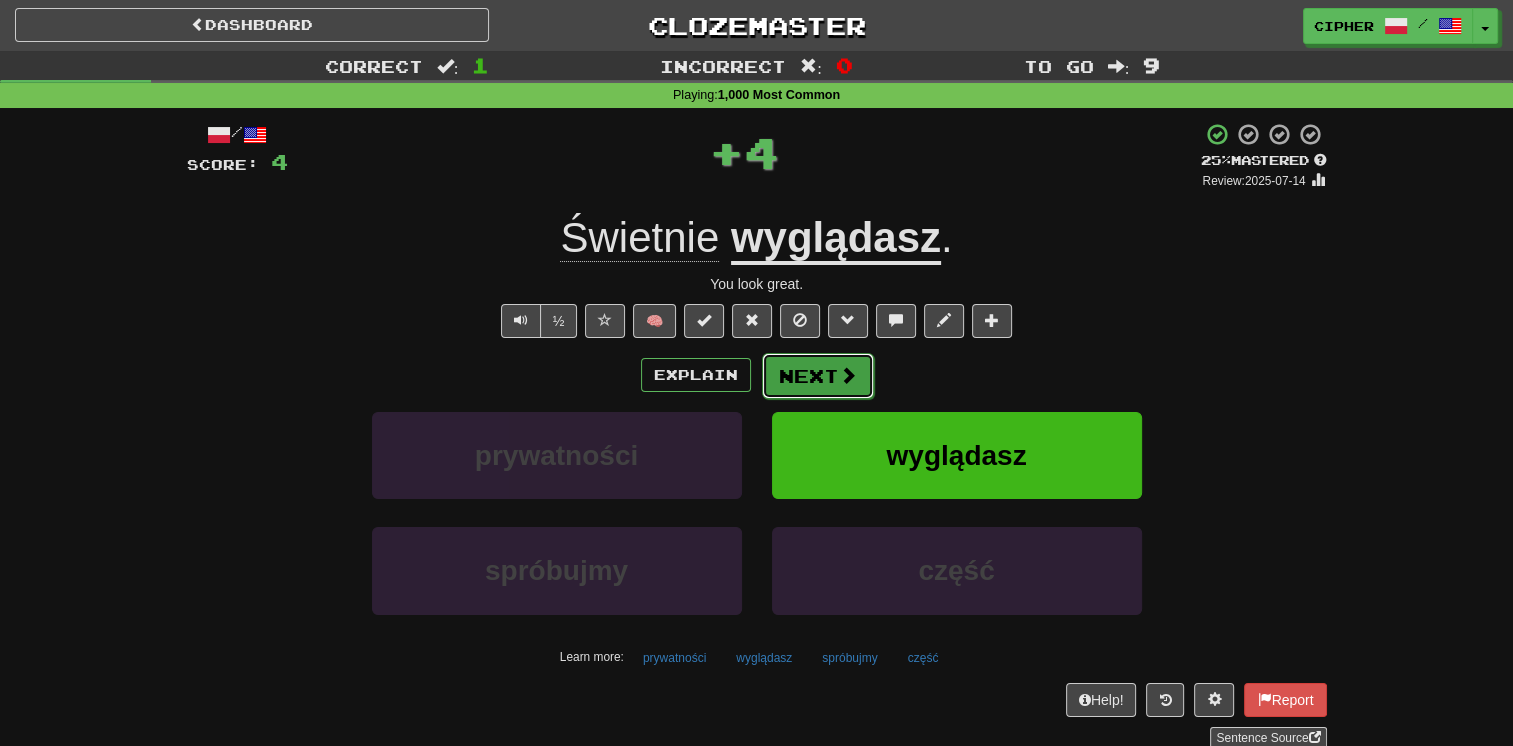 click on "Next" at bounding box center [818, 376] 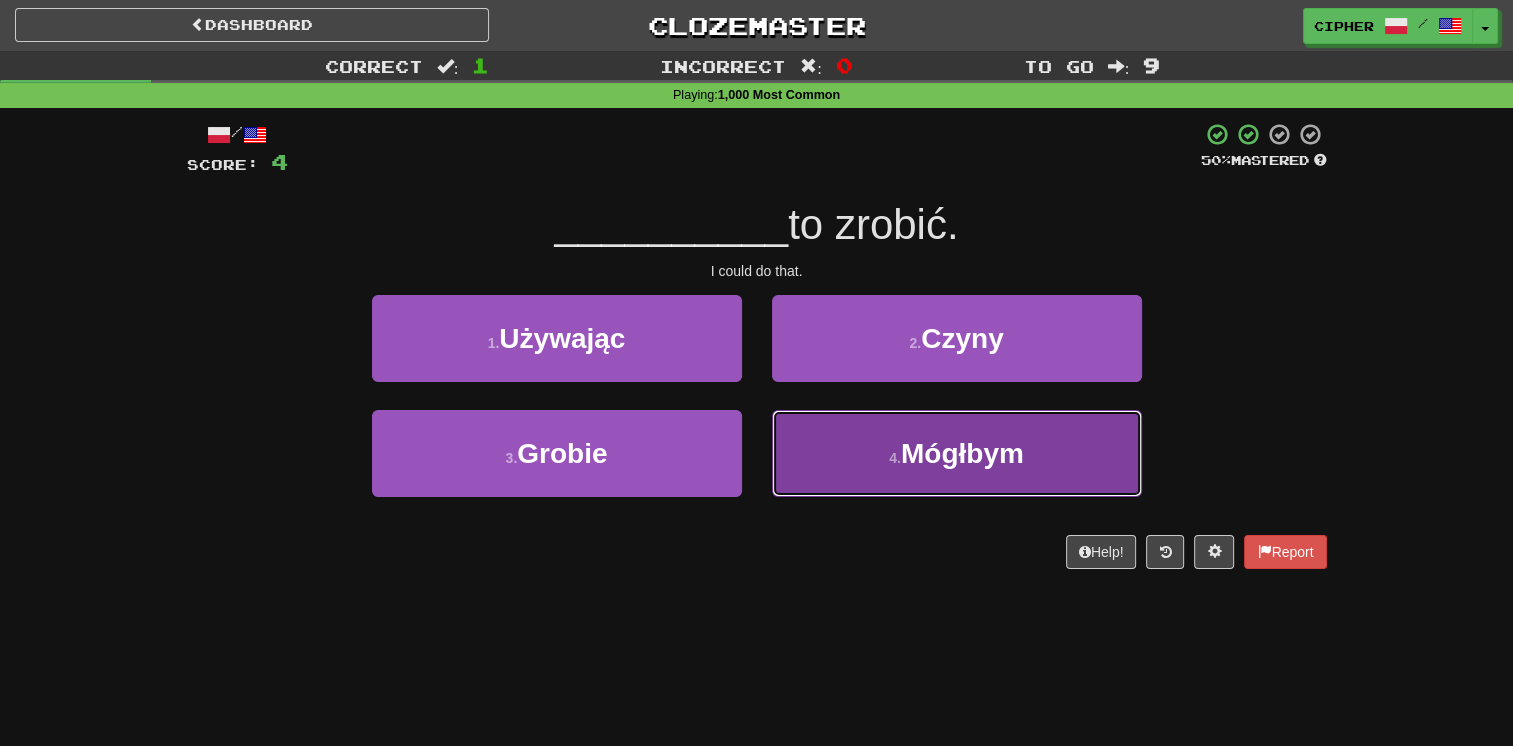 click on "4 .  Mógłbym" at bounding box center [957, 453] 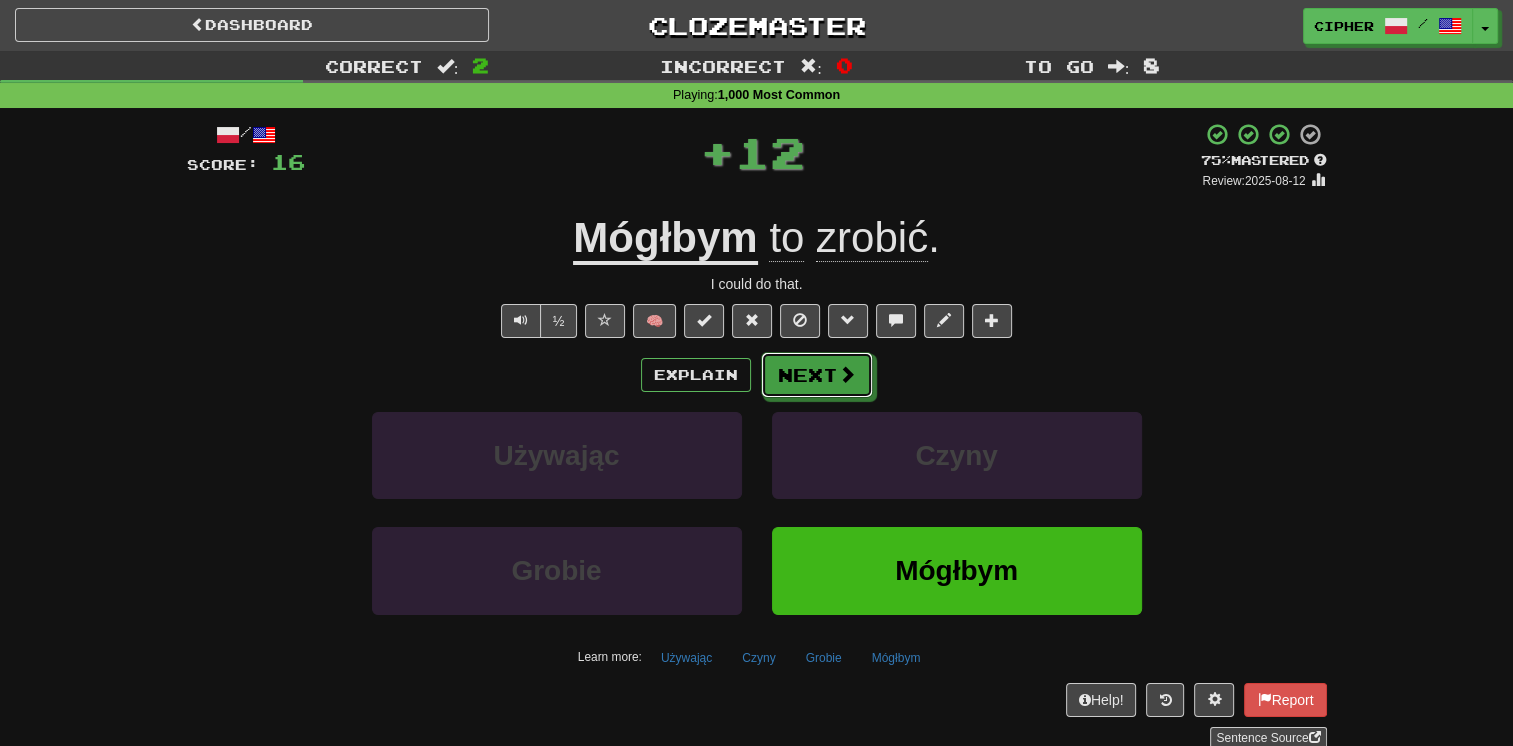 click on "Next" at bounding box center [817, 375] 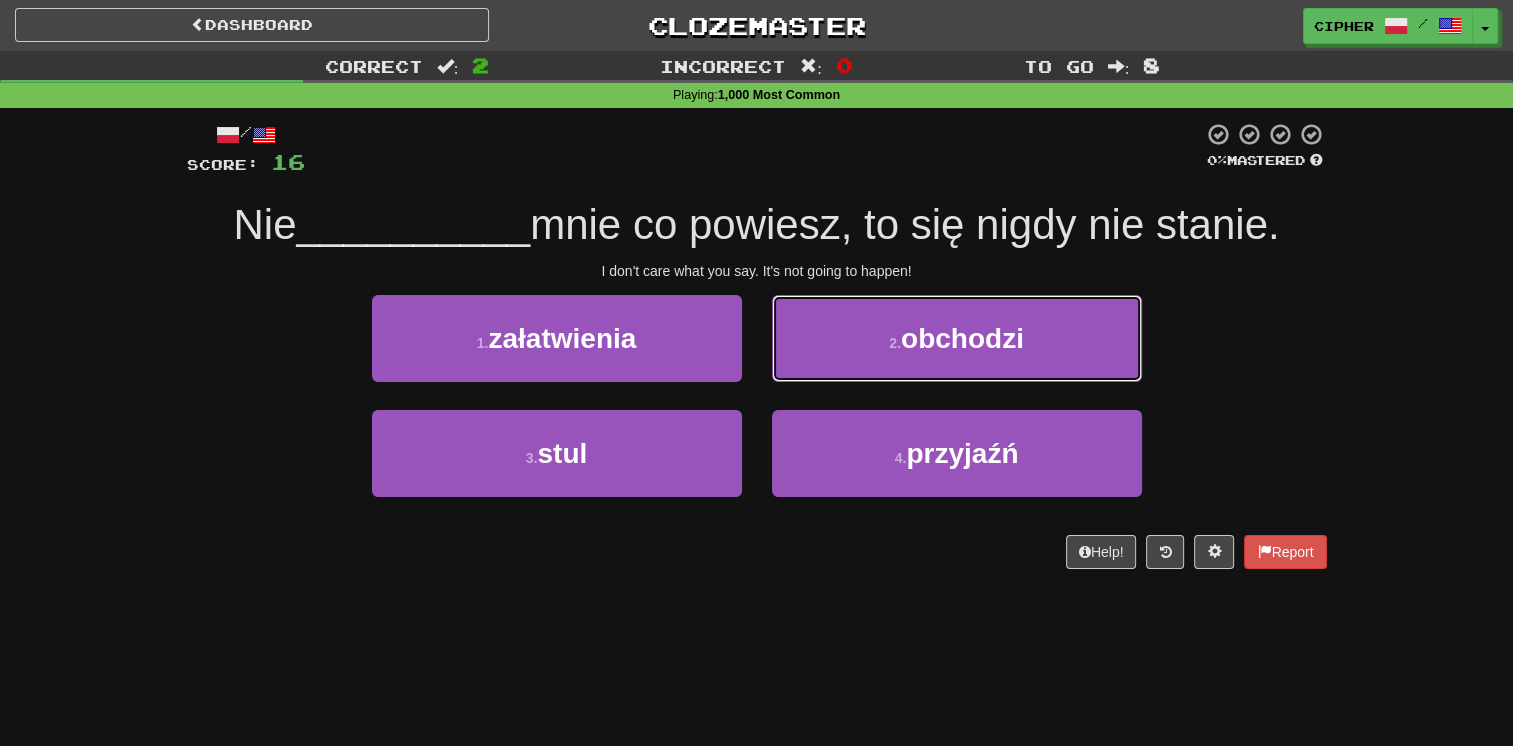 click on "2 .  obchodzi" at bounding box center [957, 338] 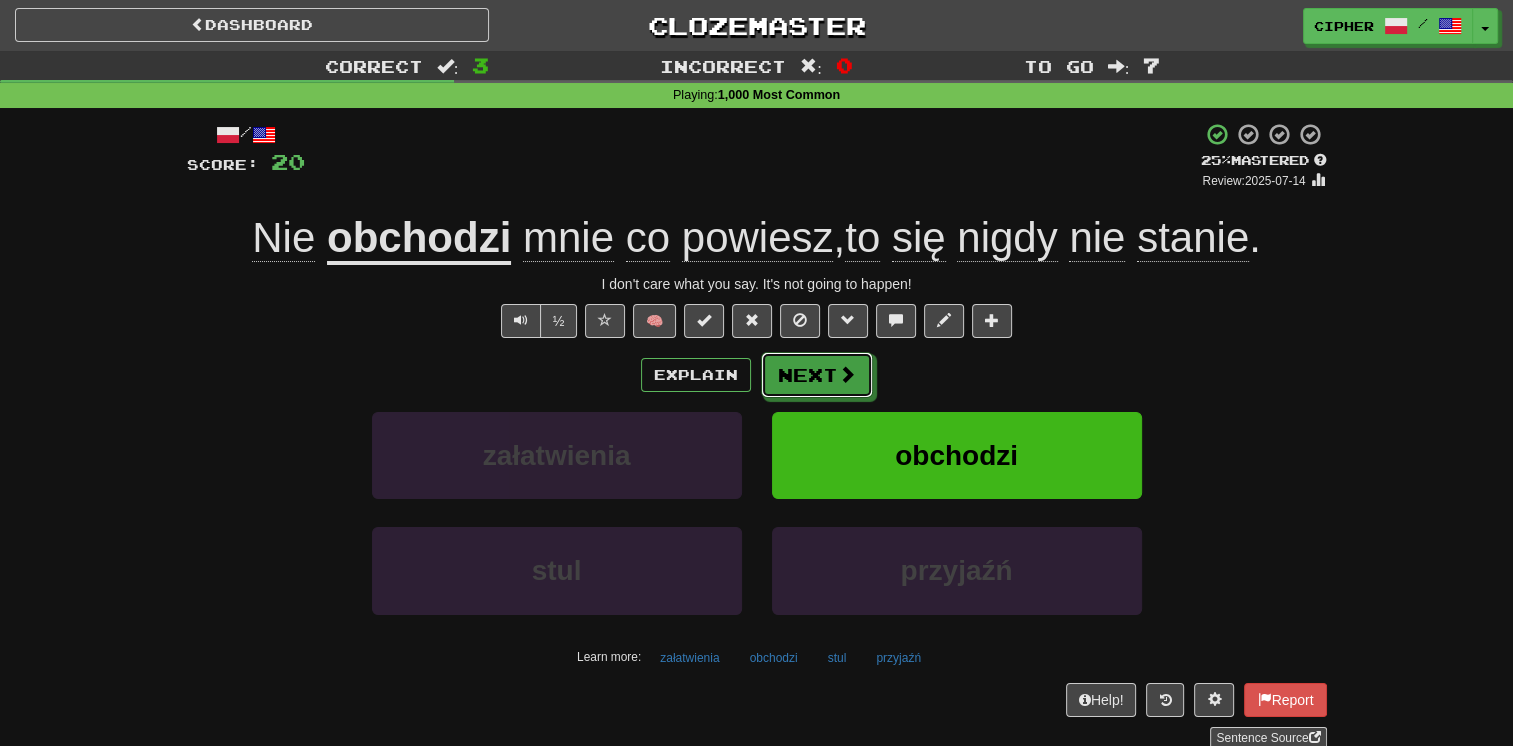 click on "Next" at bounding box center (817, 375) 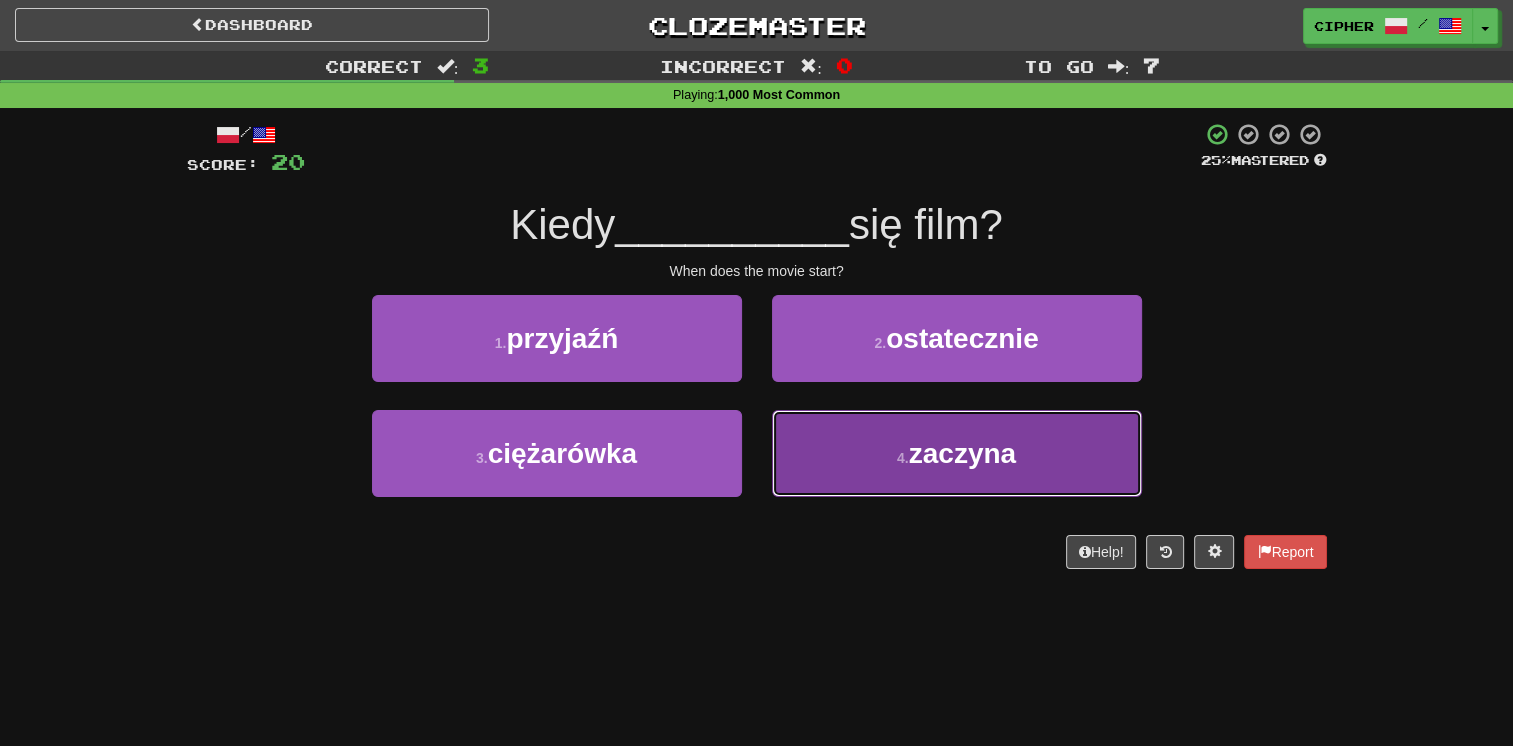 click on "4 .  zaczyna" at bounding box center [957, 453] 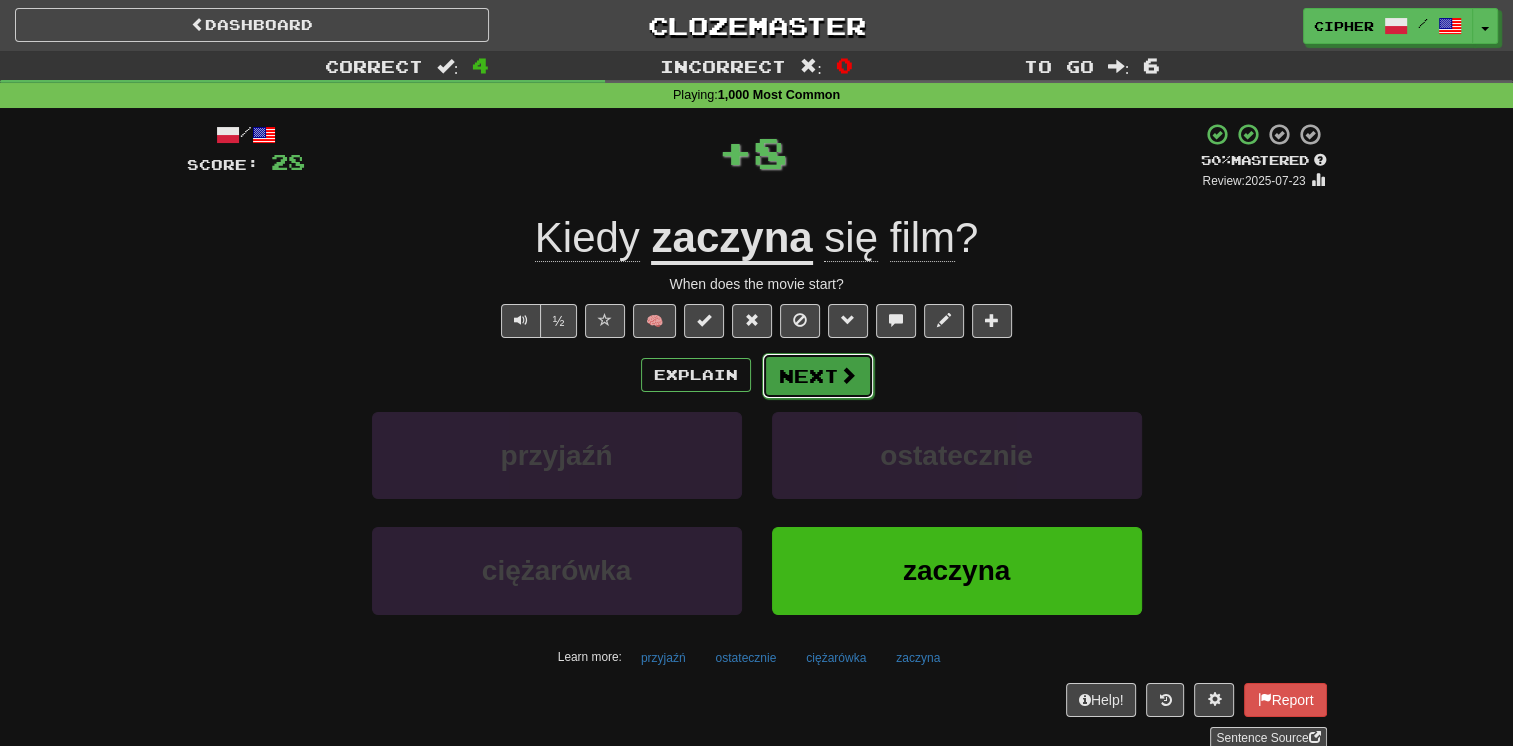 click on "Next" at bounding box center (818, 376) 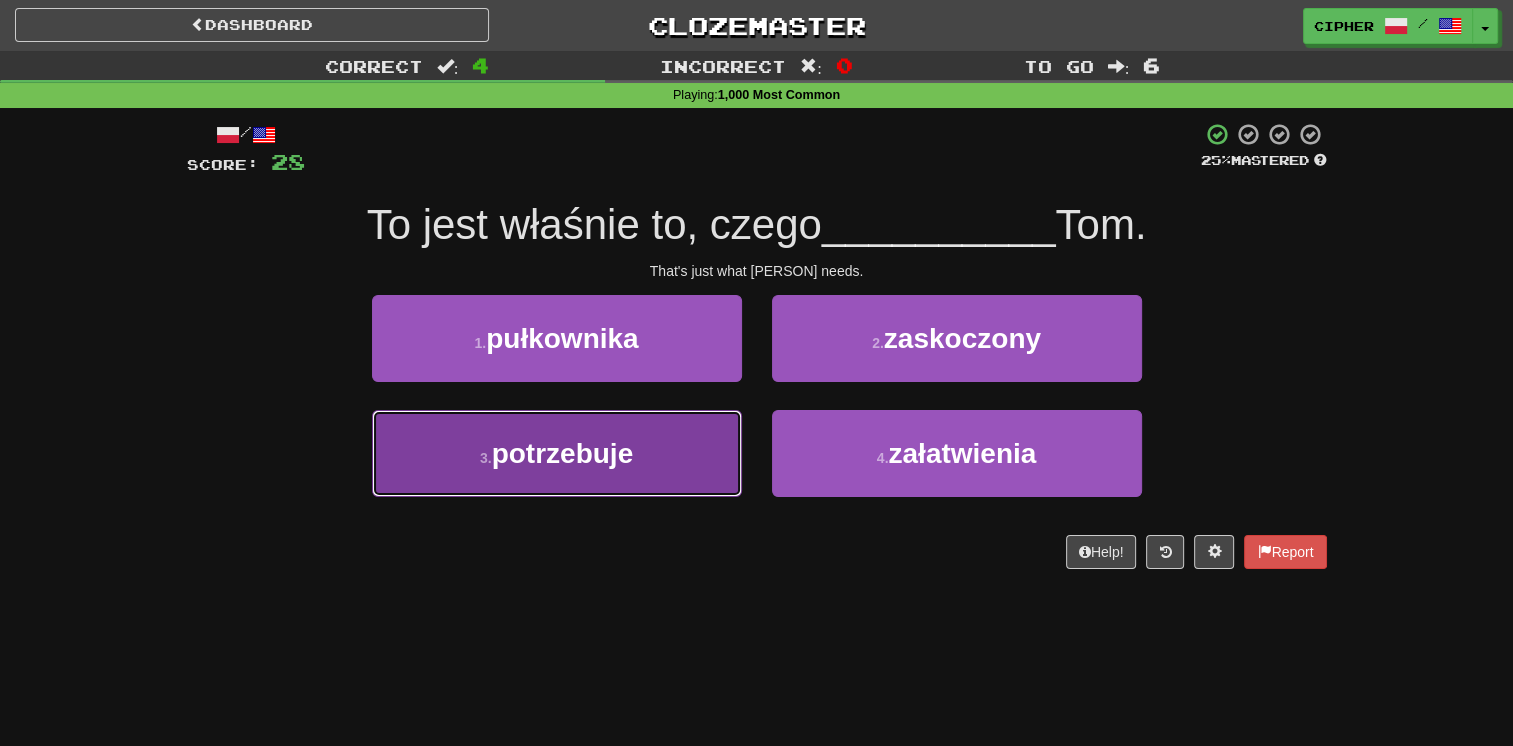 click on "3 .  potrzebuje" at bounding box center [557, 453] 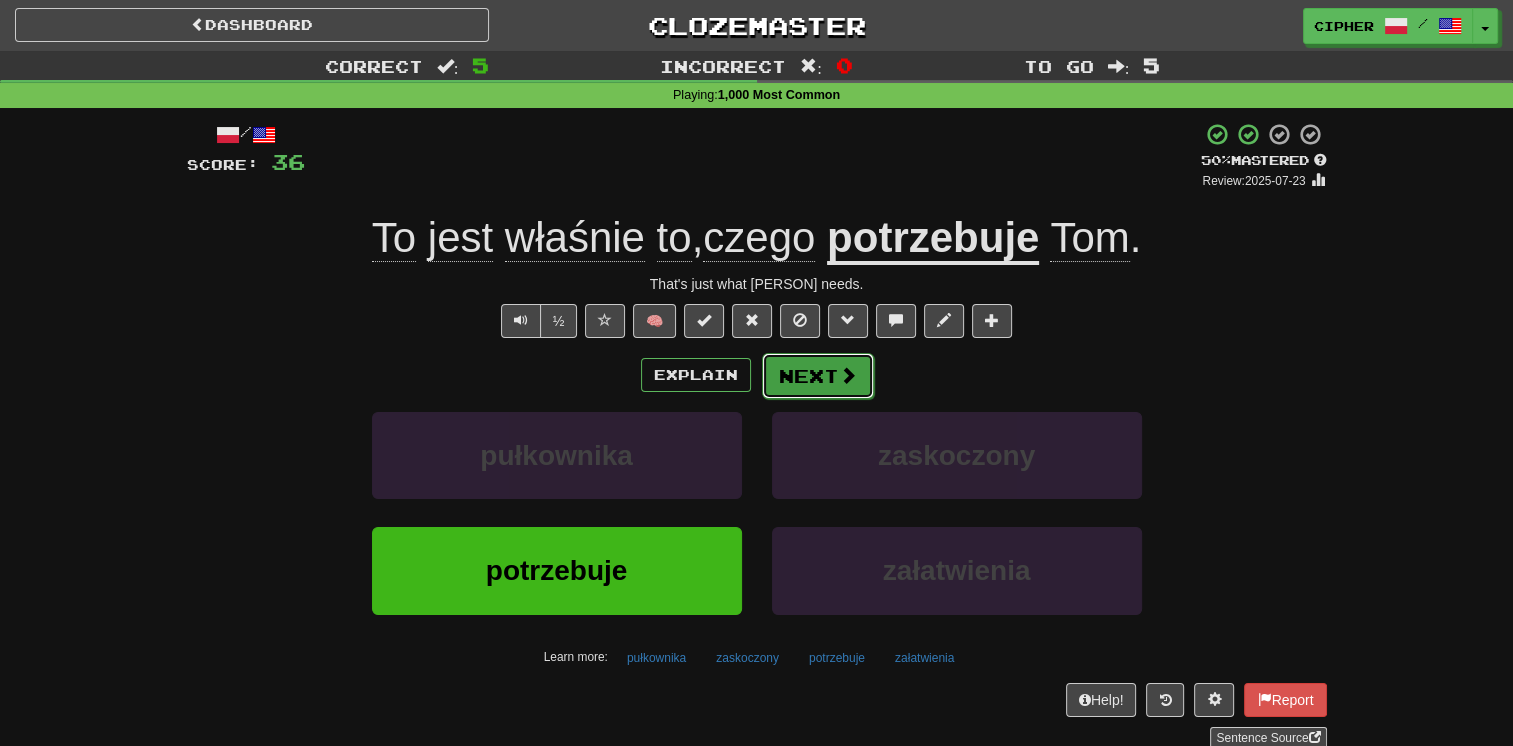 click on "Next" at bounding box center (818, 376) 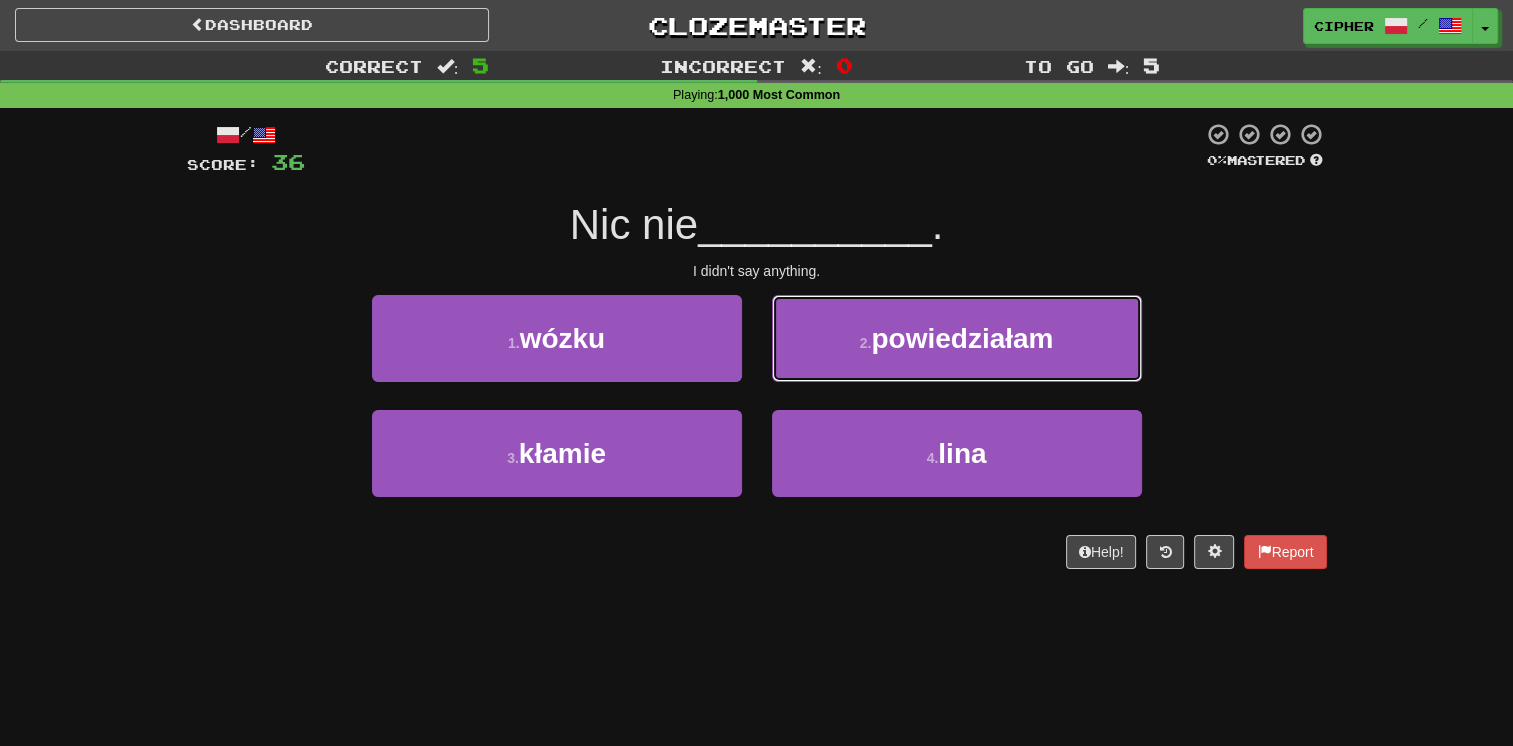 click on "2 .  powiedziałam" at bounding box center [957, 338] 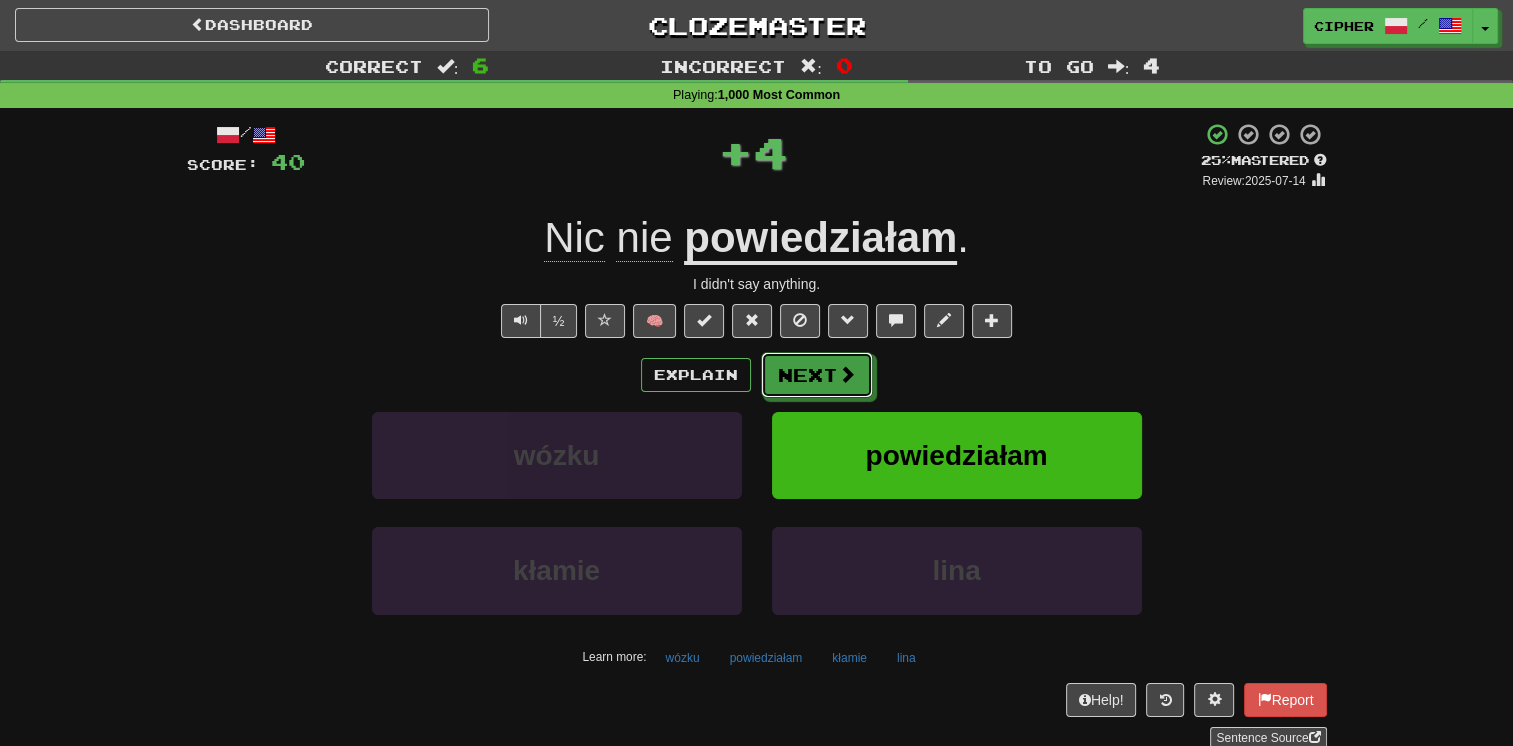 click on "Next" at bounding box center [817, 375] 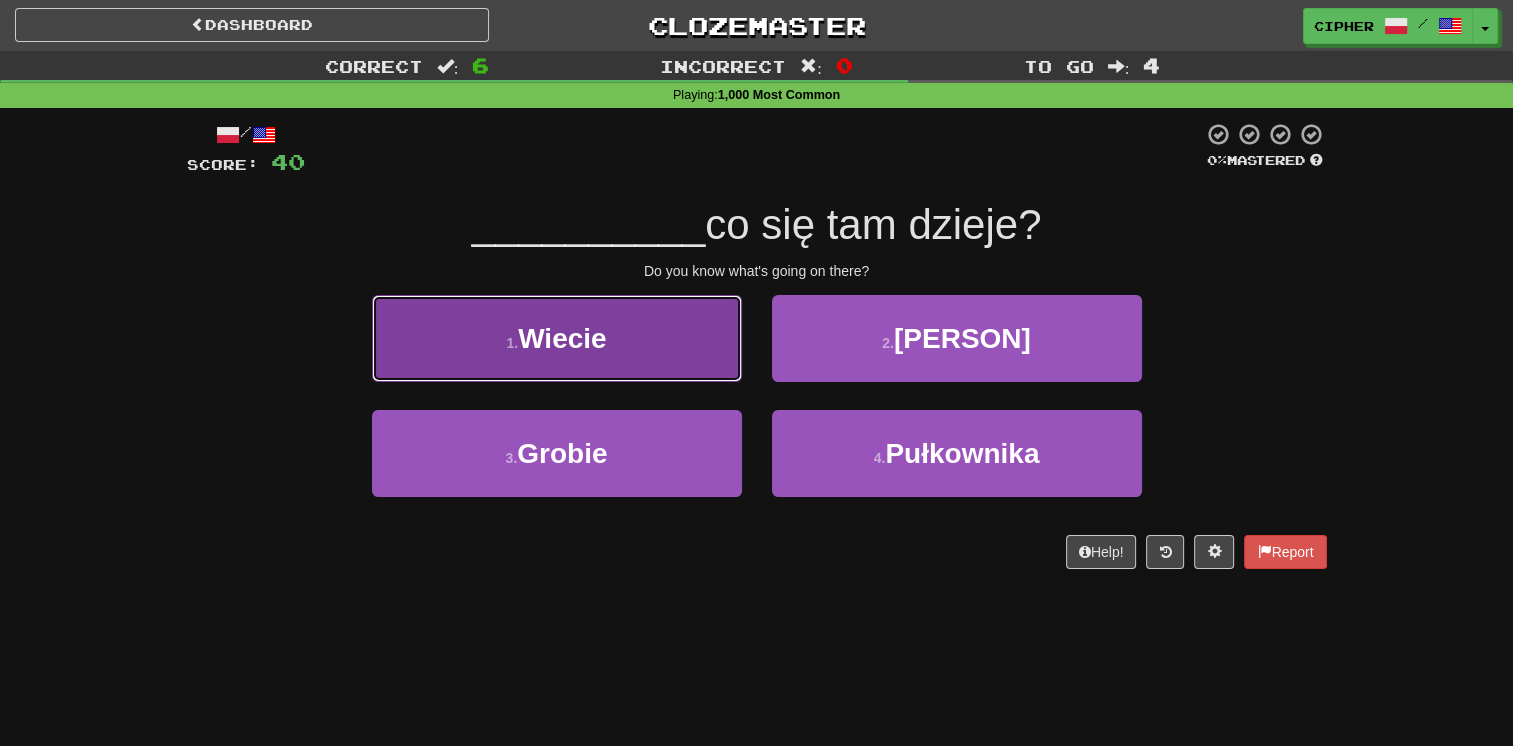 click on "1 .  Wiecie" at bounding box center [557, 338] 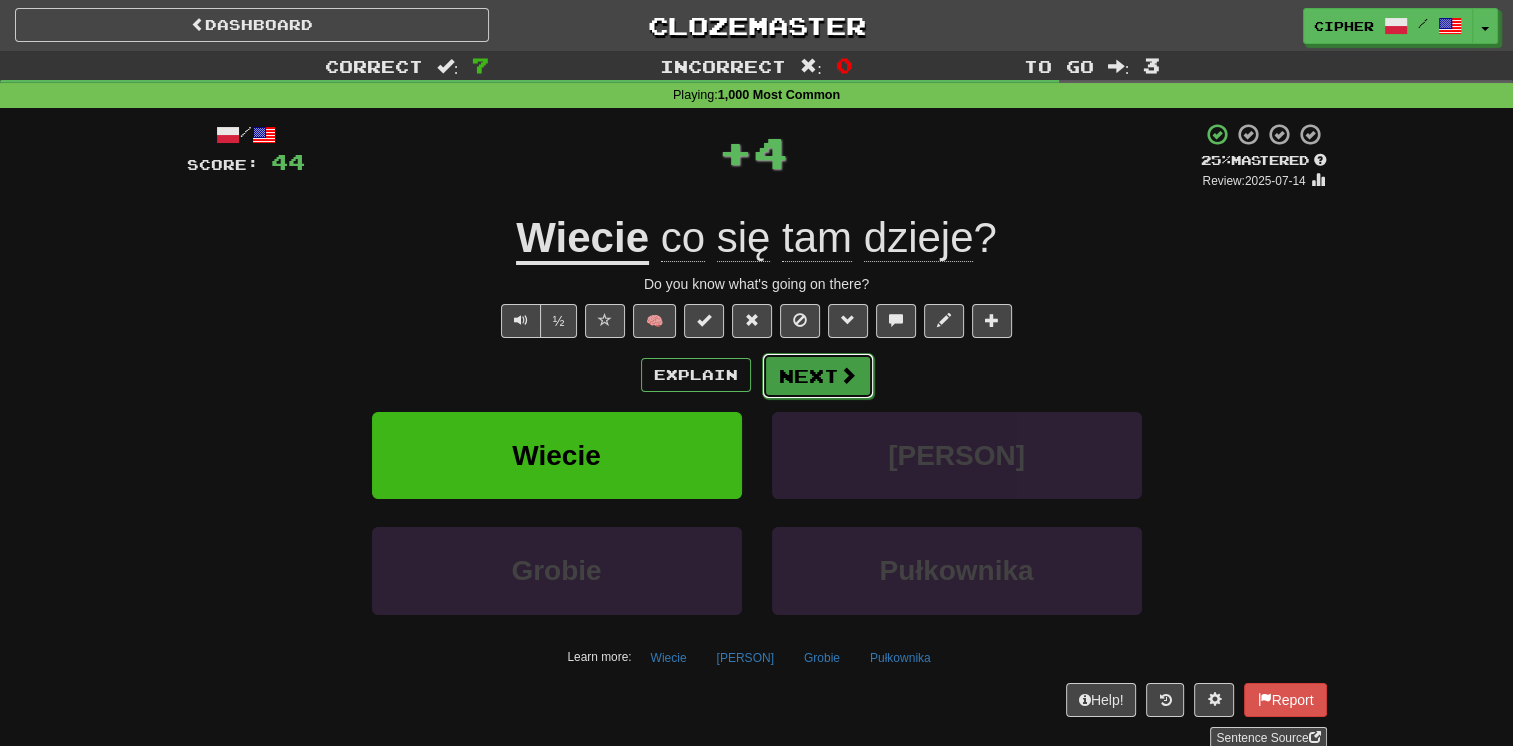 click on "Next" at bounding box center (818, 376) 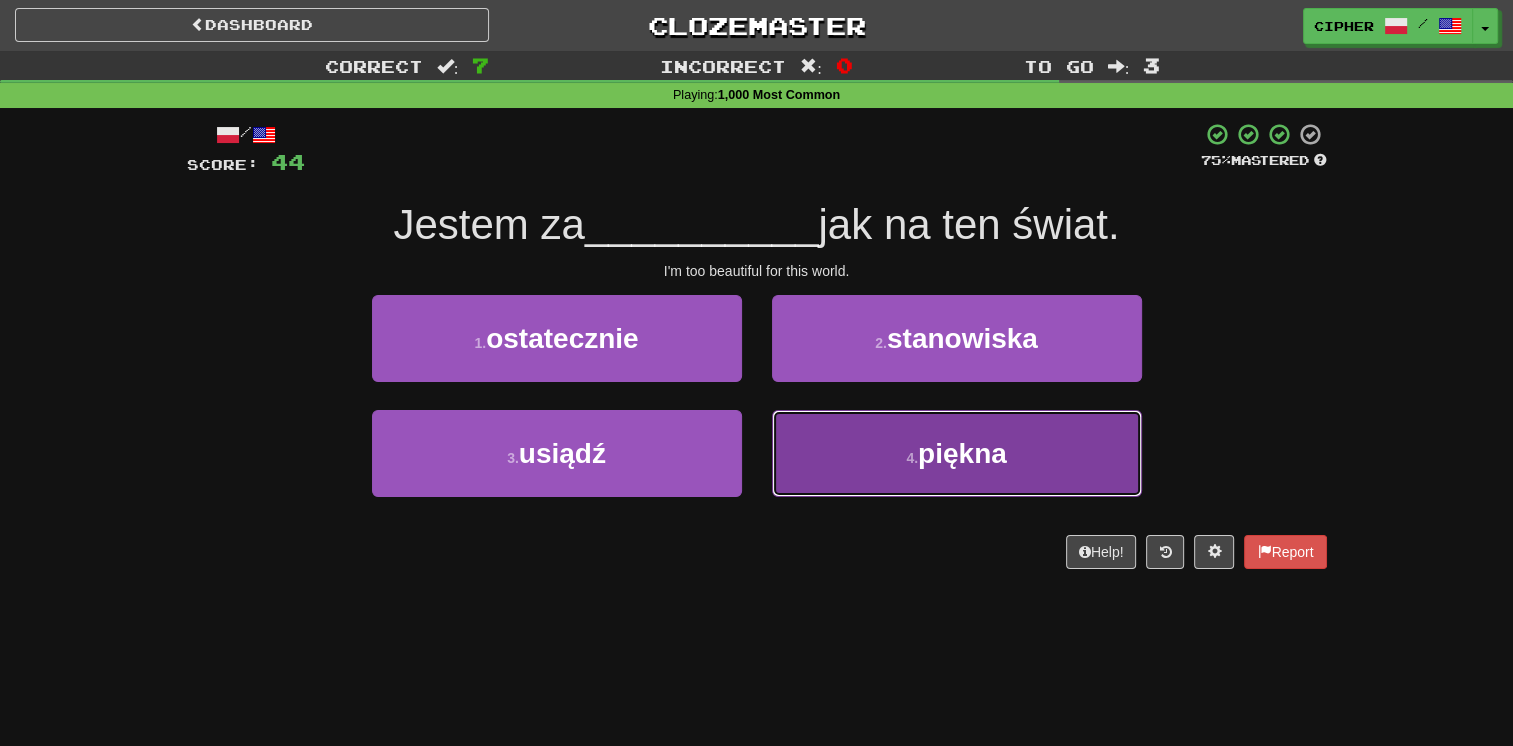 click on "4 .  piękna" at bounding box center (957, 453) 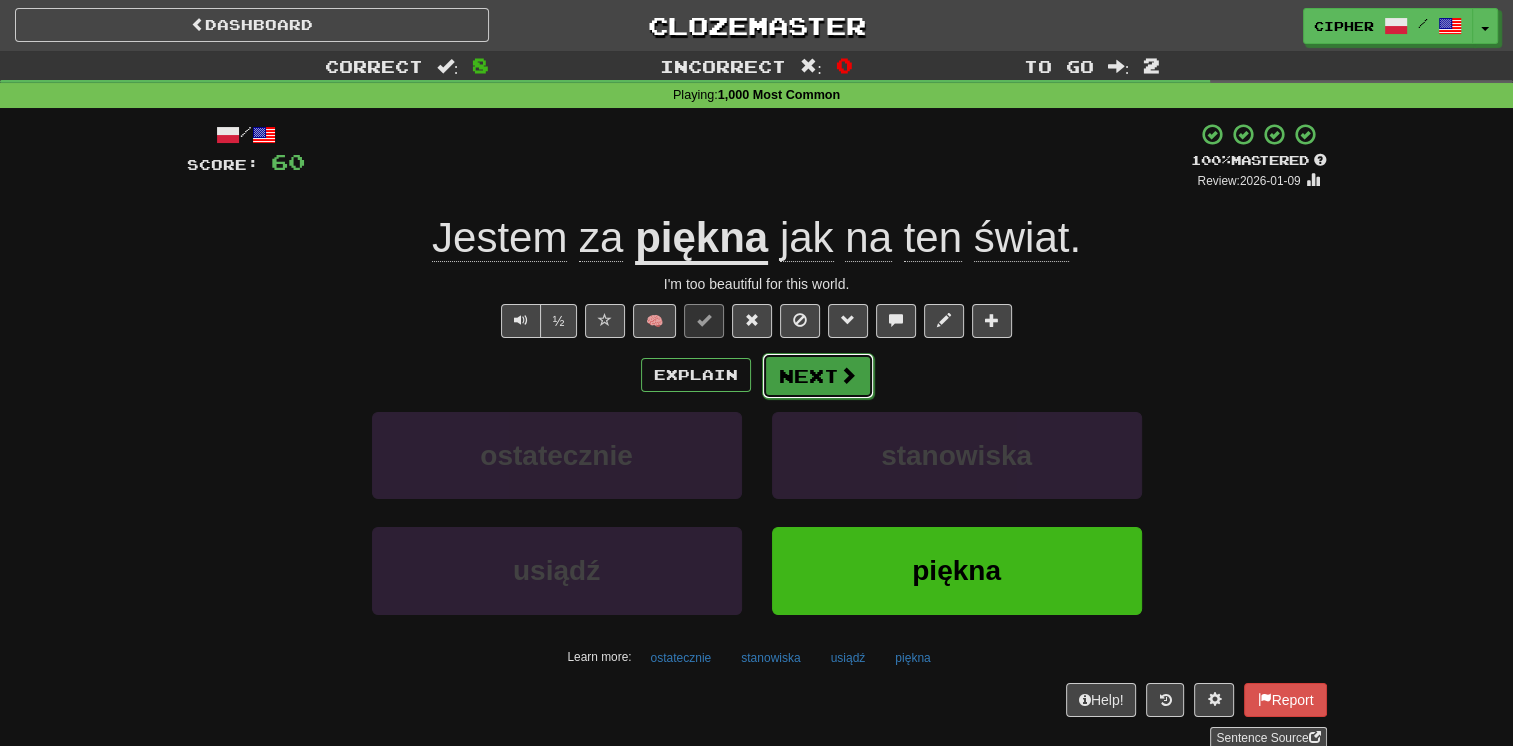 click on "Next" at bounding box center [818, 376] 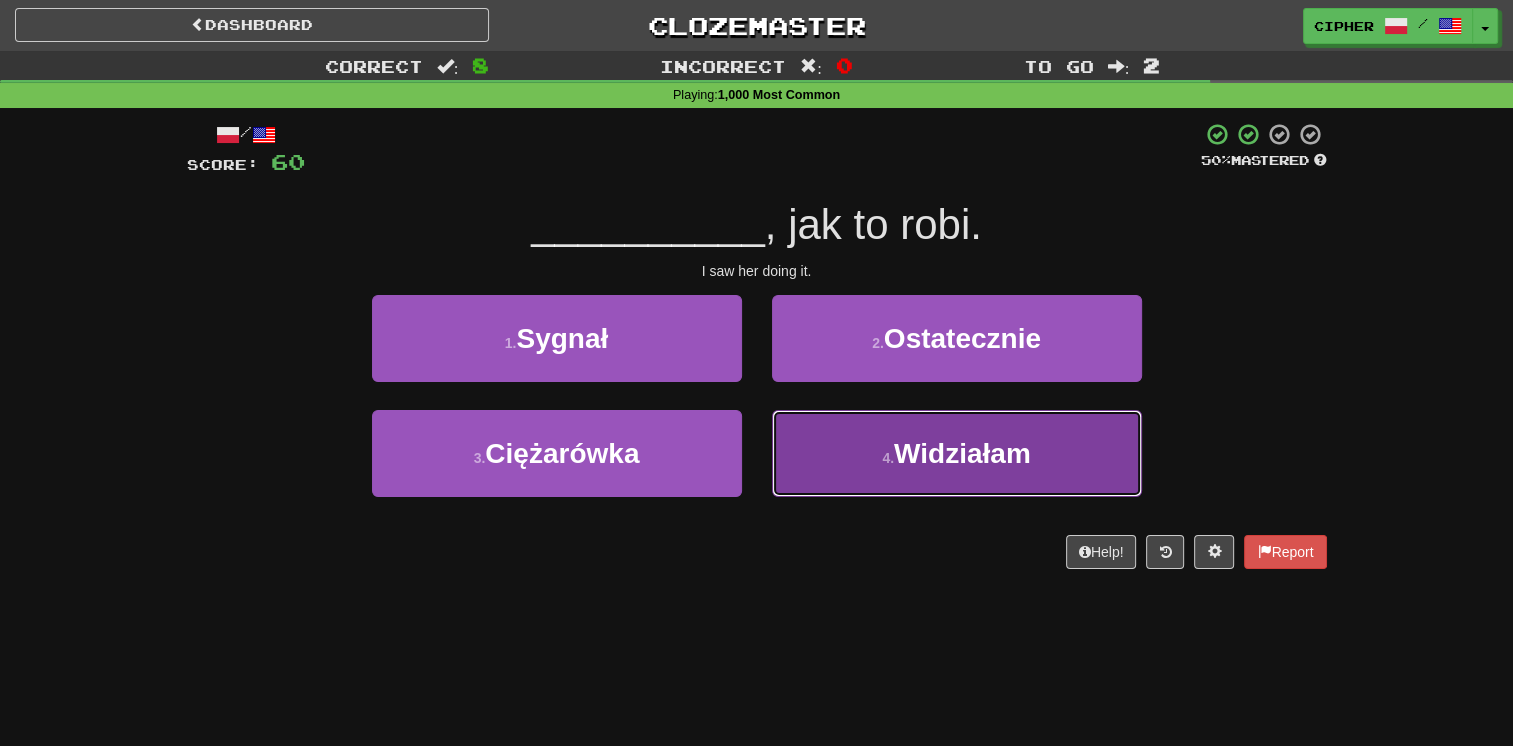 click on "4 .  Widziałam" at bounding box center [957, 453] 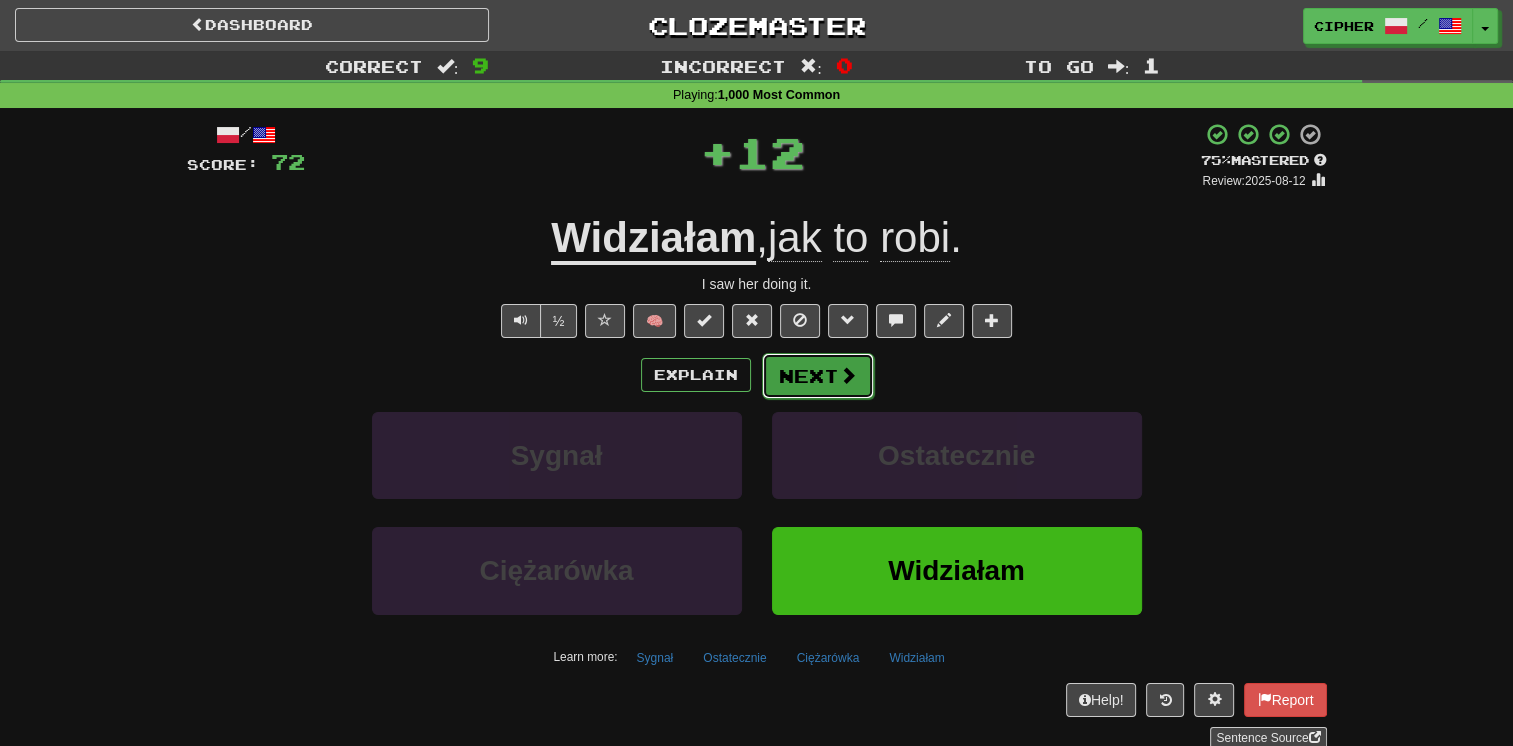 click on "Next" at bounding box center [818, 376] 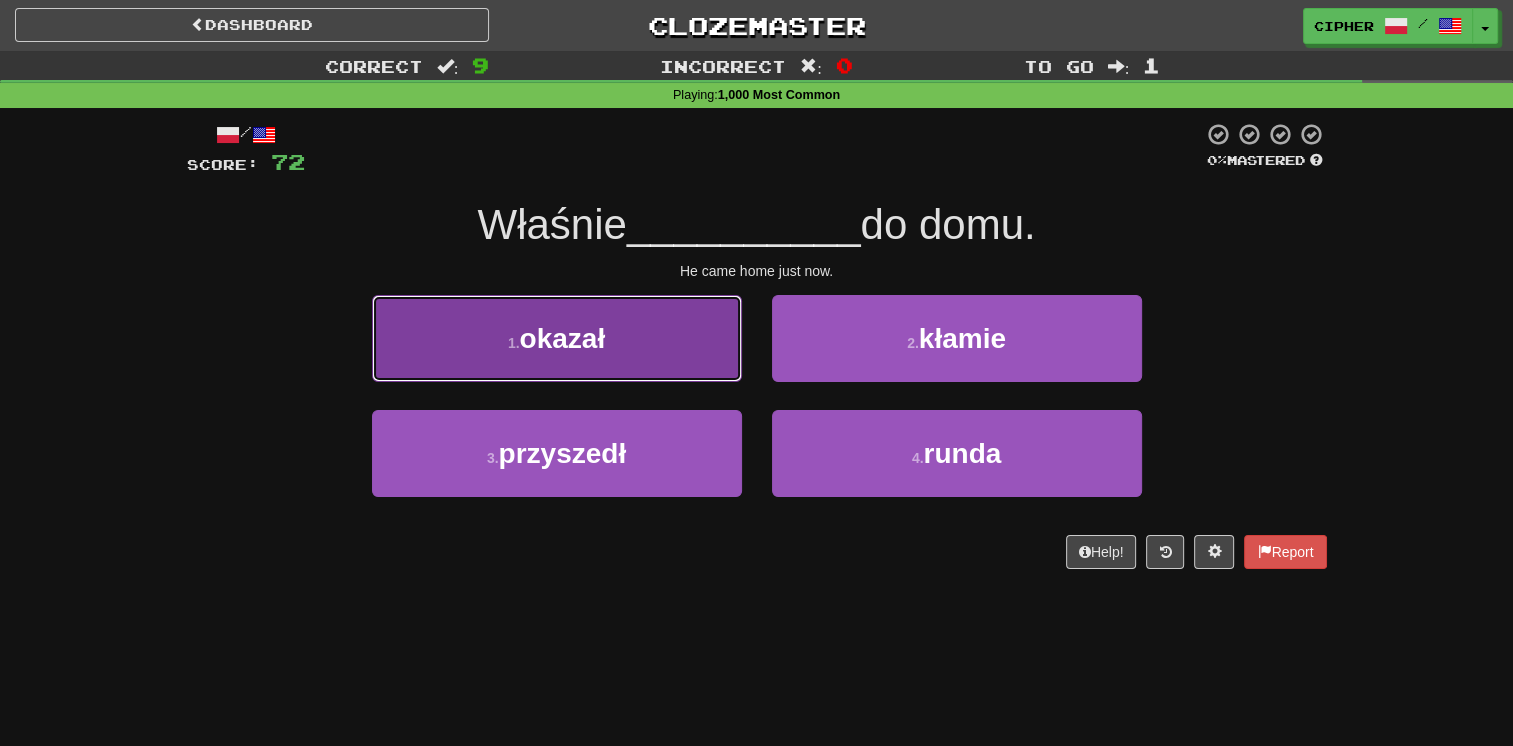 click on "1 .  okazał" at bounding box center [557, 338] 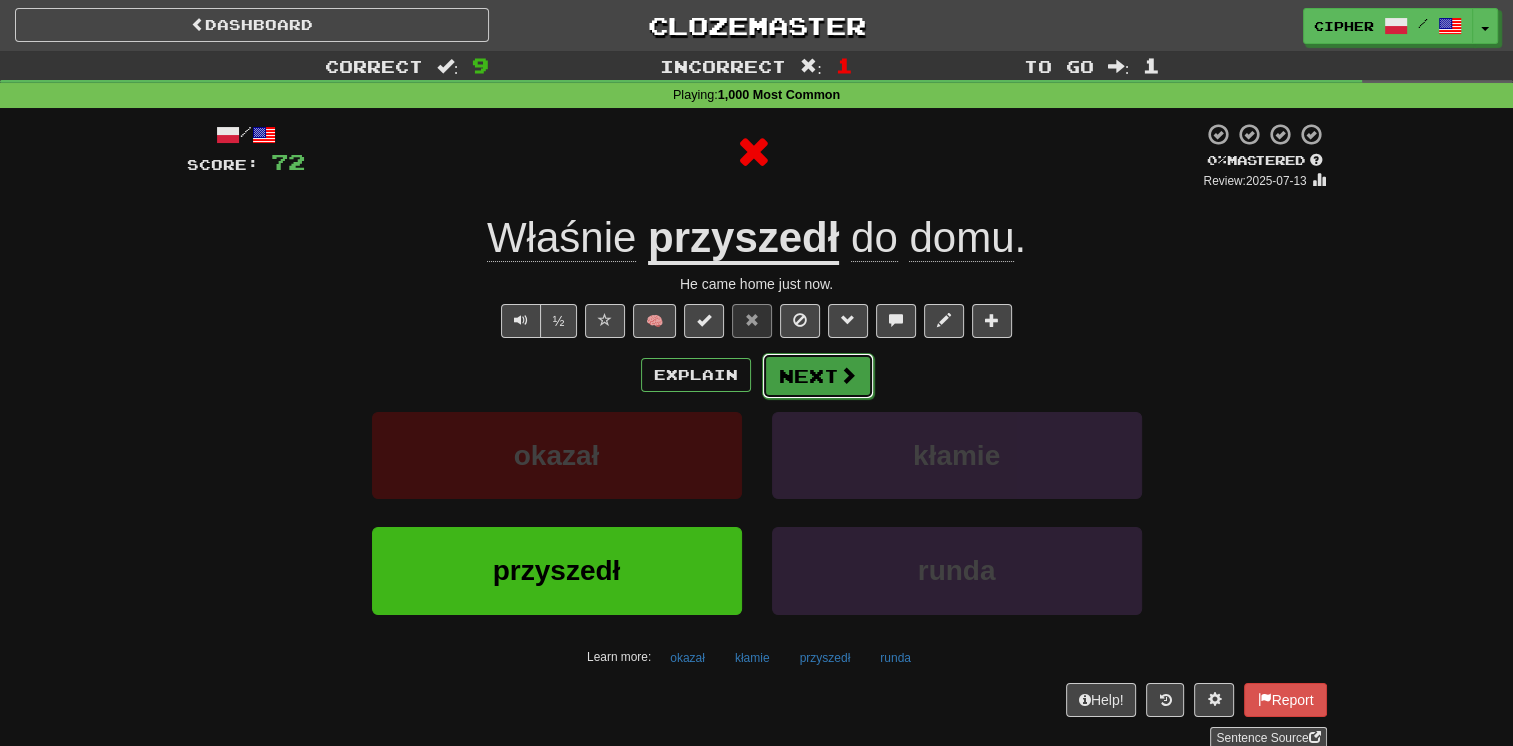 click on "Next" at bounding box center [818, 376] 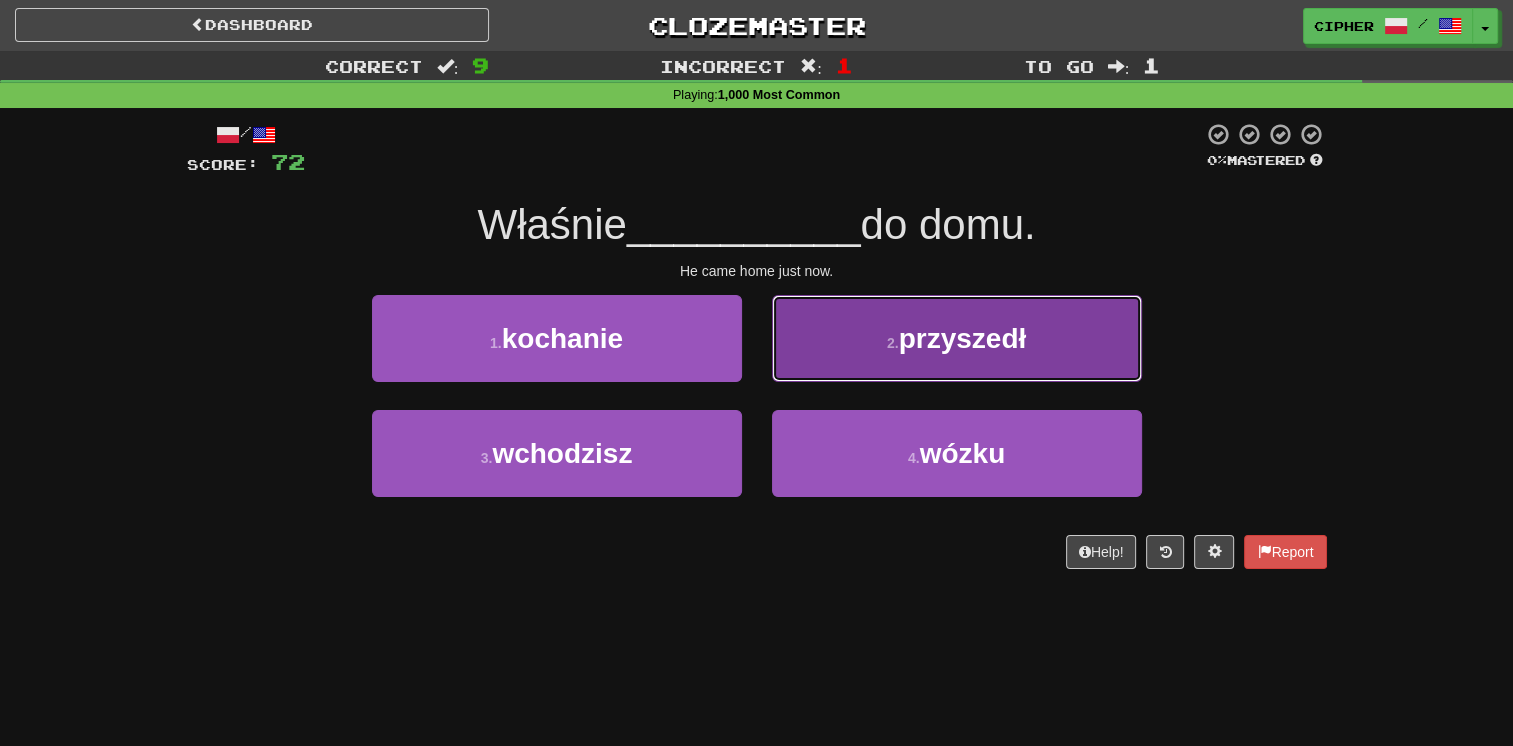 click on "2 .  przyszedł" at bounding box center (957, 338) 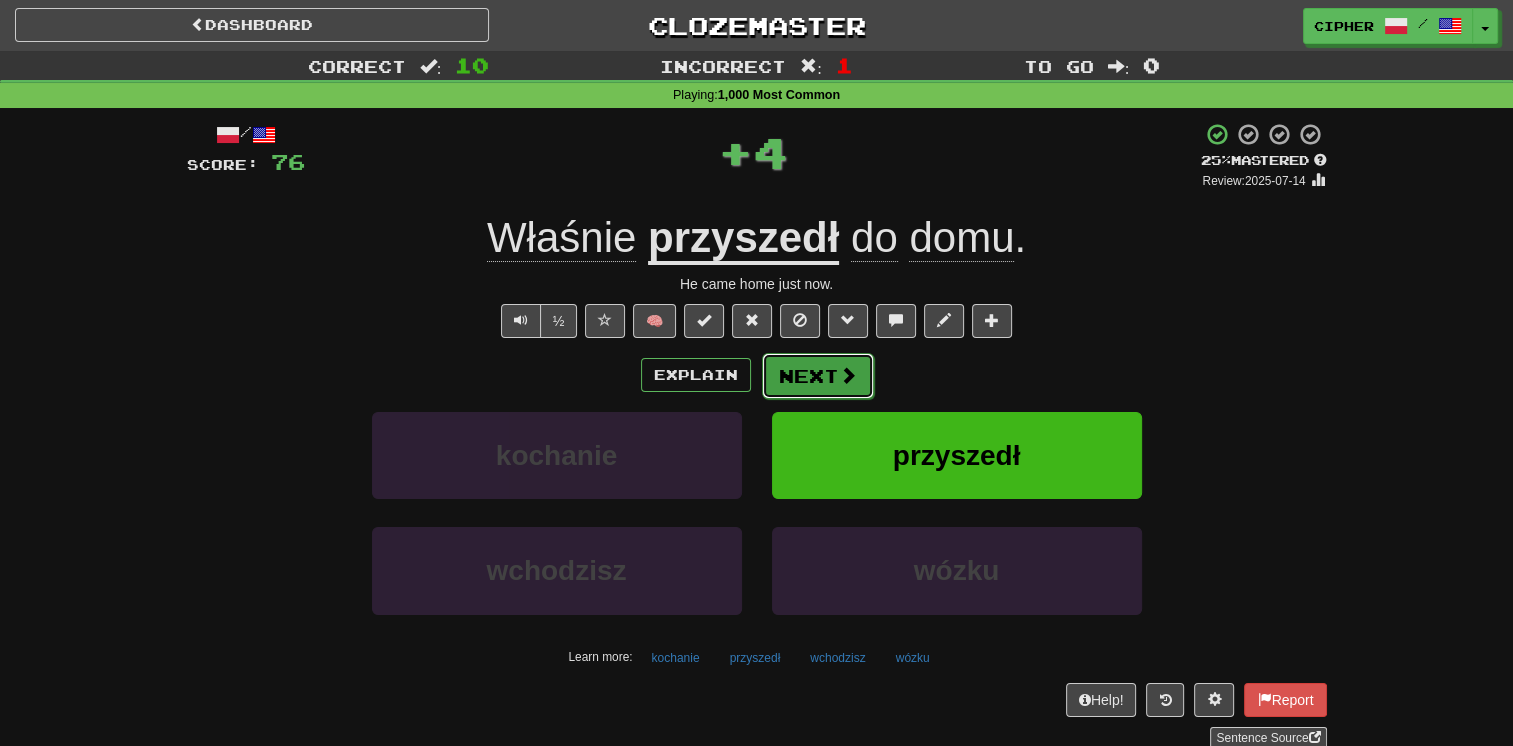 click on "Next" at bounding box center (818, 376) 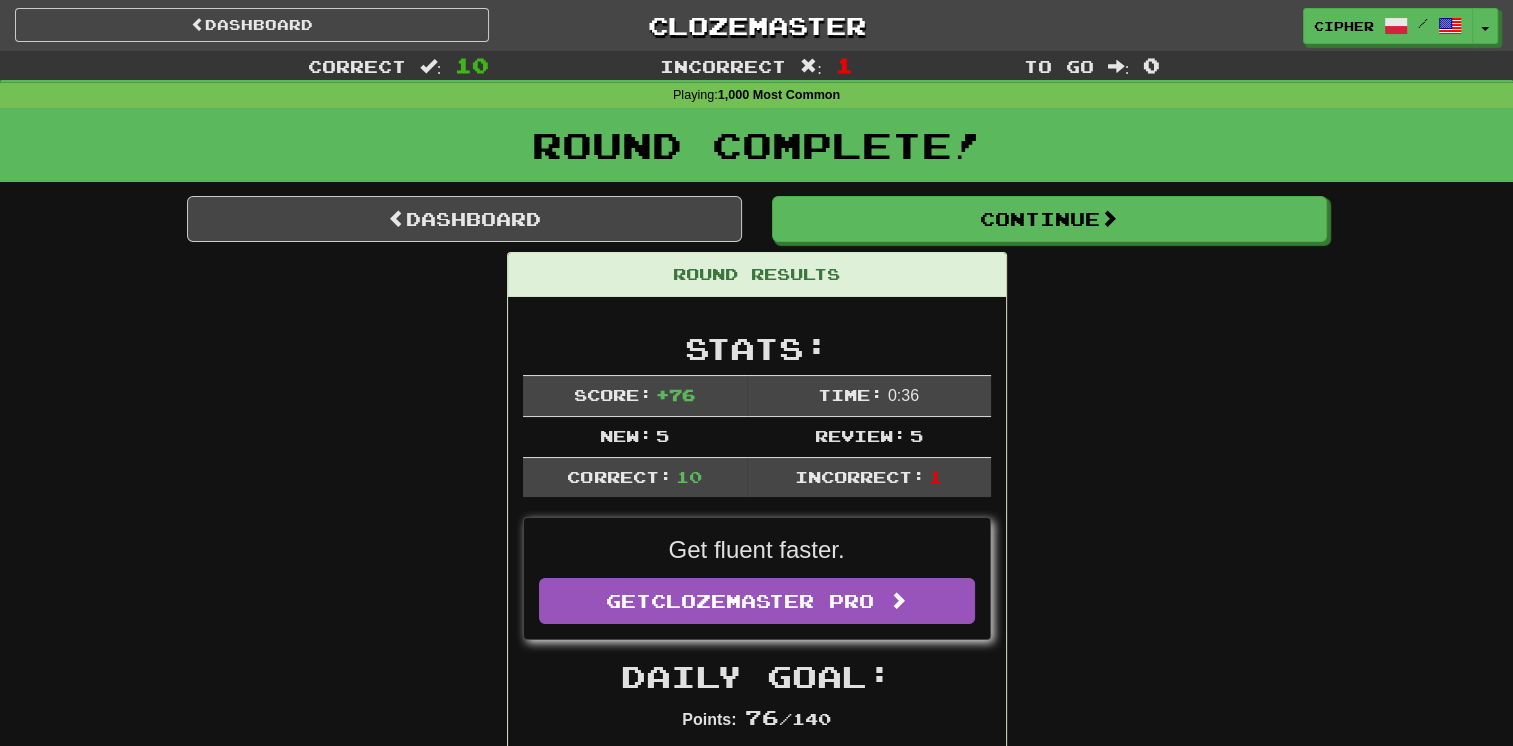 click on "Round Results Stats: Score:   + 76 Time:   0 : 36 New:   5 Review:   5 Correct:   10 Incorrect:   1 Get fluent faster. Get  Clozemaster Pro   Daily Goal: Points:   76  /  140 Time remaining: 5   Hours Progress: 1,000 Most Common Playing:  623  /  1,769 + 5 34.935% 35.218% Mastered:  115  /  1,769 + 1 6.444% 6.501% Ready for Review:  14  /  Level:  52 712  points to level  53  - keep going! Ranked:  221 st  this week Sentences:  Report Świetnie  wyglądasz . You look great.  Report Mógłbym  to zrobić. I could do that.  Report Nie  obchodzi  mnie co powiesz, to się nigdy nie stanie. I don't care what you say. It's not going to happen!  Report Kiedy  zaczyna  się film? When does the movie start?  Report To jest właśnie to, czego  potrzebuje  Tom. That's just what Tom needs.  Report Nic nie  powiedziałam . I didn't say anything.  Report Wiecie  co się tam dzieje? Do you know what's going on there?  Report Jestem za  piękna  jak na ten świat. I'm too beautiful for this world.  Report Widziałam  Report" at bounding box center [757, 1268] 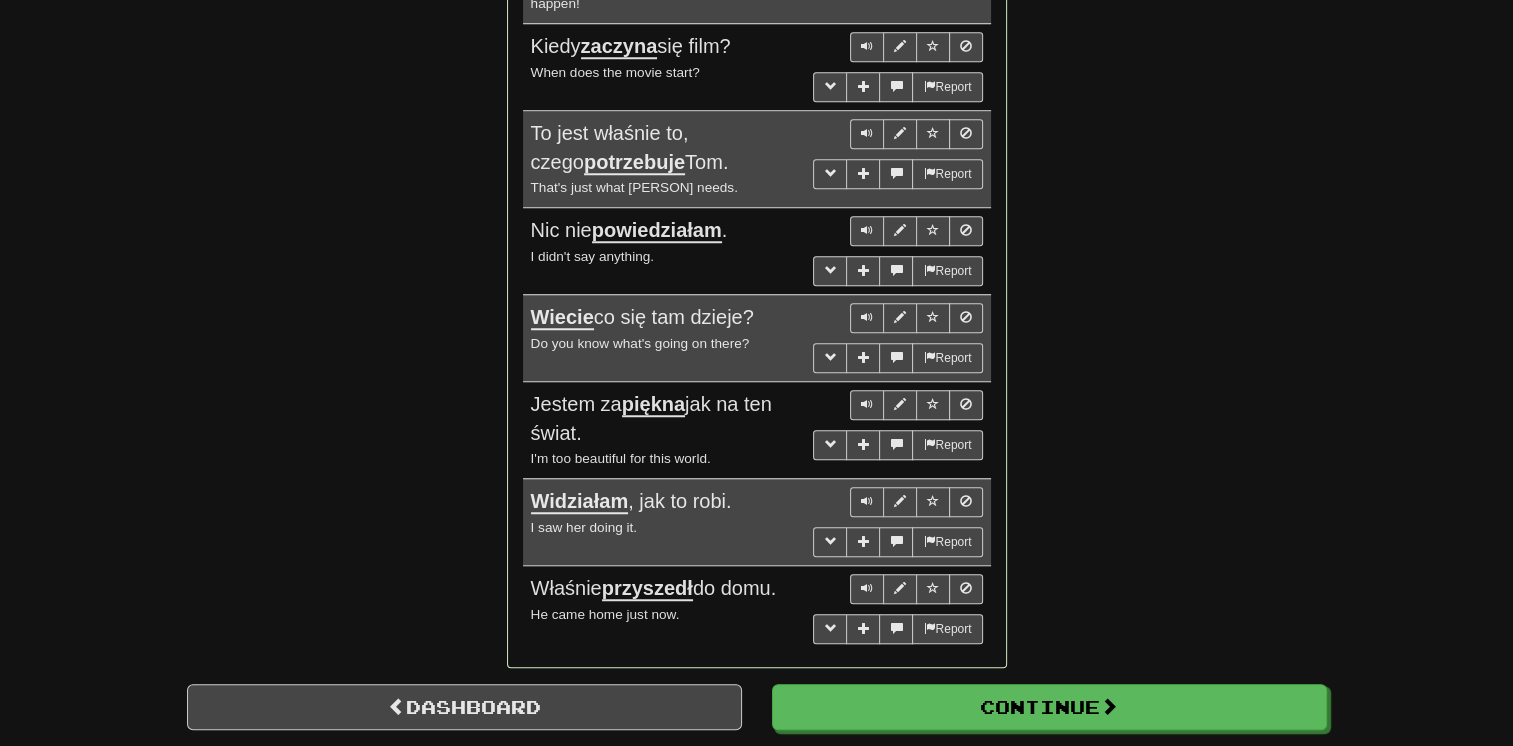 scroll, scrollTop: 1640, scrollLeft: 0, axis: vertical 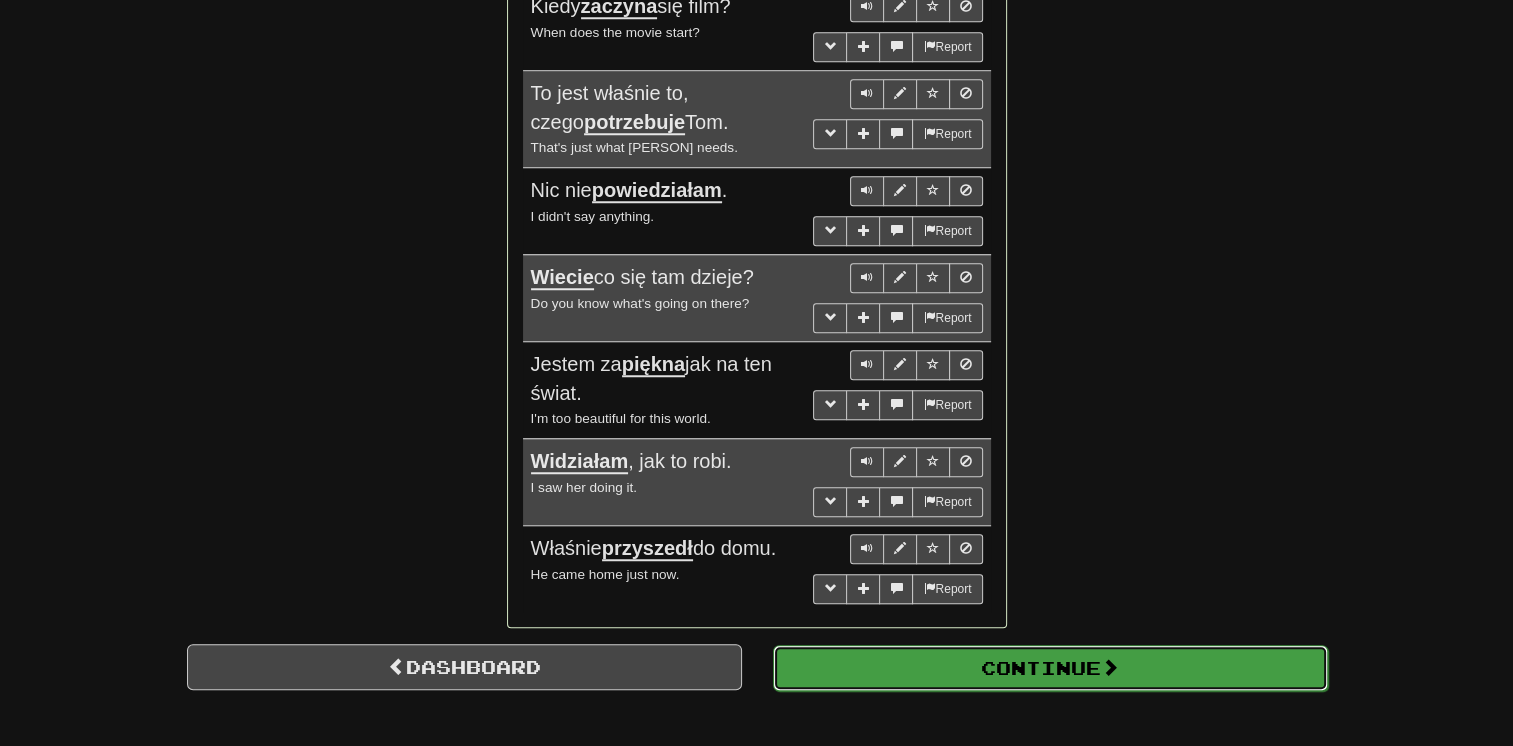 click on "Continue" at bounding box center (1050, 668) 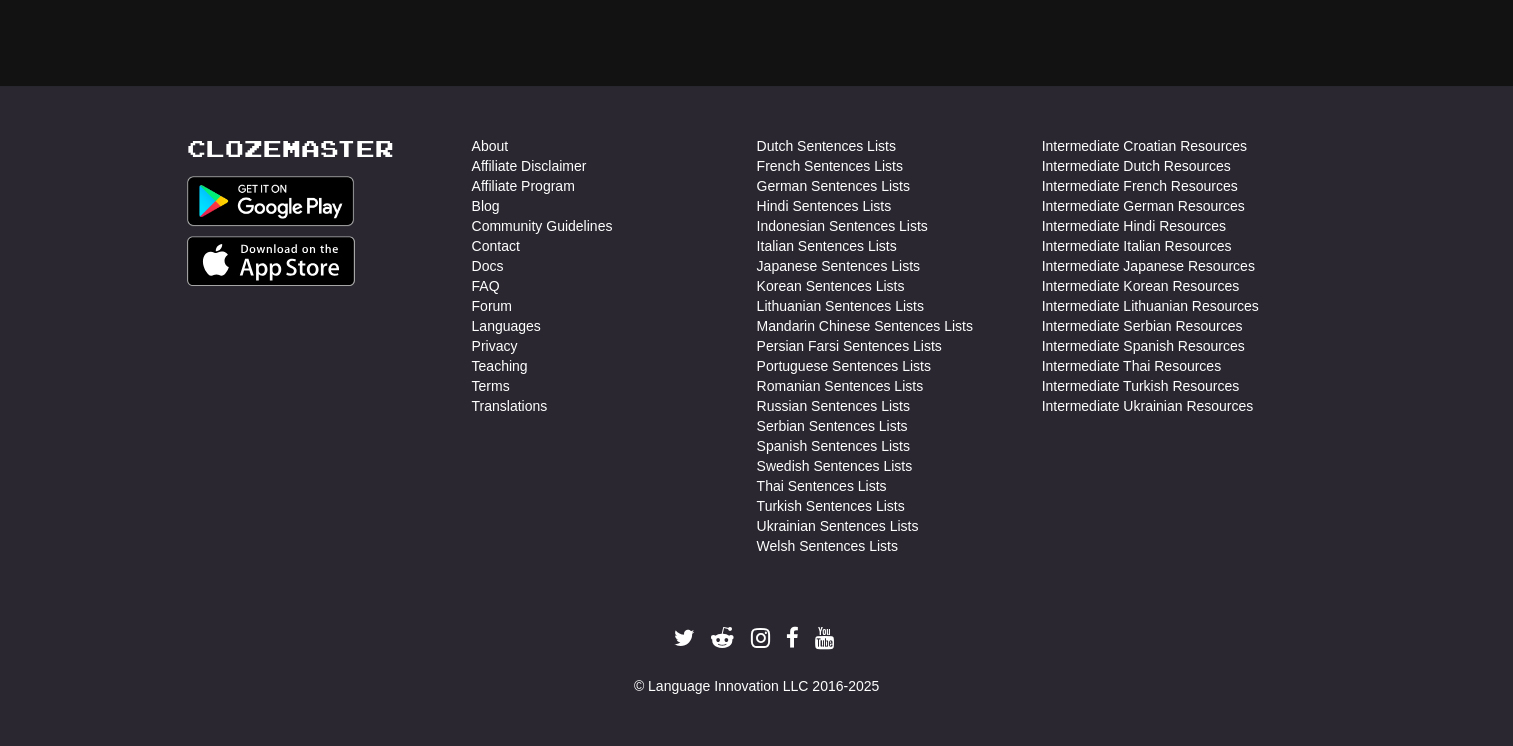 scroll, scrollTop: 710, scrollLeft: 0, axis: vertical 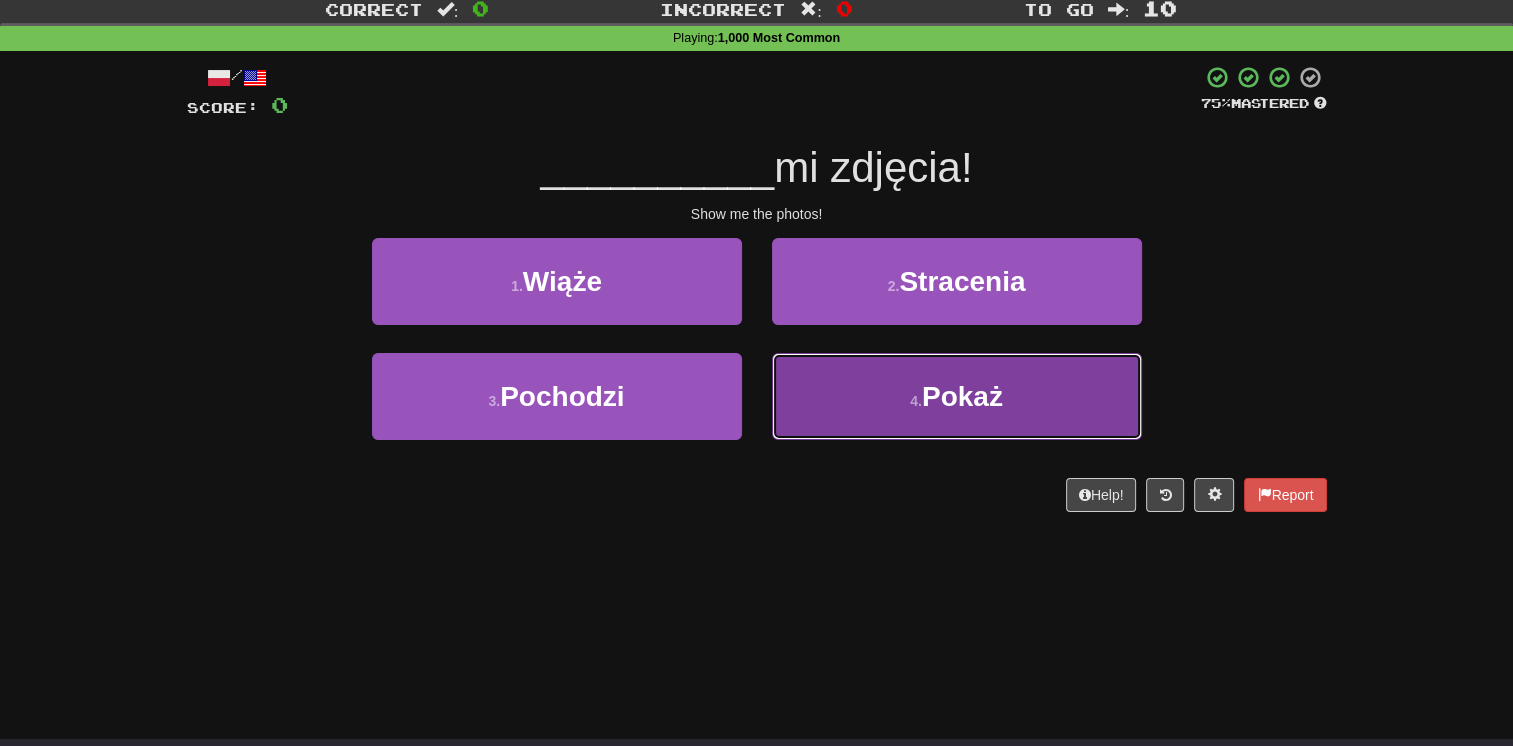 click on "Pokaż" at bounding box center [962, 396] 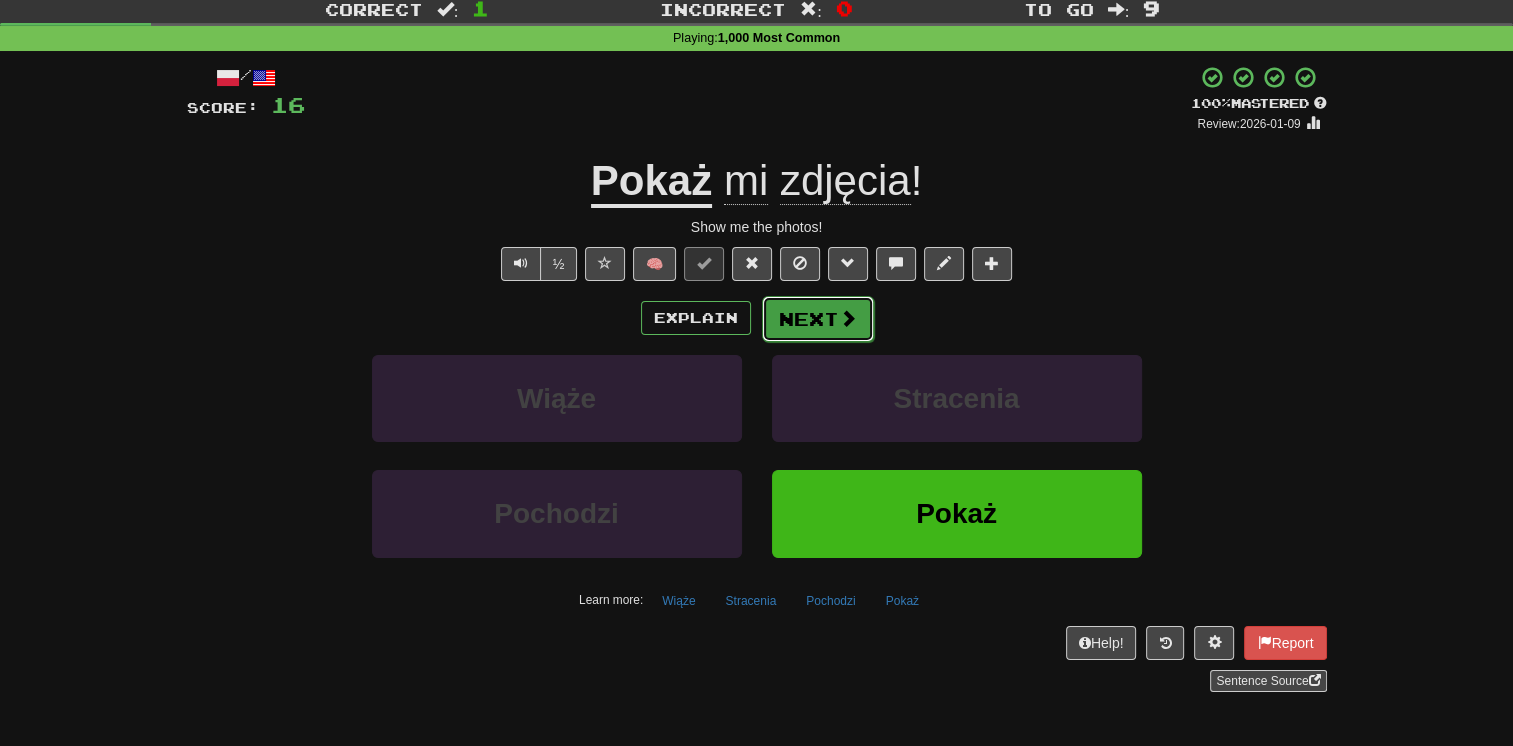 click on "Next" at bounding box center (818, 319) 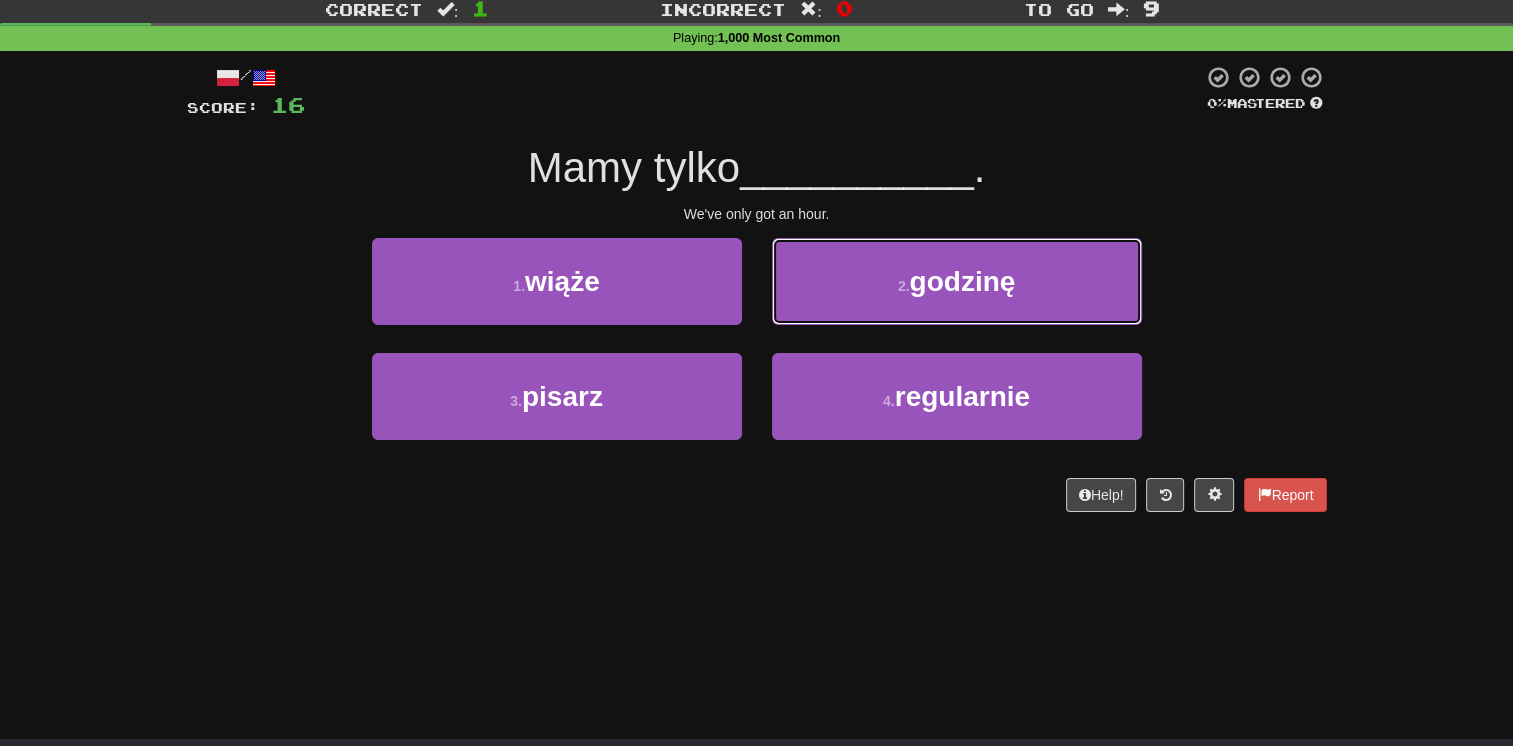 click on "2 .  godzinę" at bounding box center (957, 281) 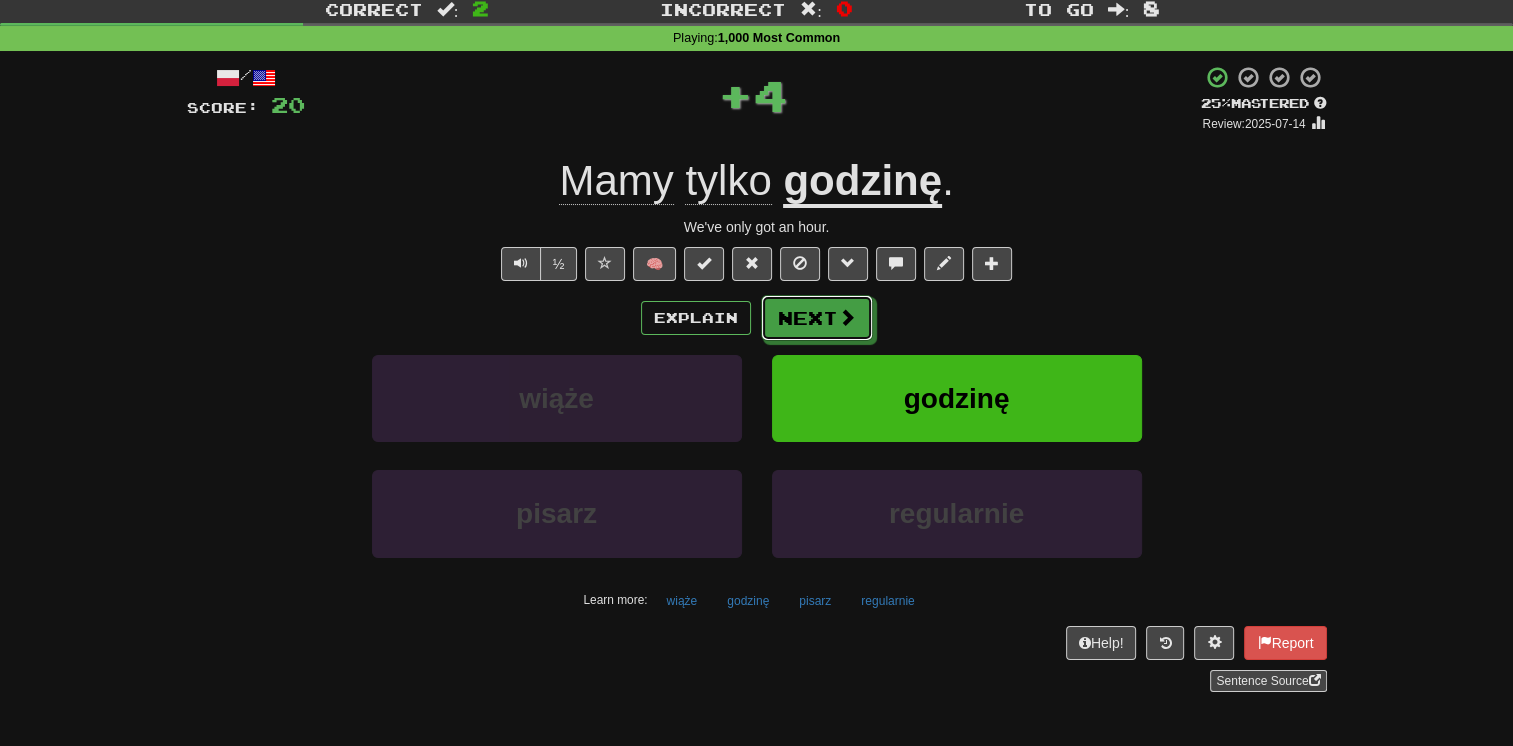 click on "Next" at bounding box center (817, 318) 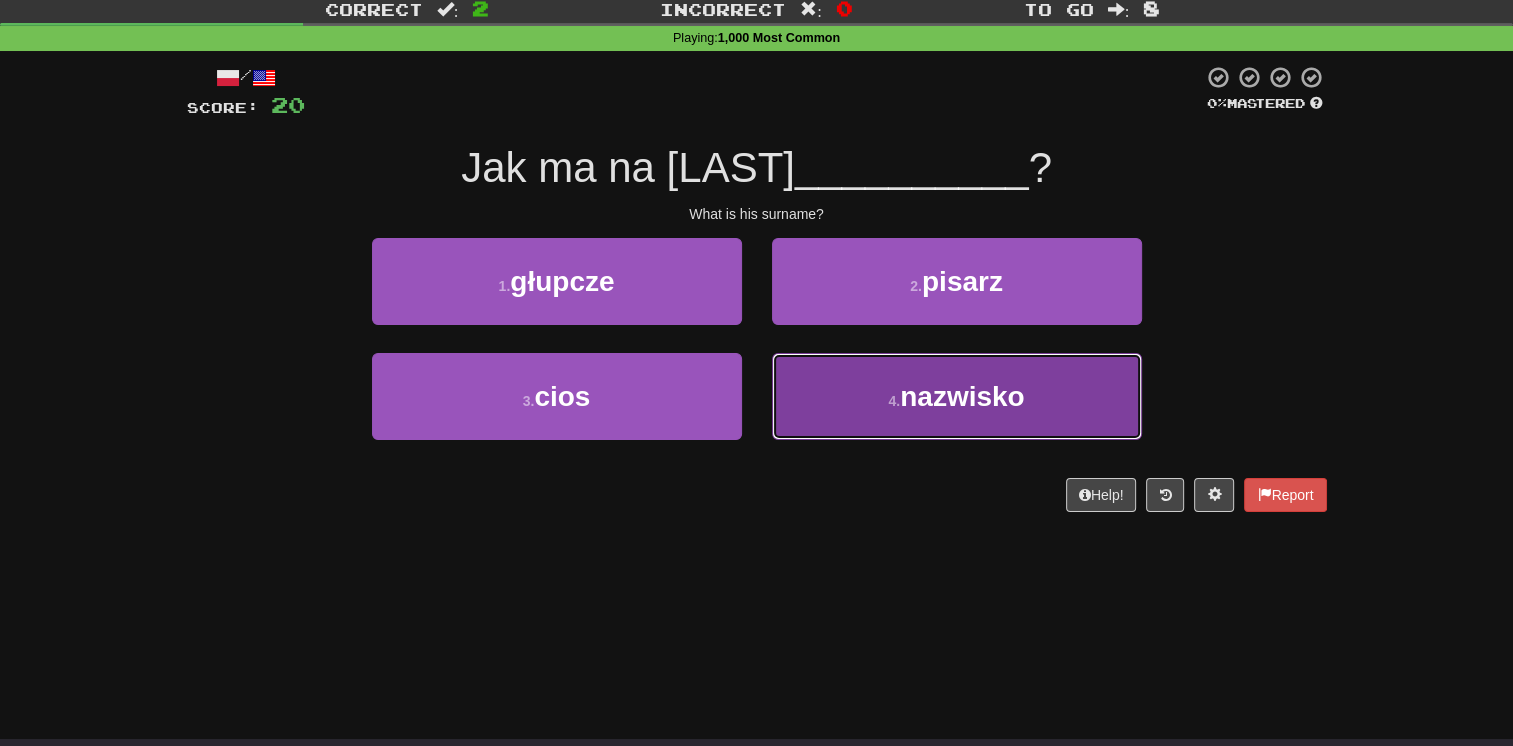 click on "4 .  nazwisko" at bounding box center (957, 396) 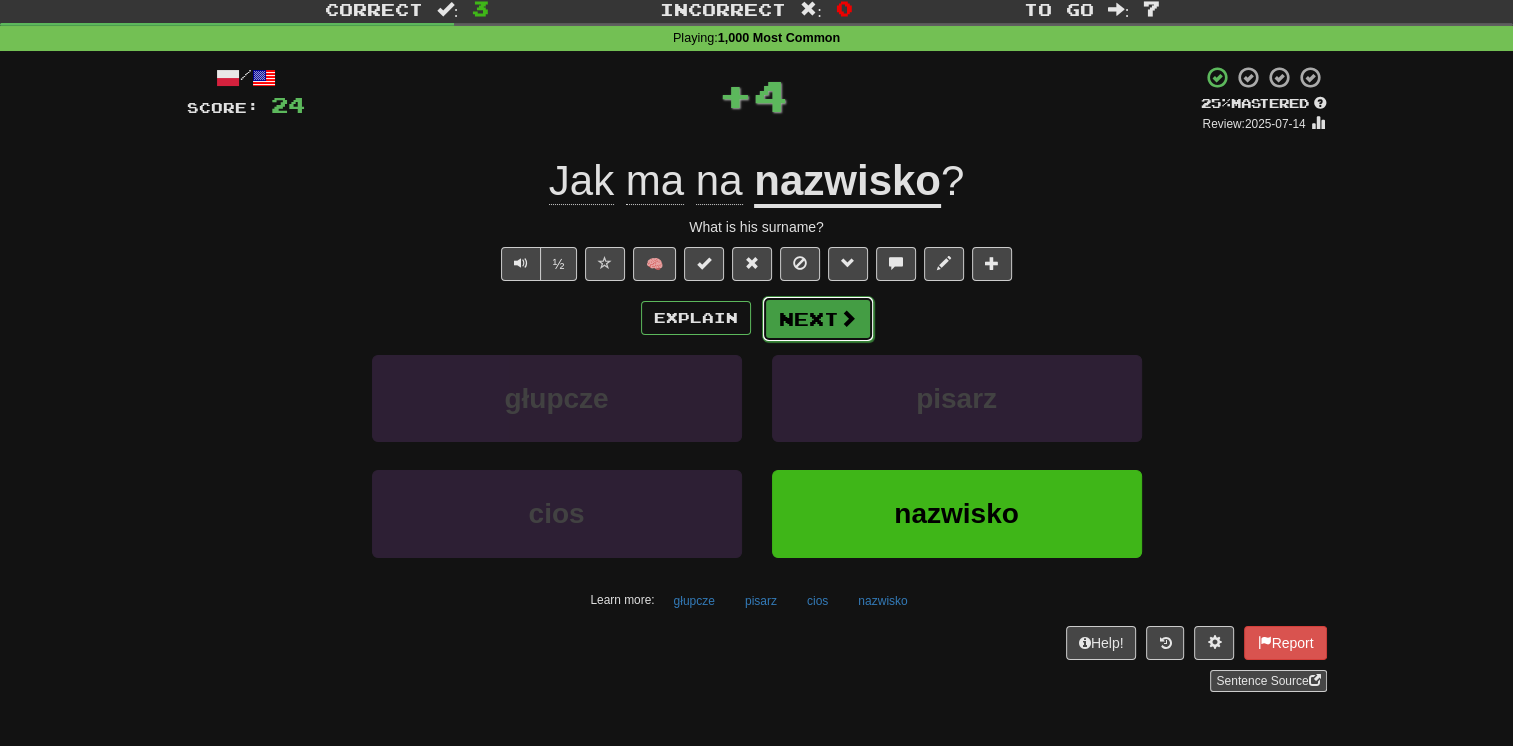 click on "Next" at bounding box center [818, 319] 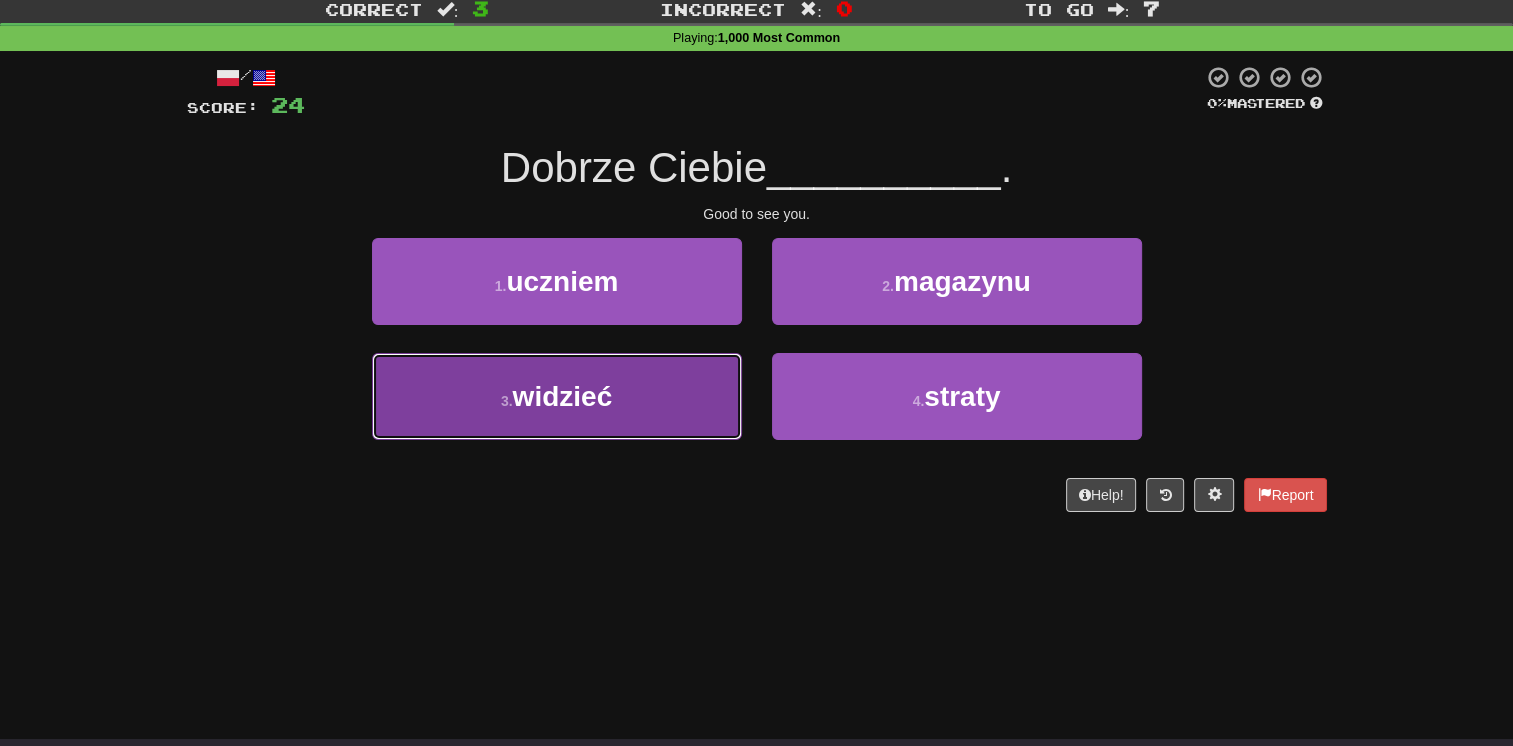 click on "3 .  widzieć" at bounding box center (557, 396) 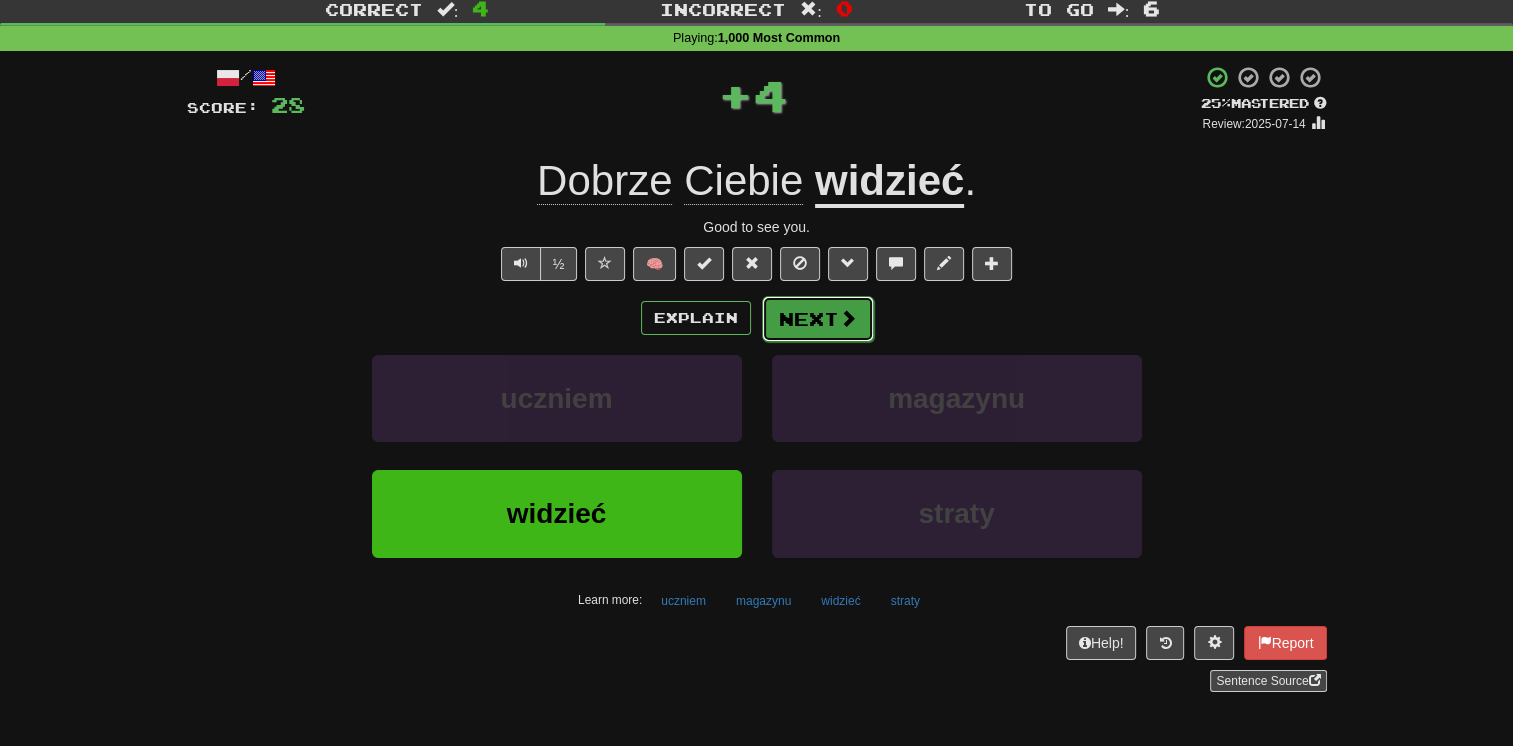 click on "Next" at bounding box center (818, 319) 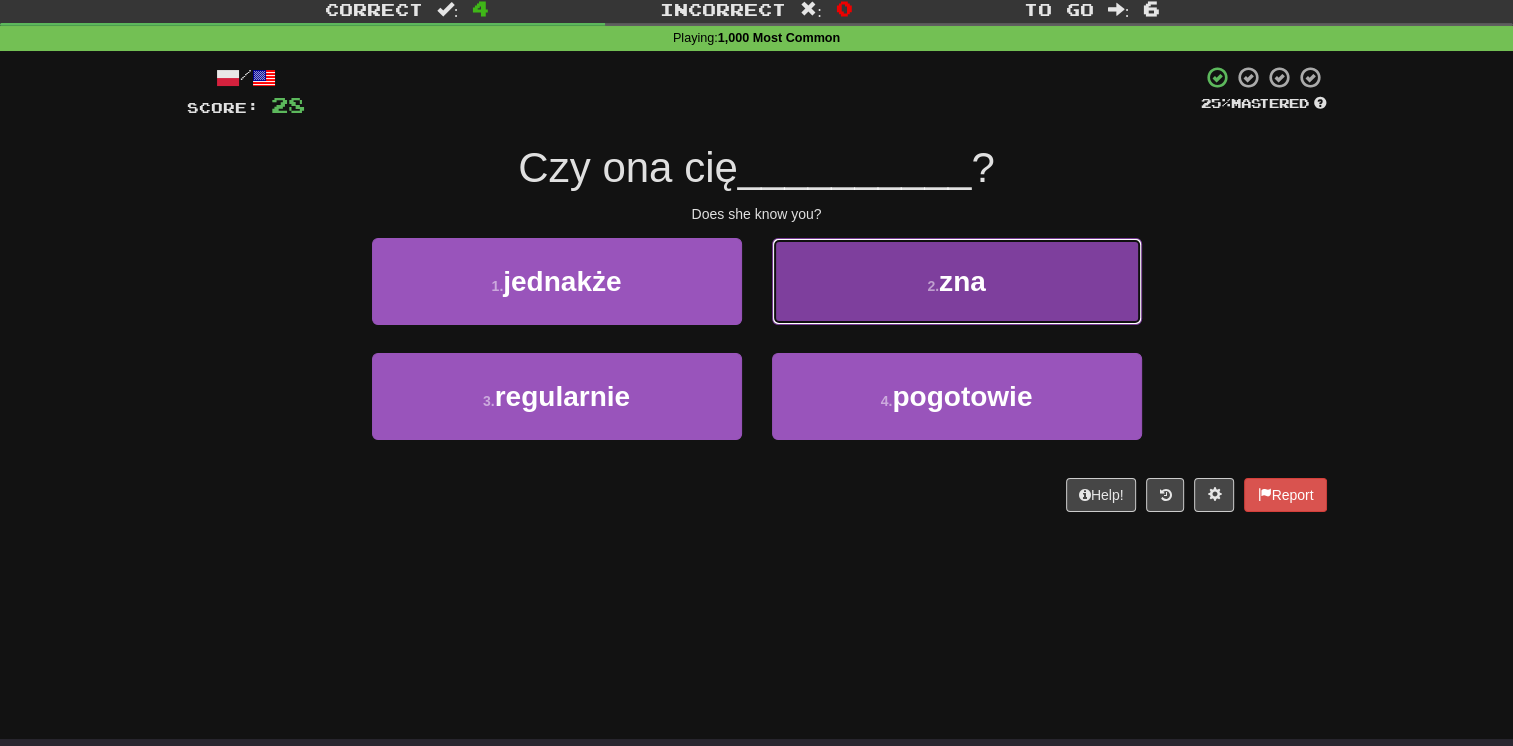 click on "2 .  zna" at bounding box center [957, 281] 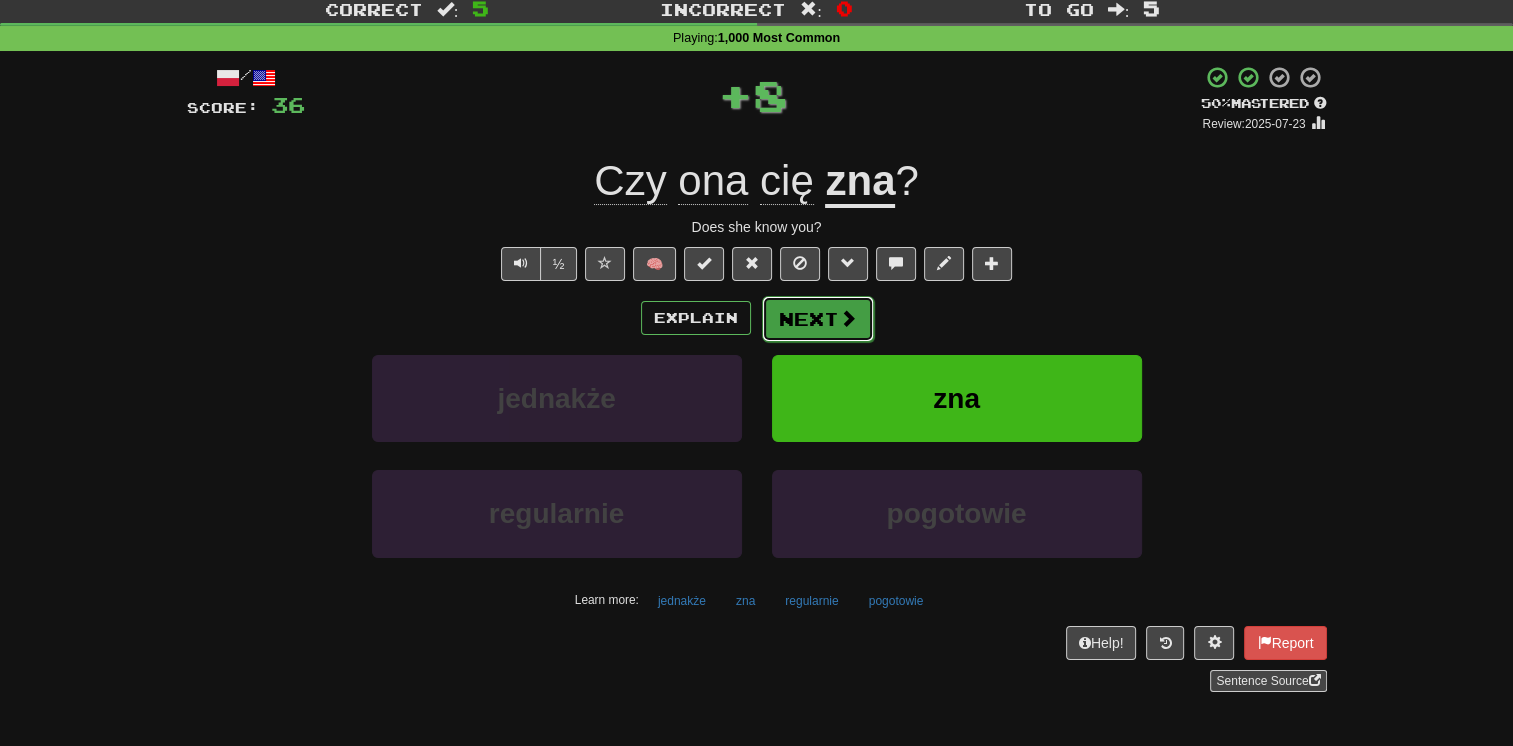 click on "Next" at bounding box center [818, 319] 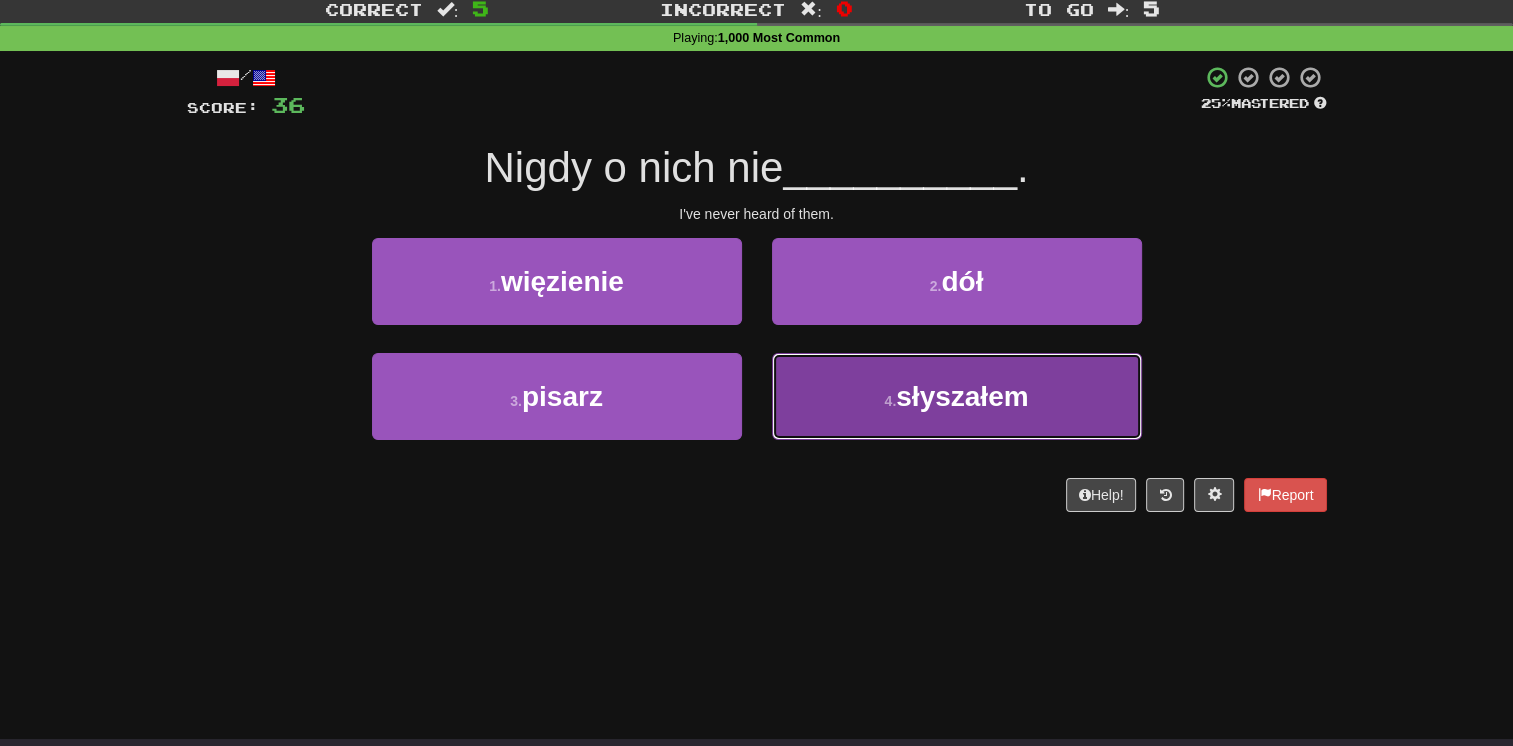click on "4 .  słyszałem" at bounding box center (957, 396) 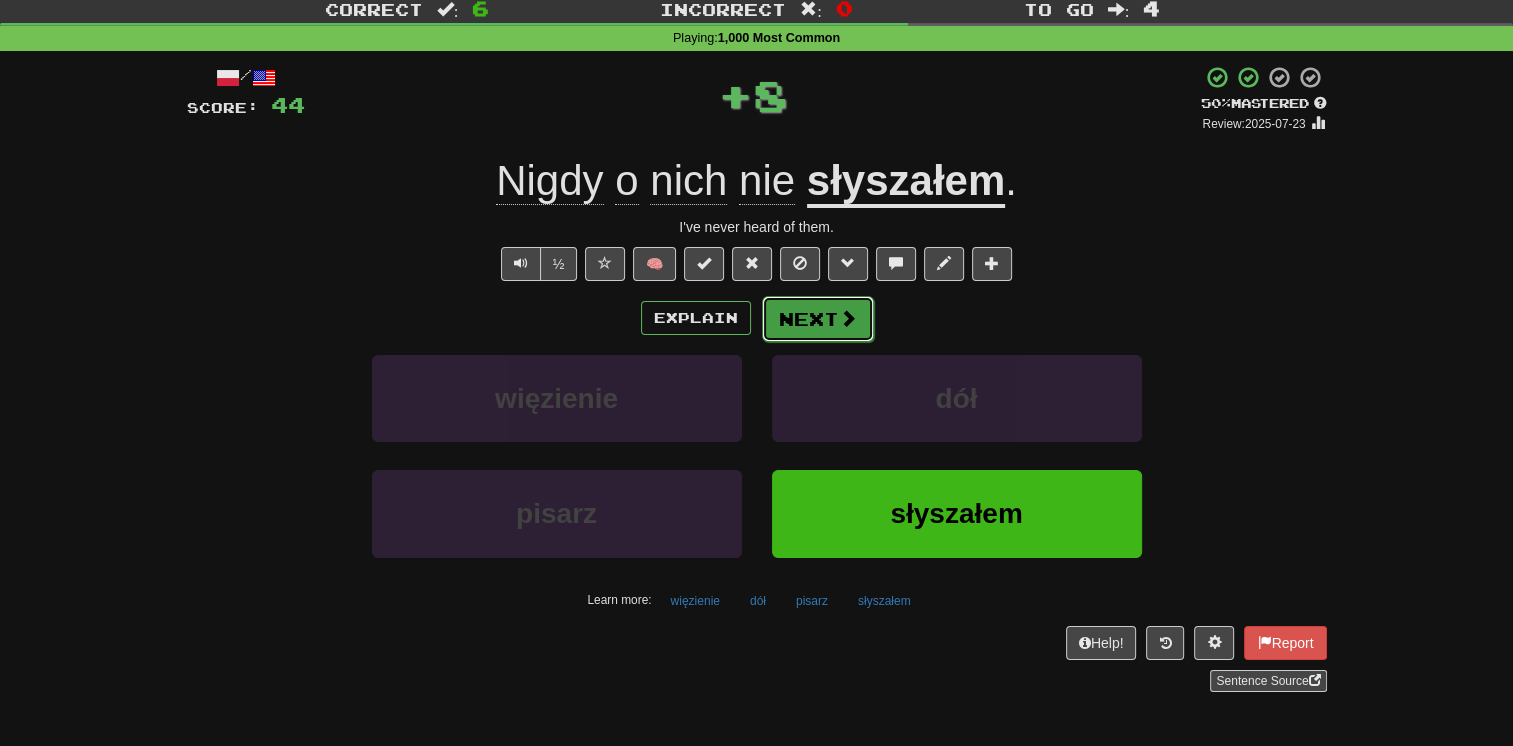 click on "Next" at bounding box center (818, 319) 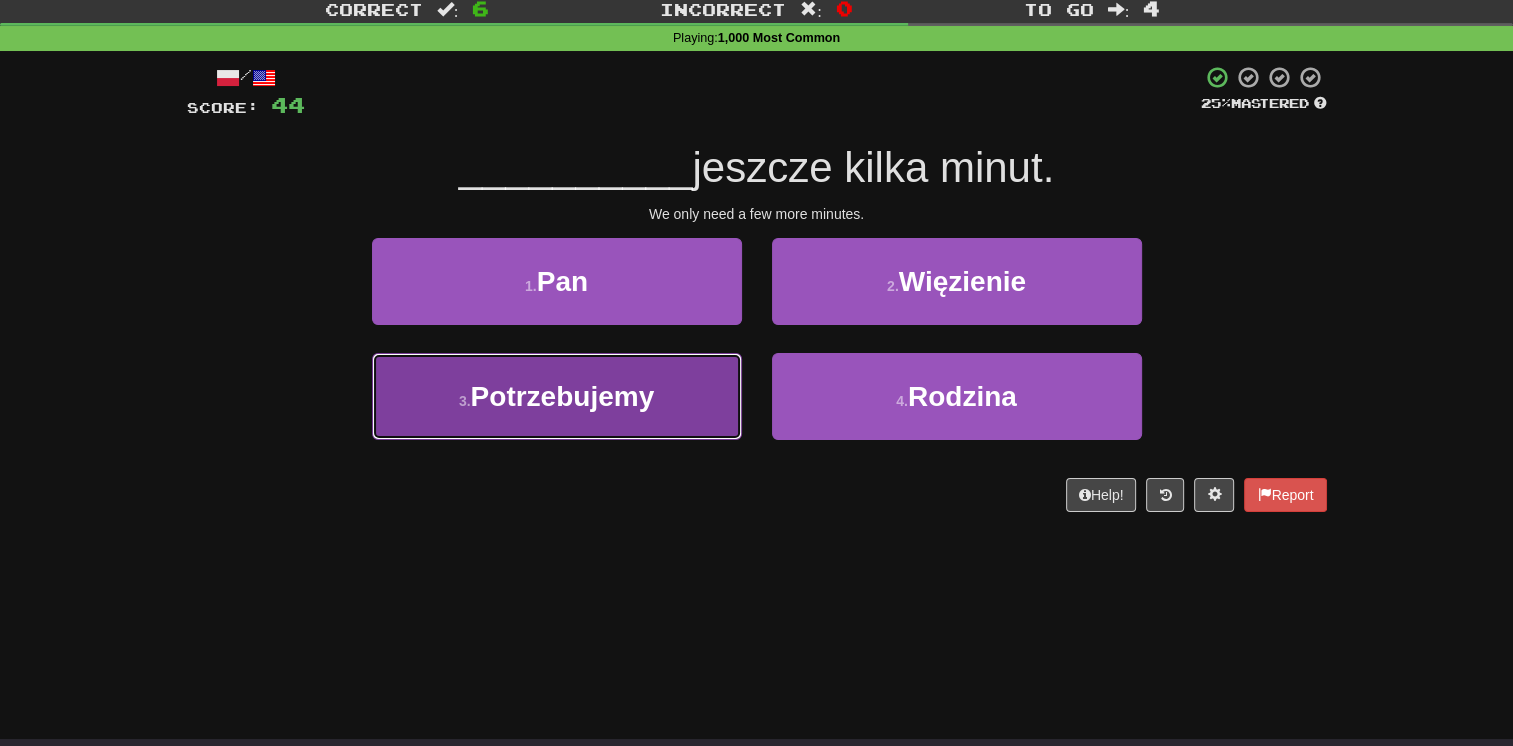 click on "3 .  Potrzebujemy" at bounding box center [557, 396] 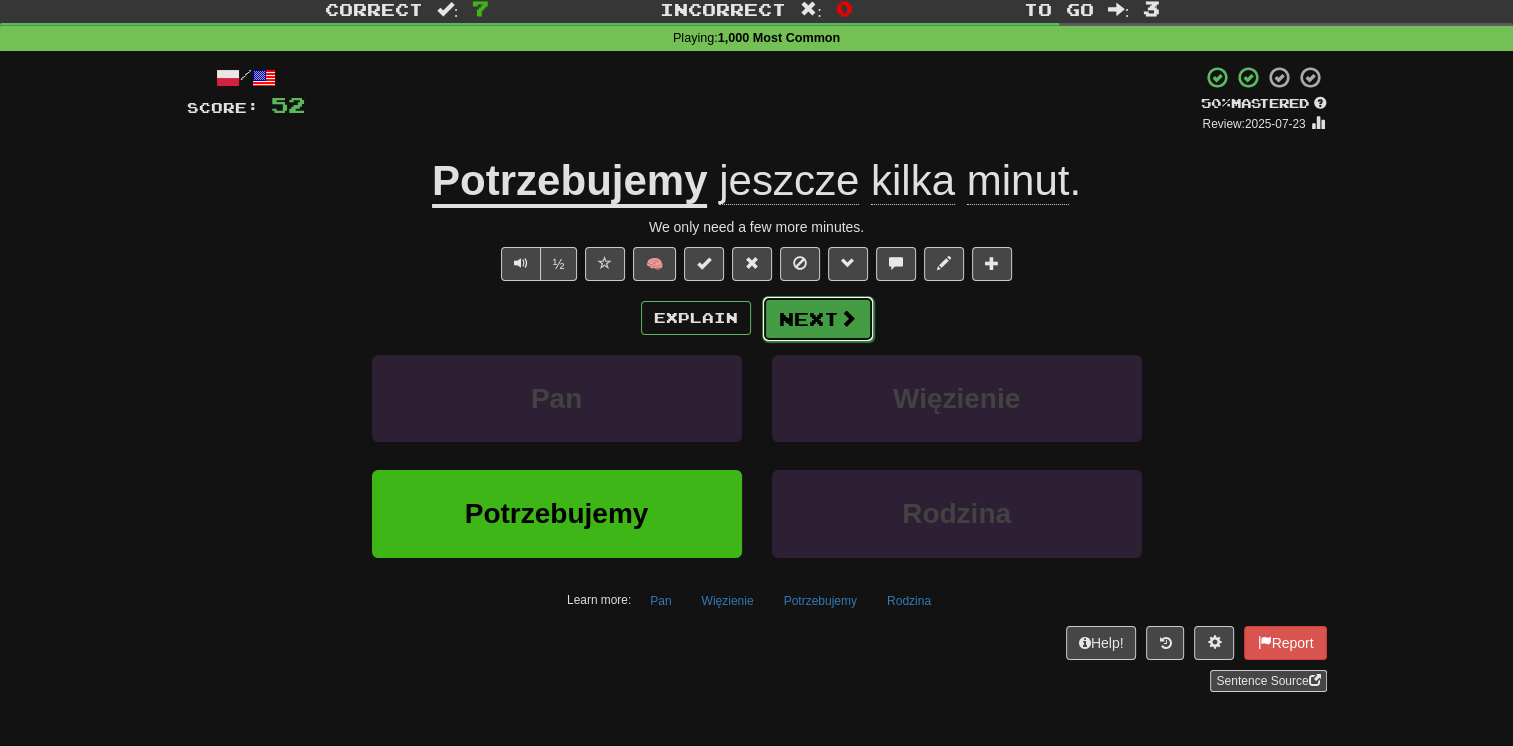 click at bounding box center [848, 318] 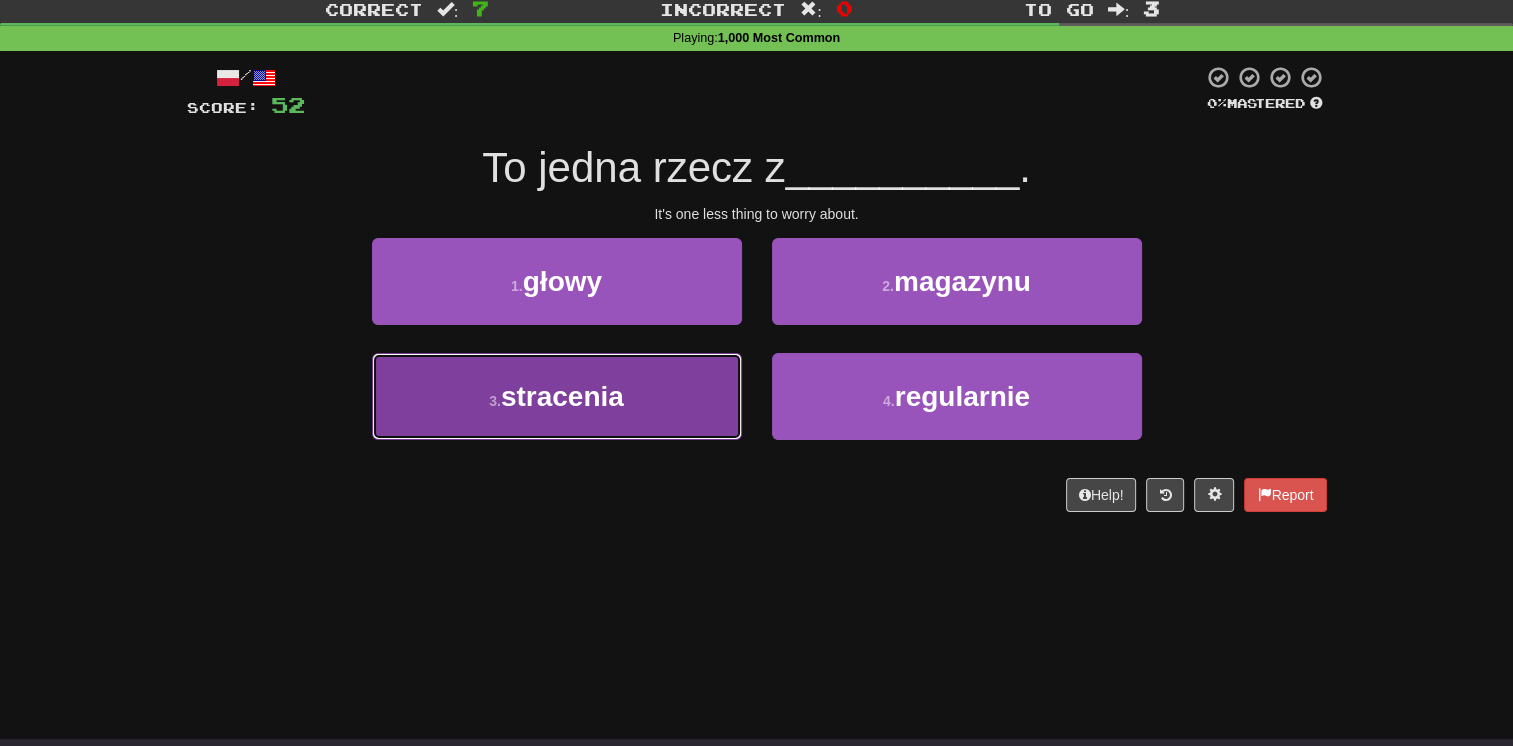 click on "3 .  stracenia" at bounding box center (557, 396) 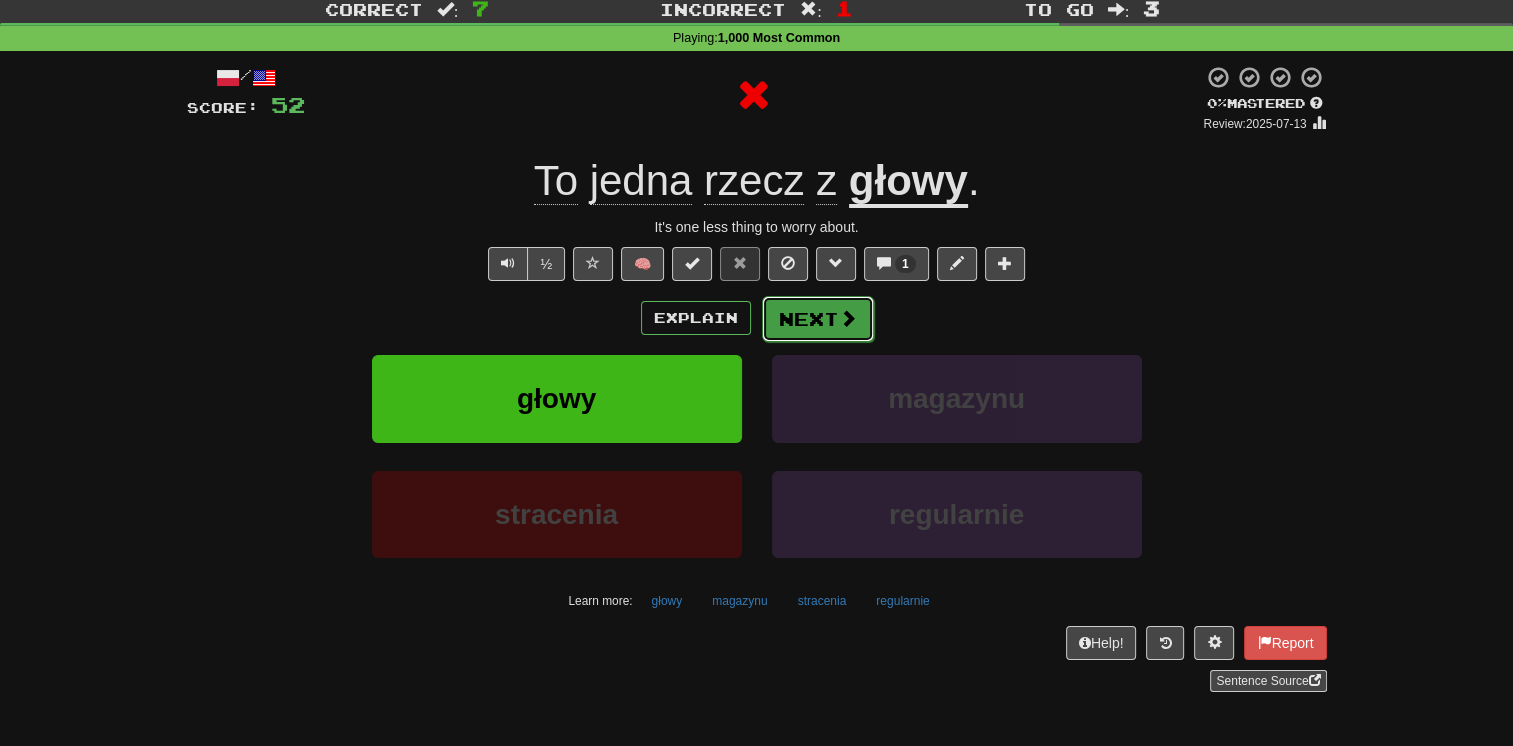 click on "Next" at bounding box center [818, 319] 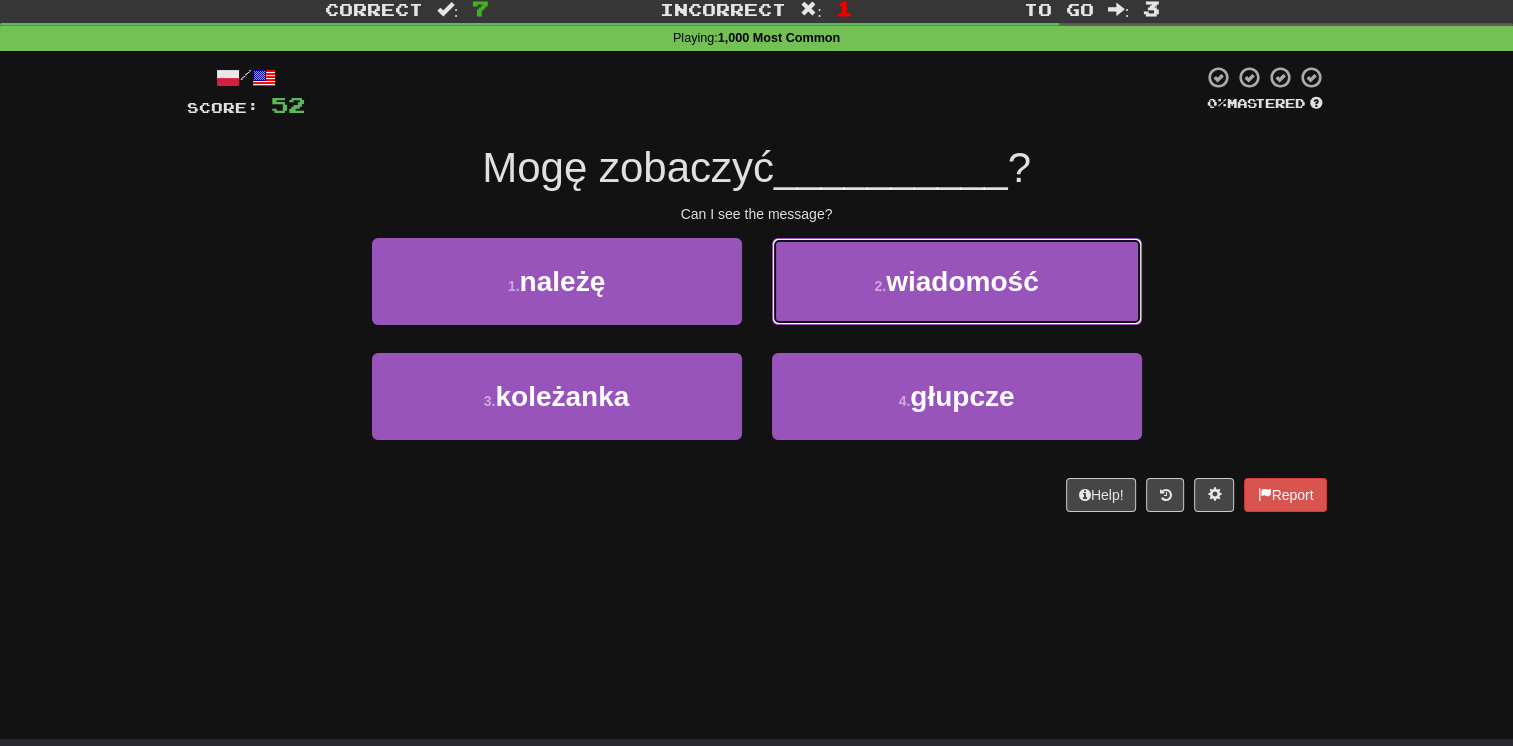 click on "2 .  wiadomość" at bounding box center [957, 281] 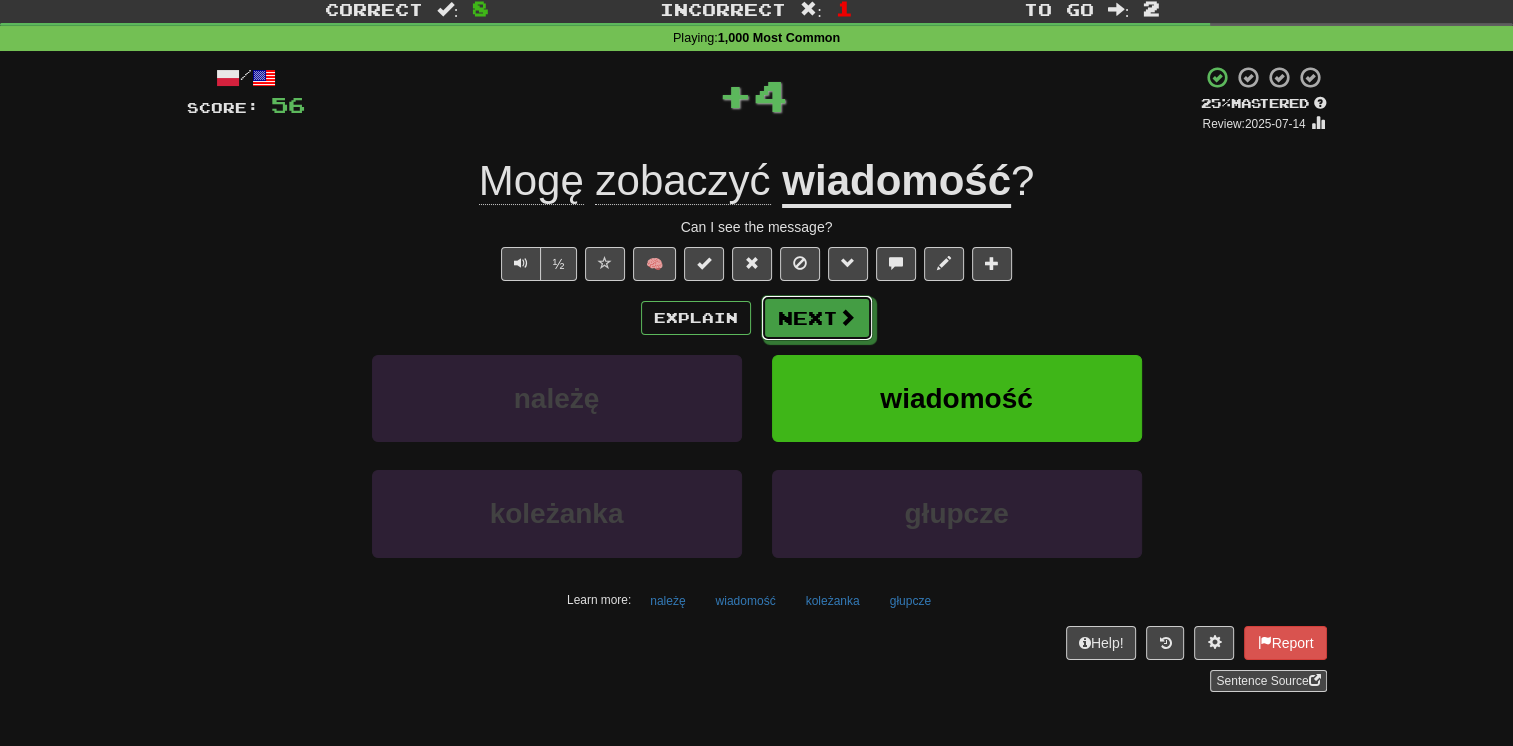 click on "Next" at bounding box center (817, 318) 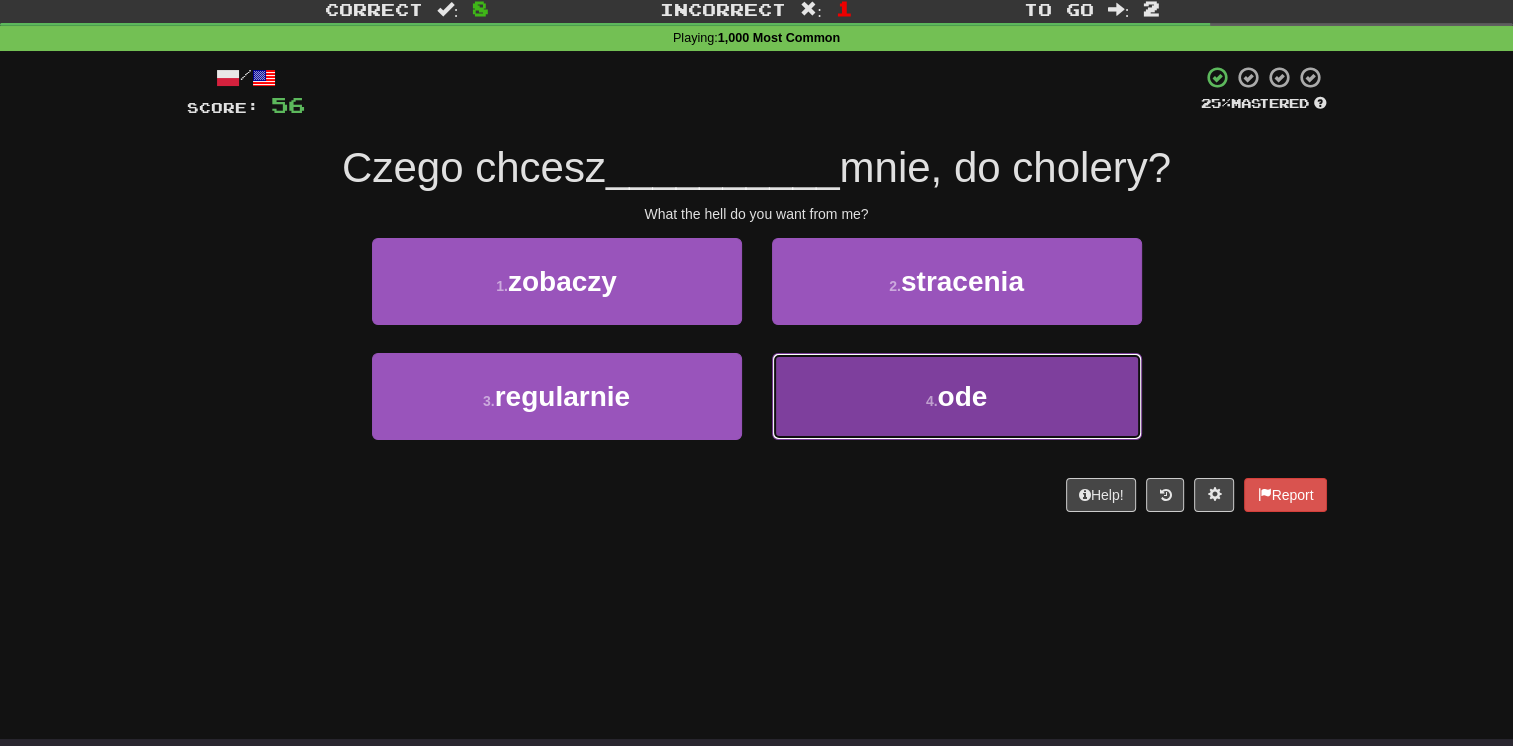 click on "4 .  ode" at bounding box center [957, 396] 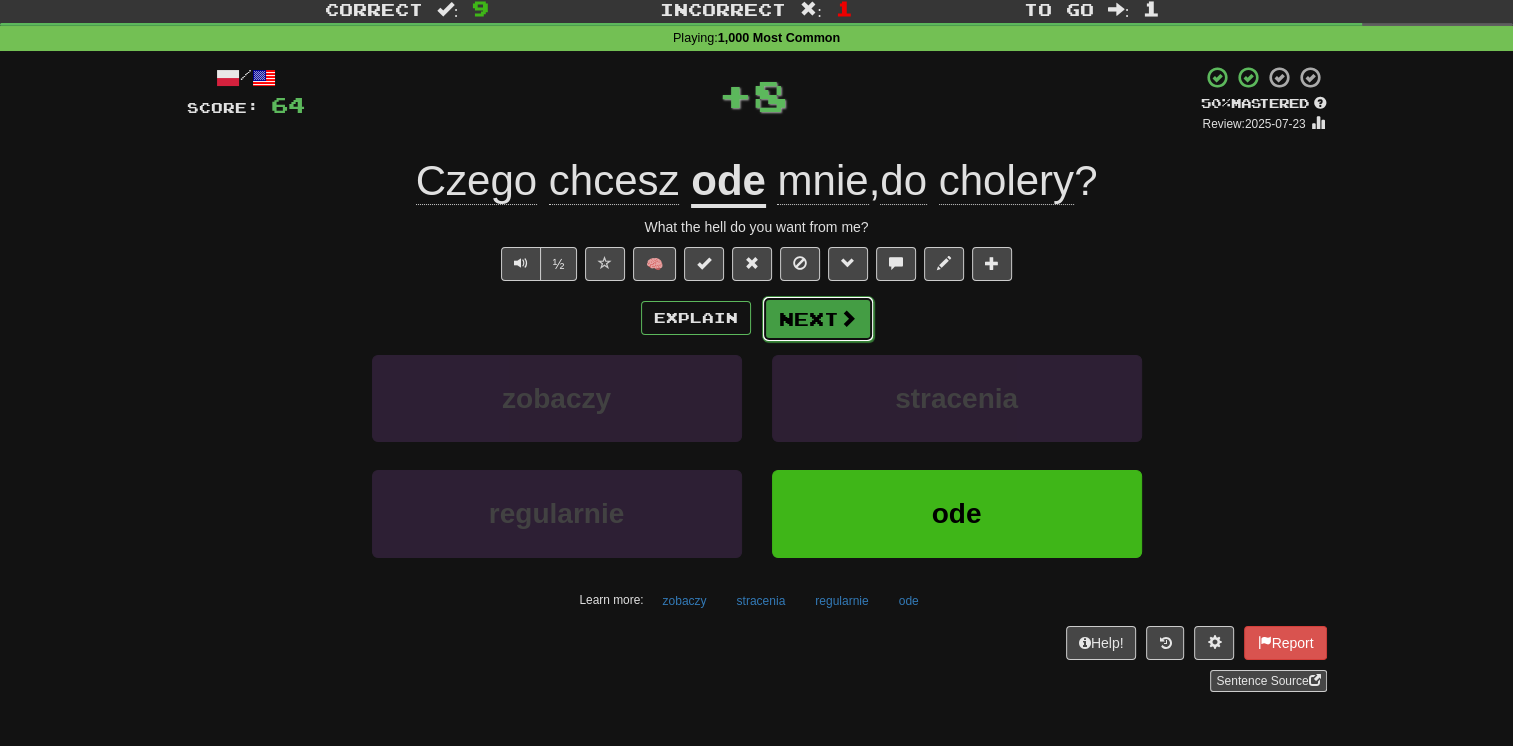 click on "Next" at bounding box center (818, 319) 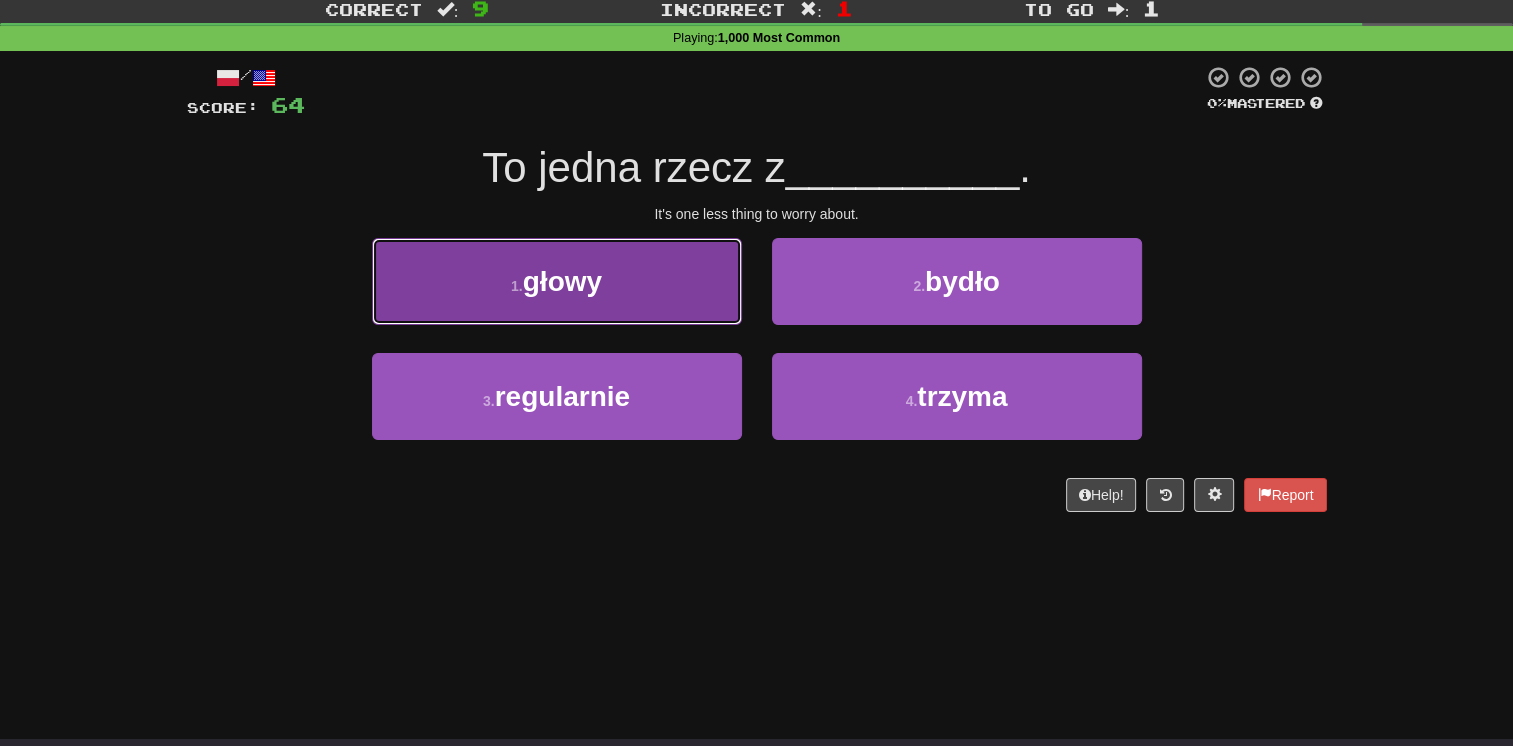 click on "1 .  głowy" at bounding box center (557, 281) 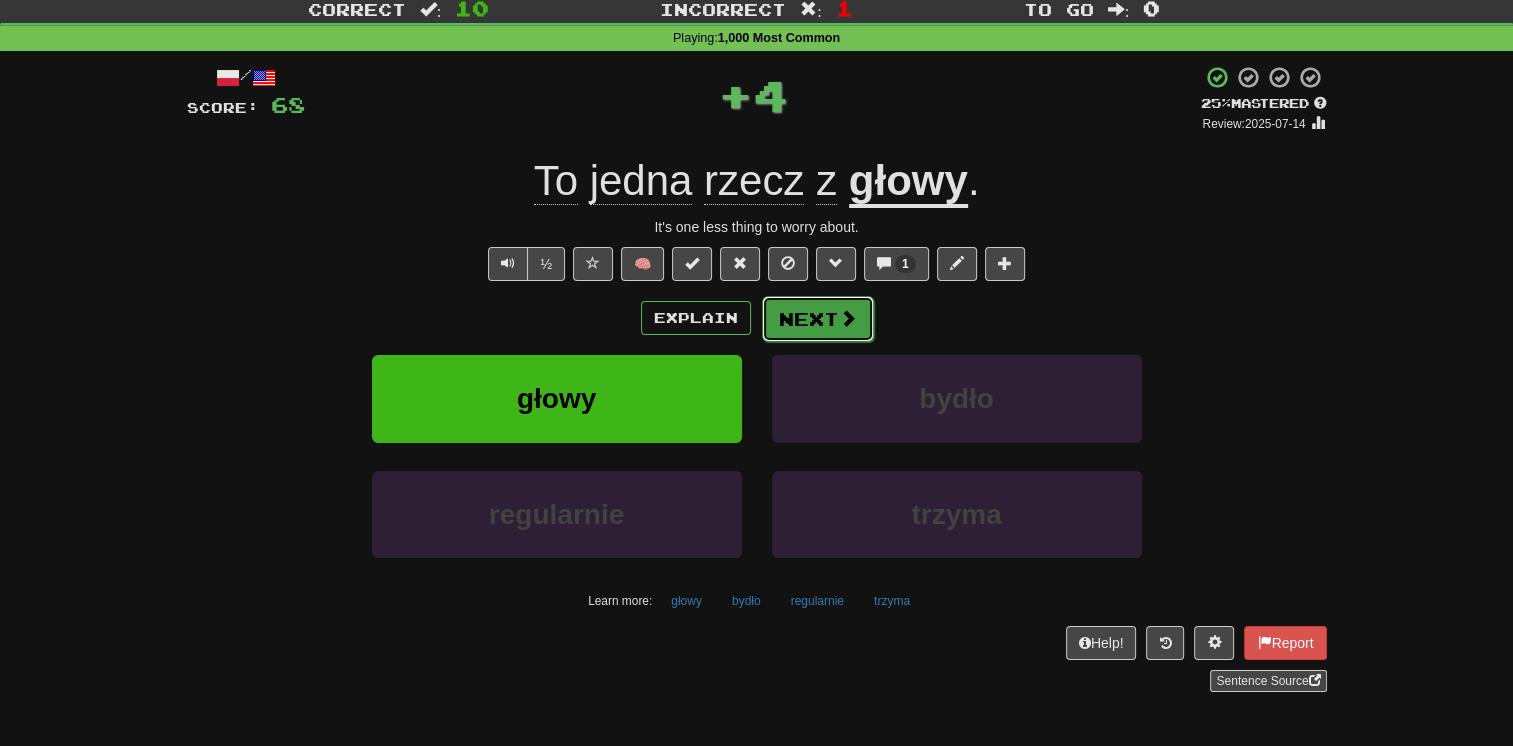 click on "Next" at bounding box center (818, 319) 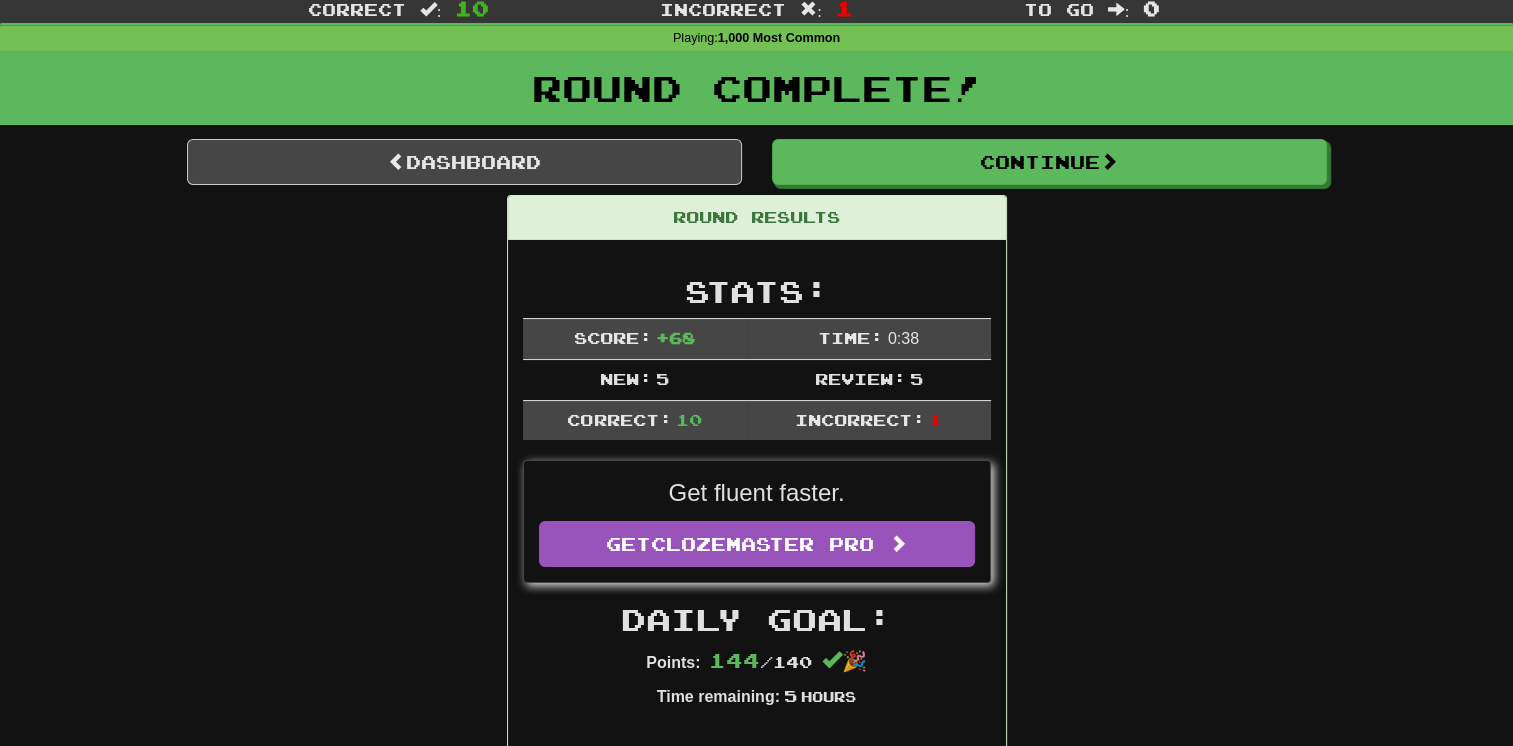 click on "Round Results Stats: Score:   + 68 Time:   0 : 38 New:   5 Review:   5 Correct:   10 Incorrect:   1 Get fluent faster. Get  Clozemaster Pro   Daily Goal: Points:   144  /  140  🎉 Time remaining: 5   Hours Progress: 1,000 Most Common Playing:  628  /  1,769 + 5 35.218% 35.5% Mastered:  116  /  1,769 + 1 6.501% 6.557% Ready for Review:  8  /  Level:  52 644  points to level  53  - keep going! Ranked:  205 th  this week Sentences:  Report Pokaż  mi zdjęcia! Show me the photos!  Report Mamy tylko  godzinę . We've only got an hour.  Report Jak ma na  nazwisko ? What is his surname?  Report Dobrze Ciebie  widzieć . Good to see you.  Report Czy ona cię  zna ? Does she know you?  Report Nigdy o nich nie  słyszałem . I've never heard of them.  Report Potrzebujemy  jeszcze kilka minut. We only need a few more minutes. 1  Report To jedna rzecz z  głowy . It's one less thing to worry about.  Report Mogę zobaczyć  wiadomość ? Can I see the message?  Report Czego chcesz  ode  mnie, do cholery?" at bounding box center [757, 1195] 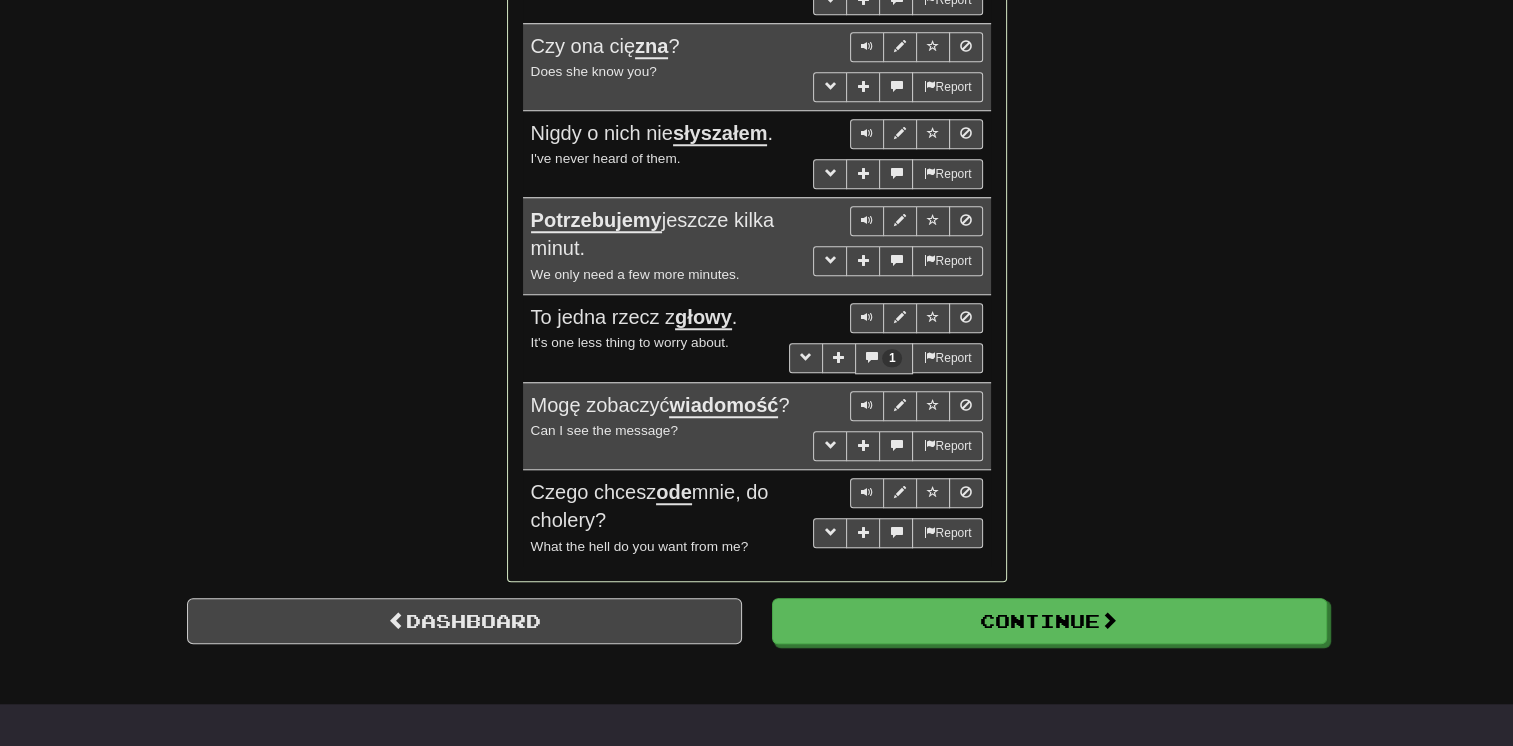 scroll, scrollTop: 1697, scrollLeft: 0, axis: vertical 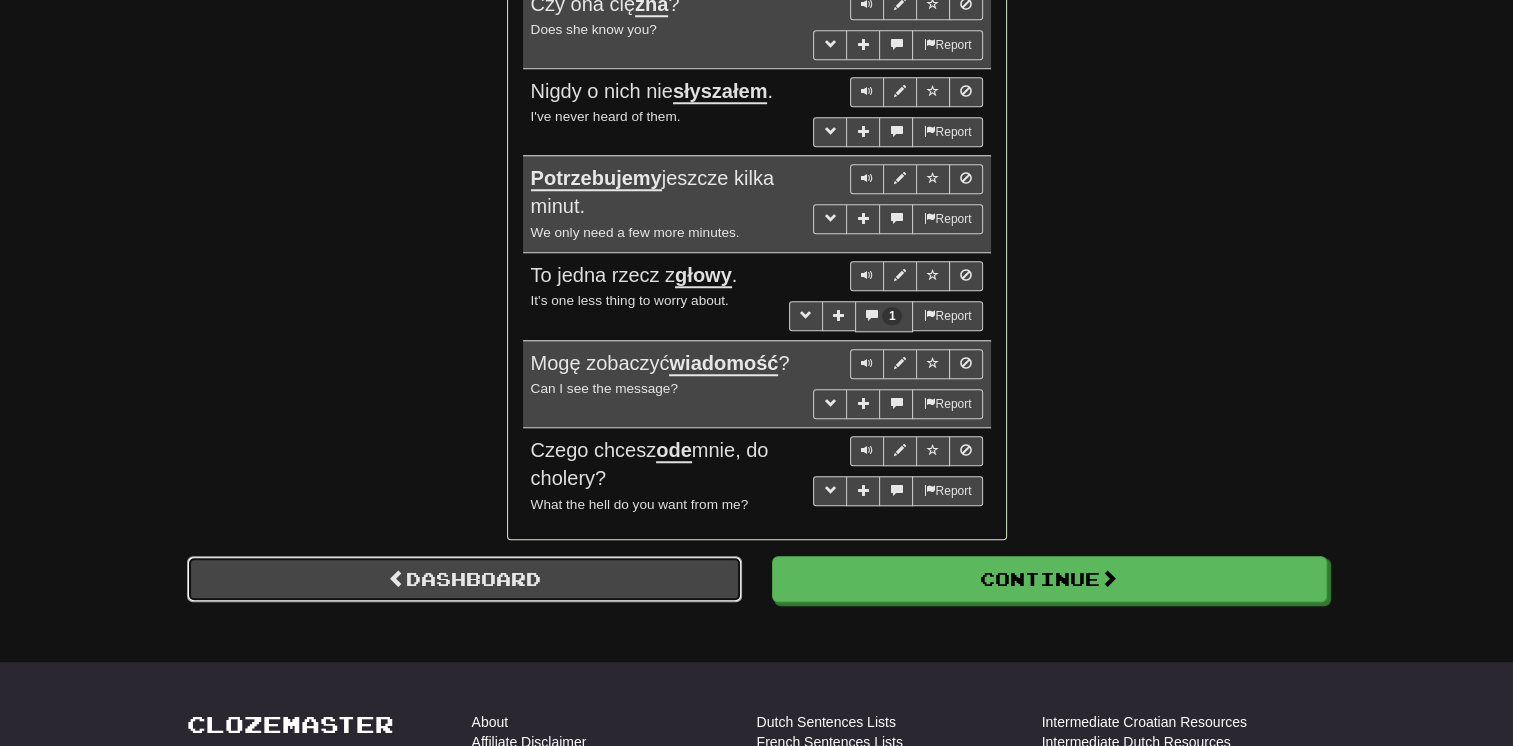 click on "Dashboard" at bounding box center [464, 579] 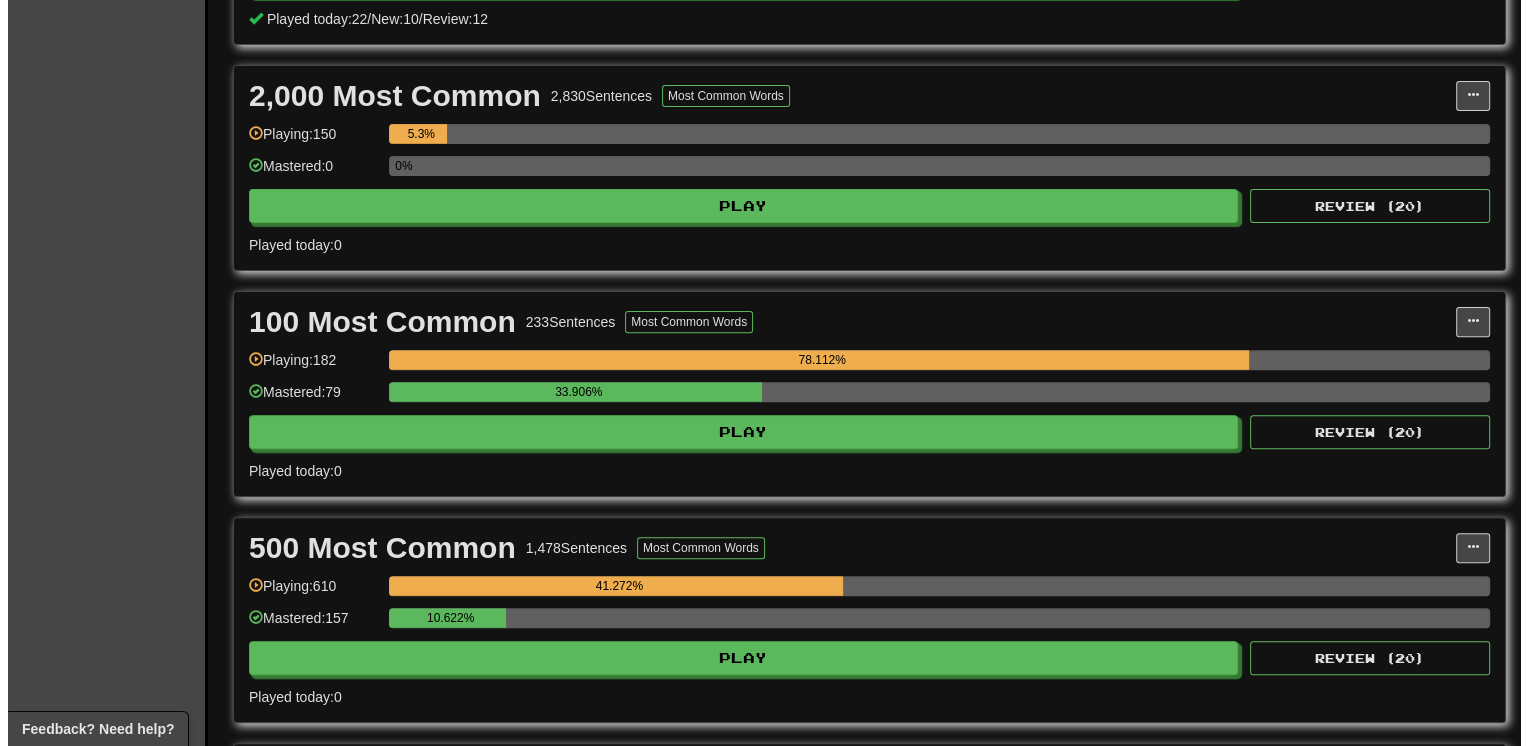 scroll, scrollTop: 680, scrollLeft: 0, axis: vertical 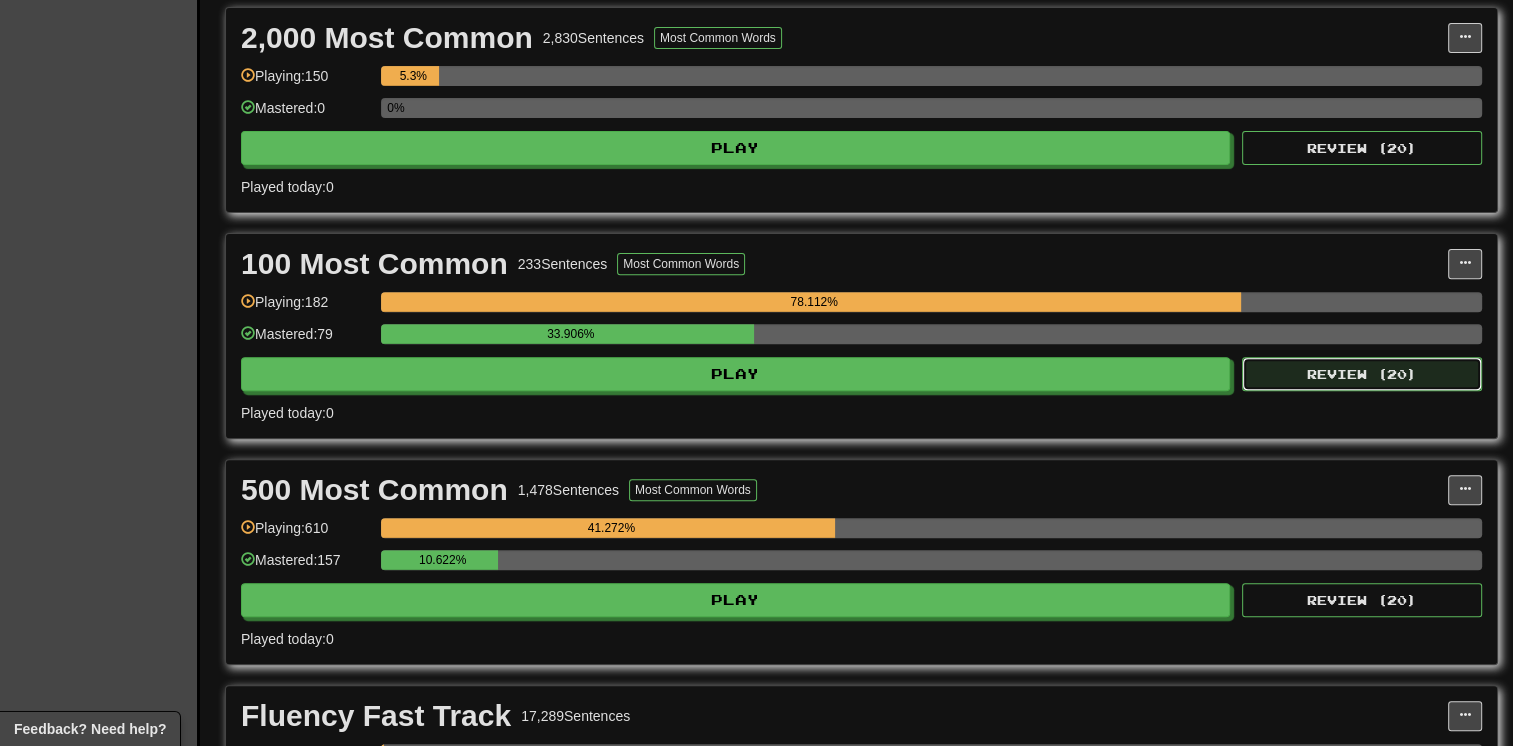 click on "Review ( 20 )" at bounding box center (1362, 374) 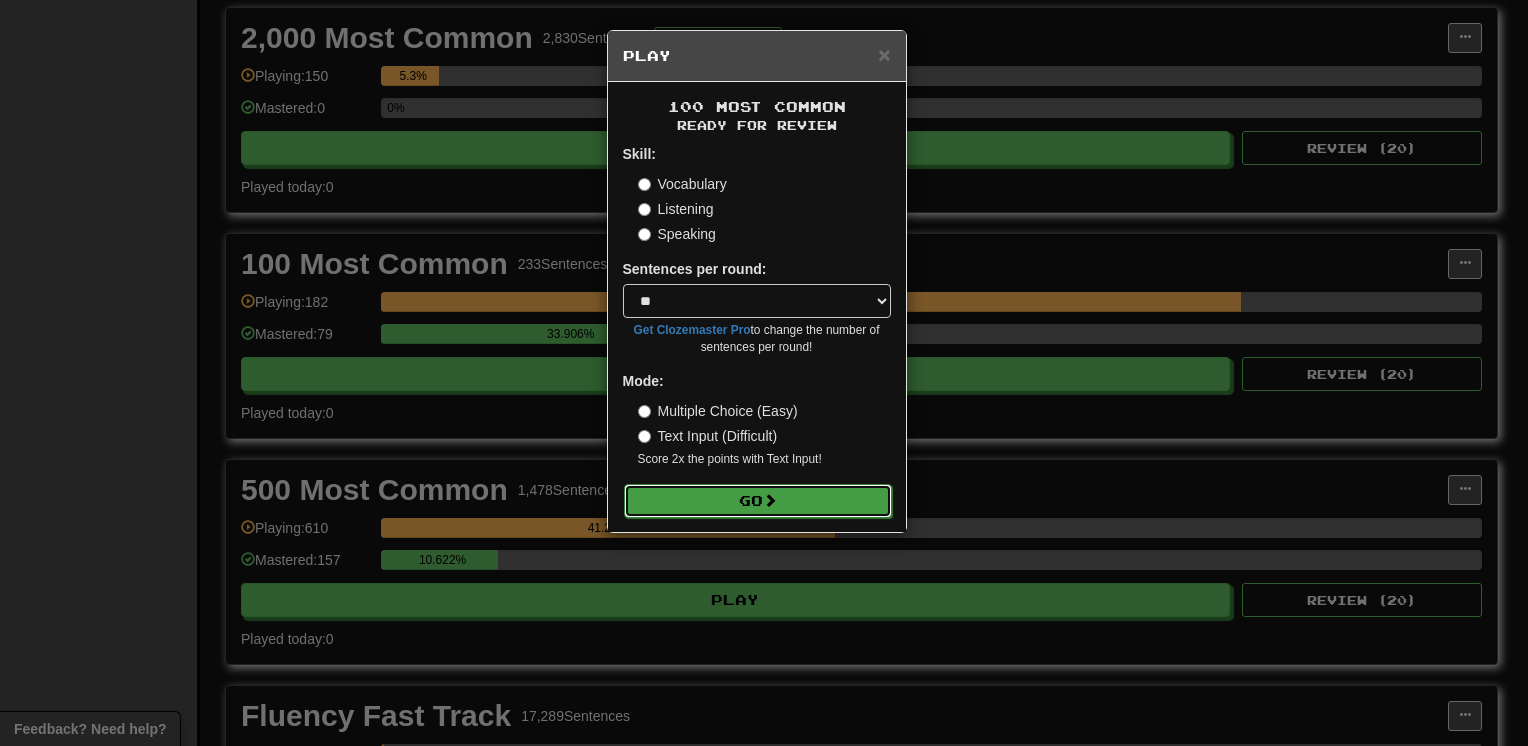 click on "Go" at bounding box center (758, 501) 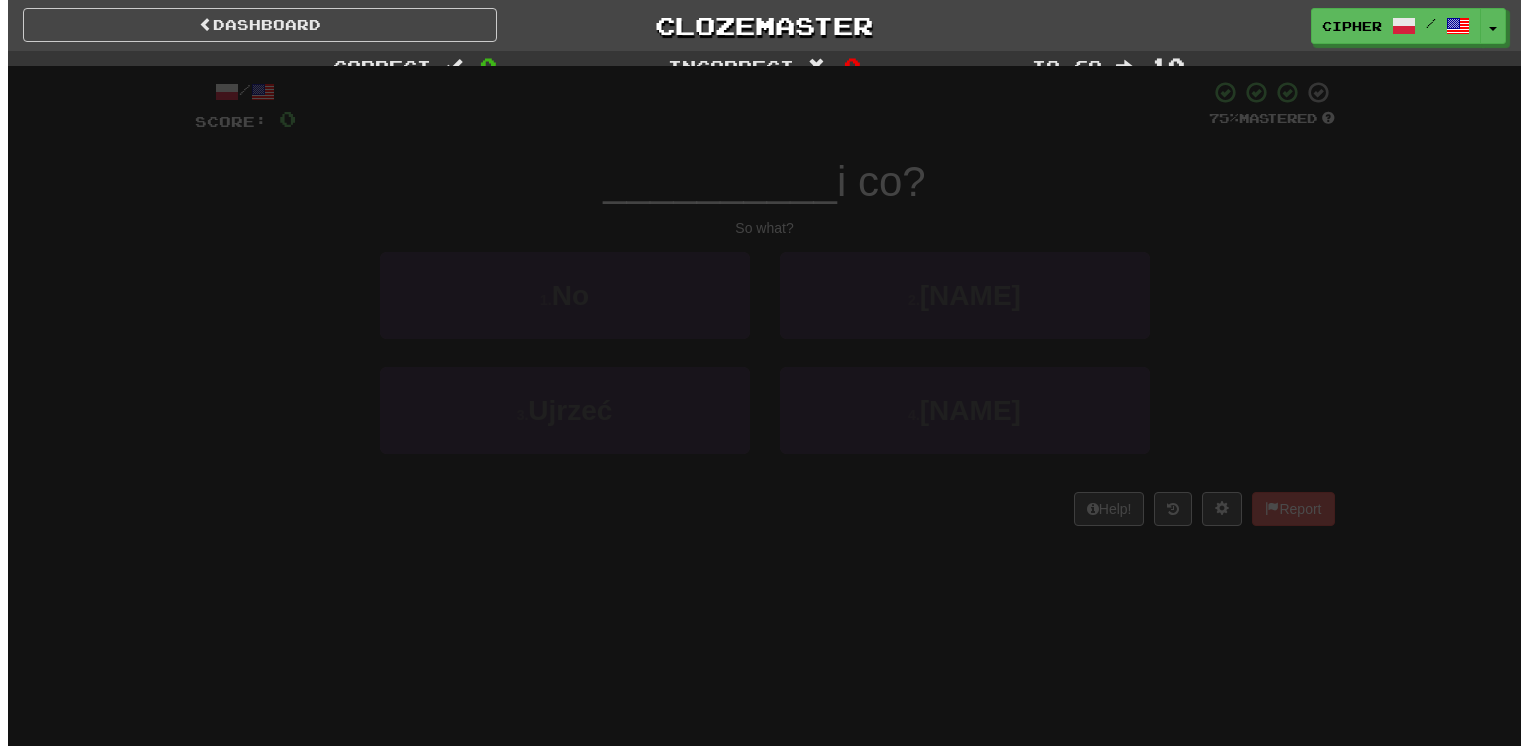 scroll, scrollTop: 0, scrollLeft: 0, axis: both 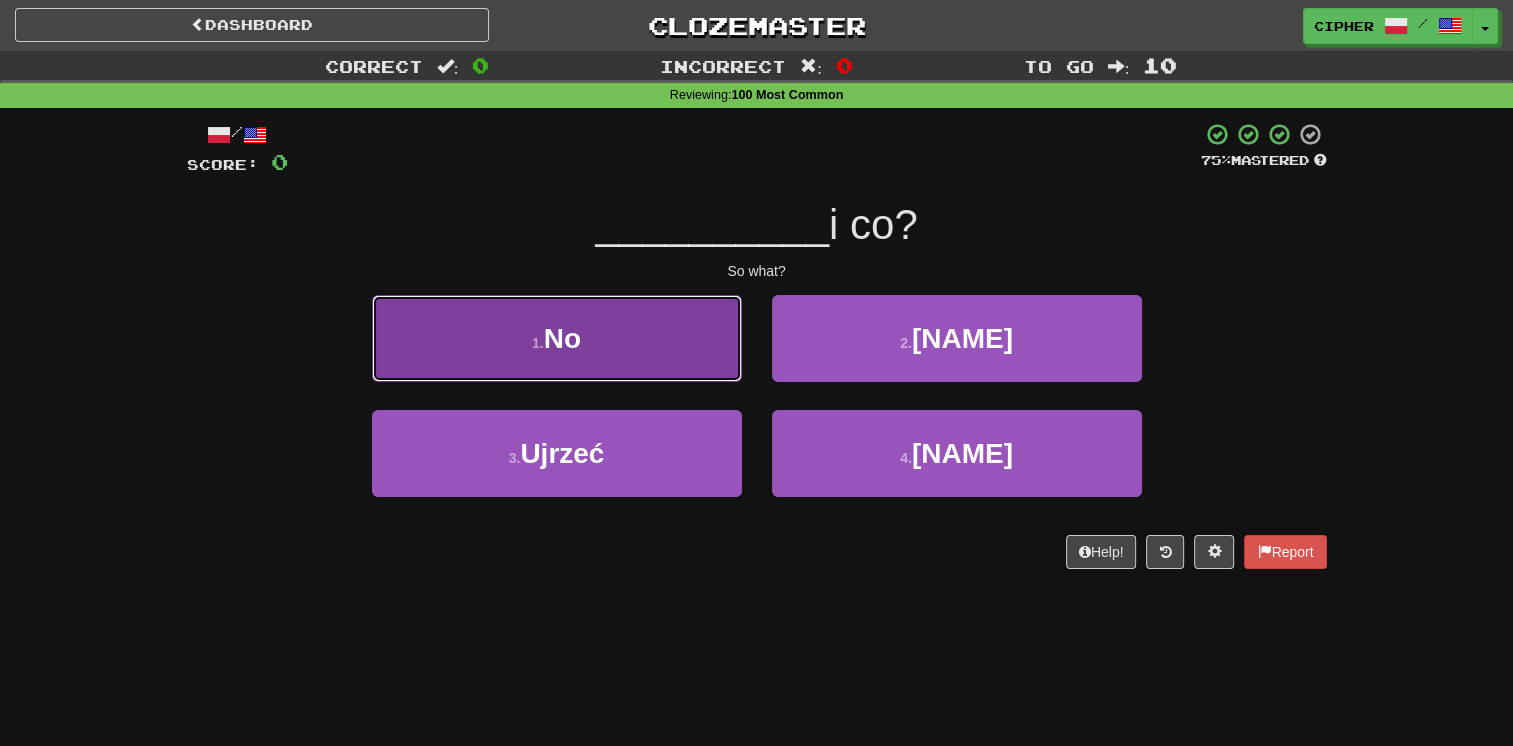 click on "1 .  No" at bounding box center (557, 338) 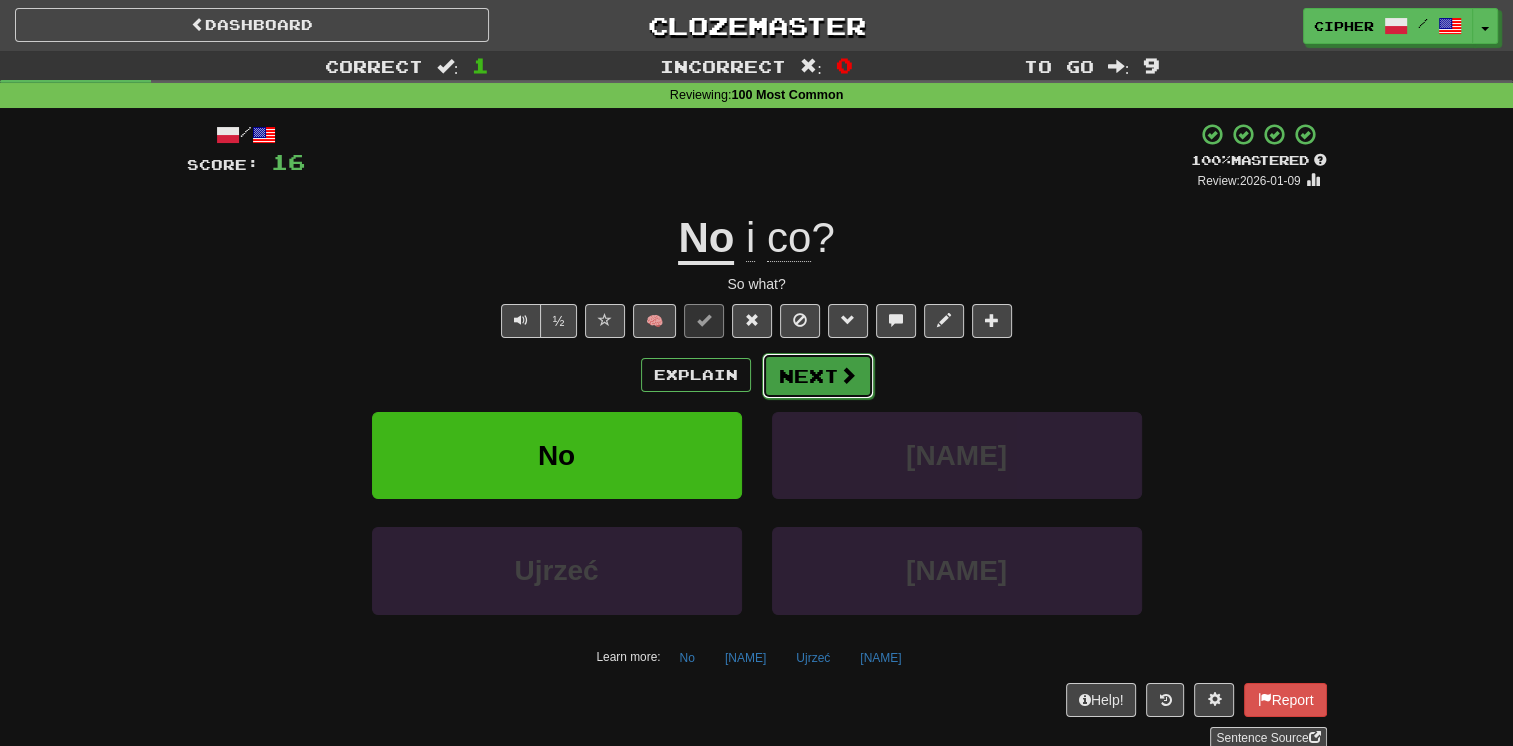 click on "Next" at bounding box center [818, 376] 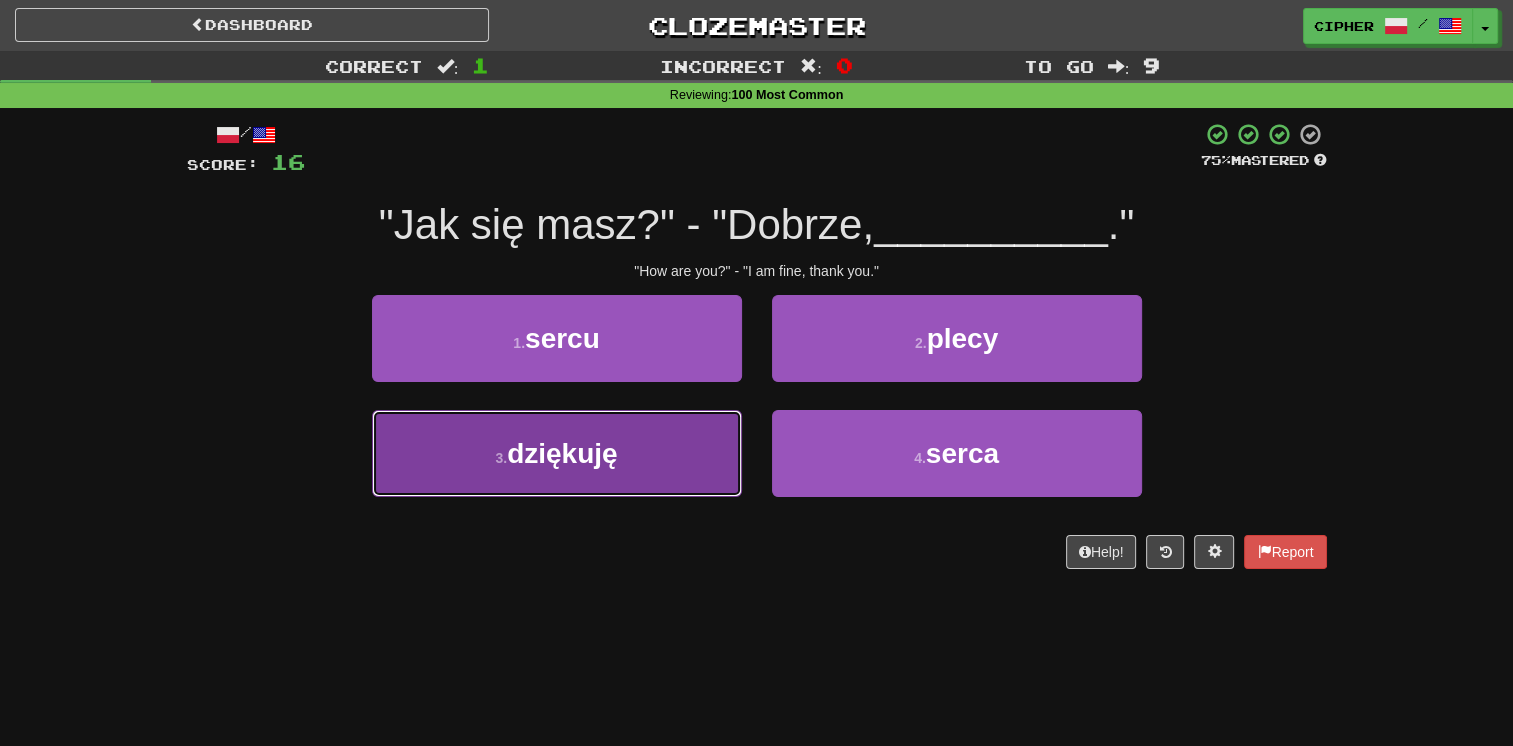 click on "3 .  dziękuję" at bounding box center [557, 453] 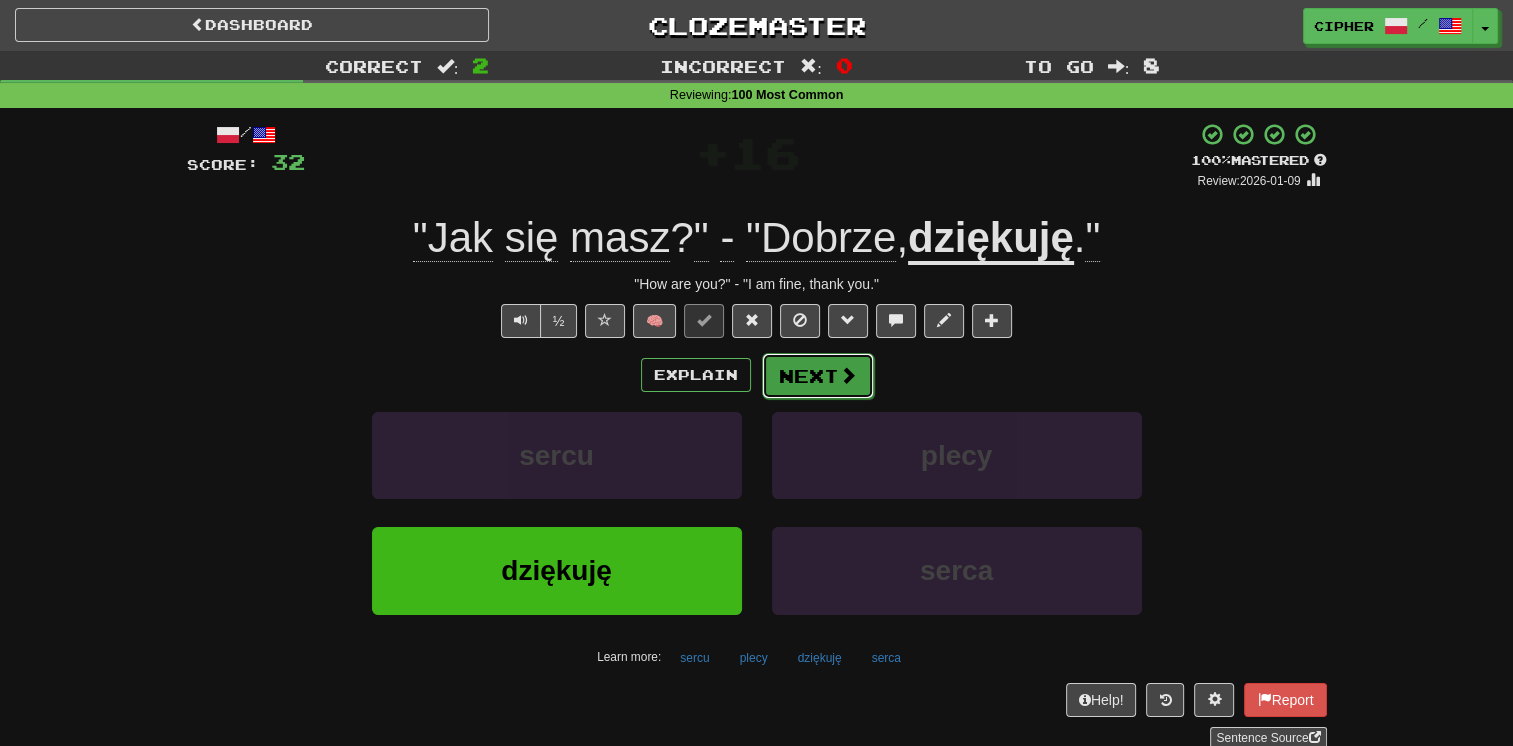 click on "Next" at bounding box center (818, 376) 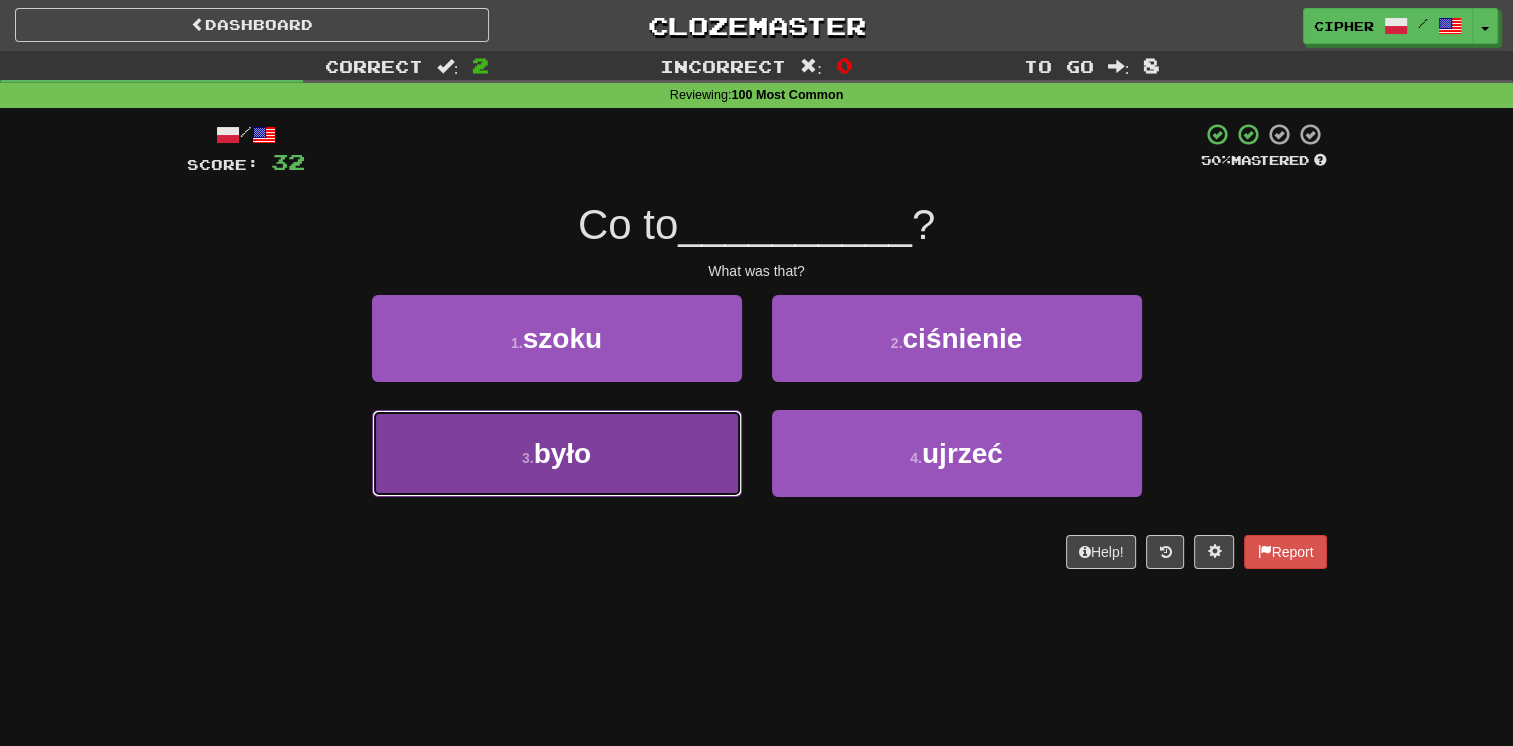click on "3 .  było" at bounding box center (557, 453) 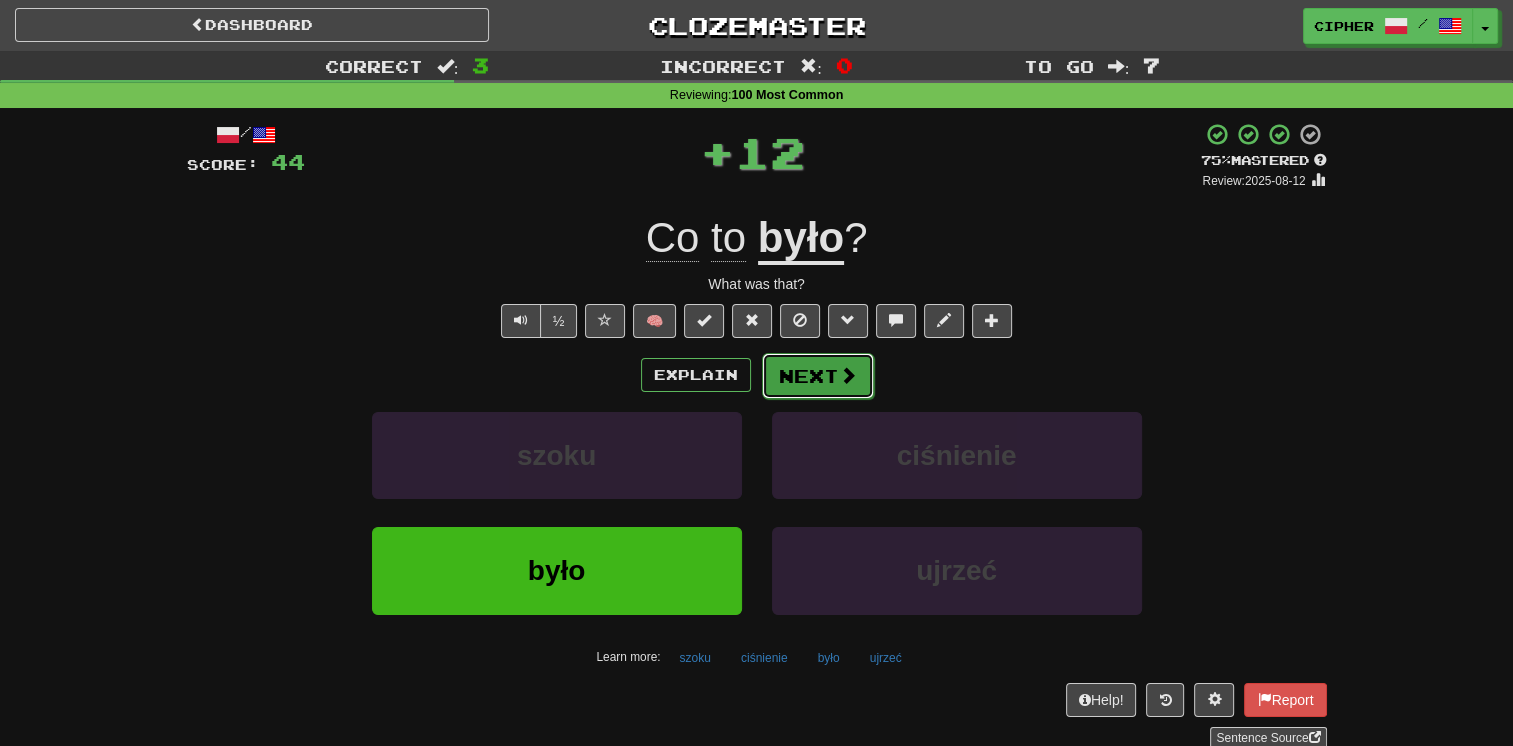 click on "Next" at bounding box center [818, 376] 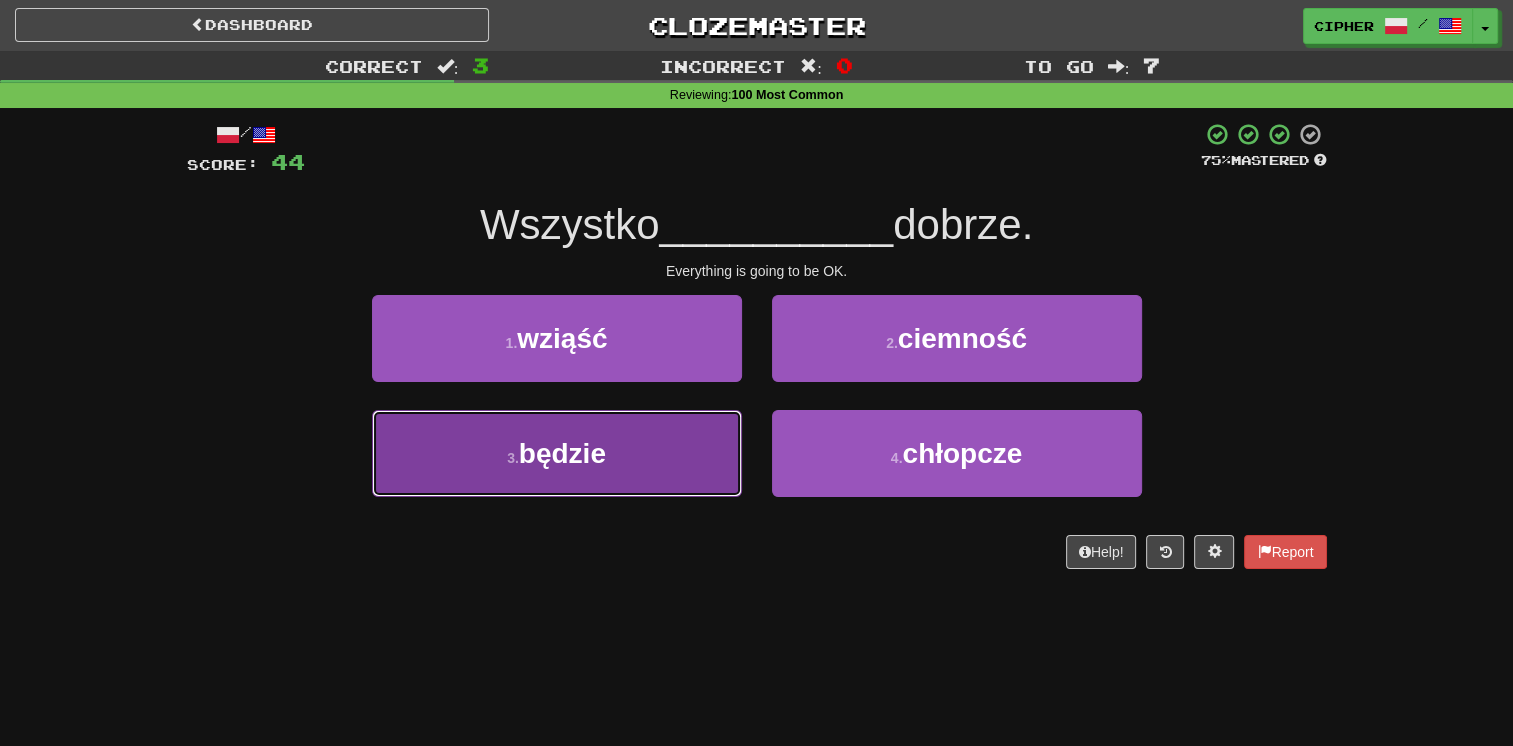 click on "3 .  będzie" at bounding box center [557, 453] 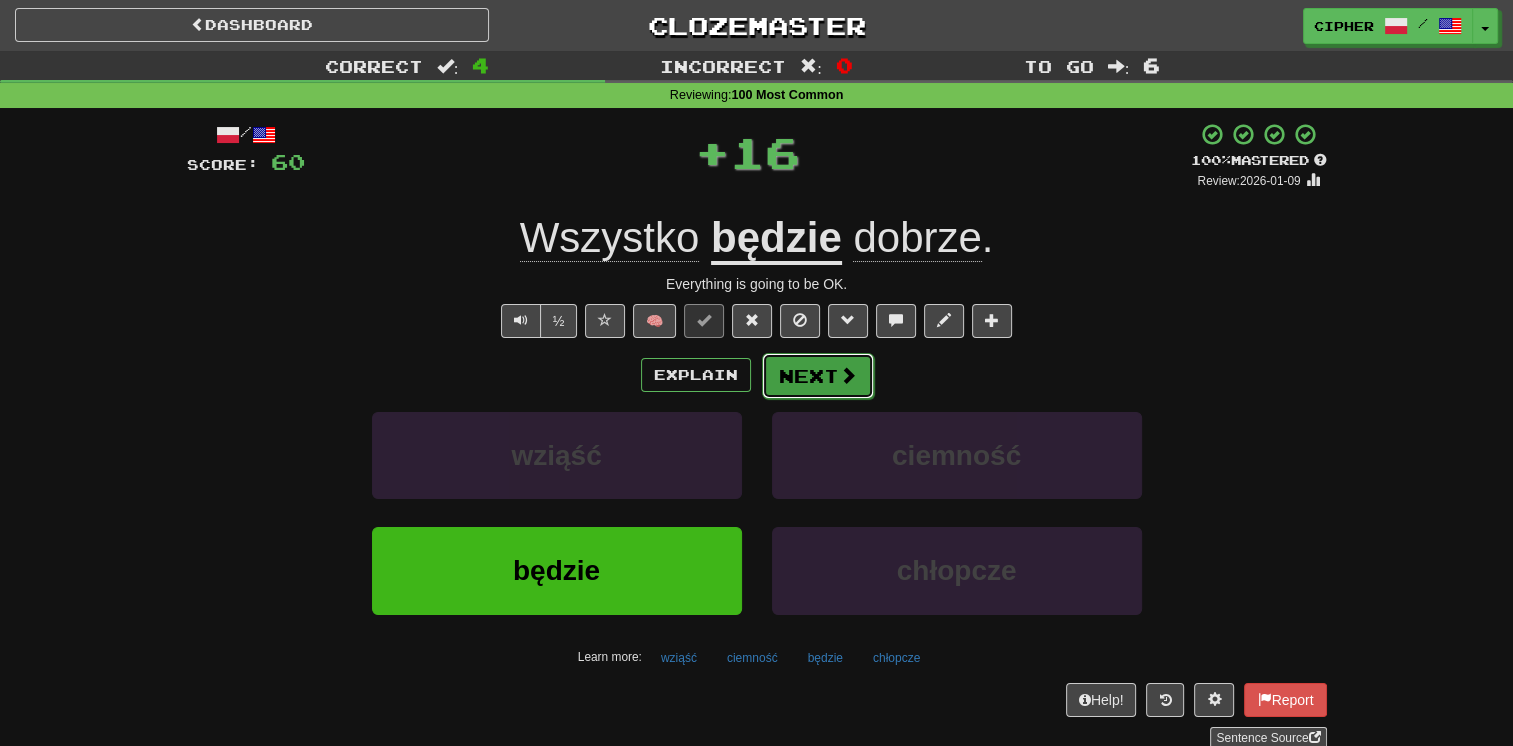 click on "Next" at bounding box center [818, 376] 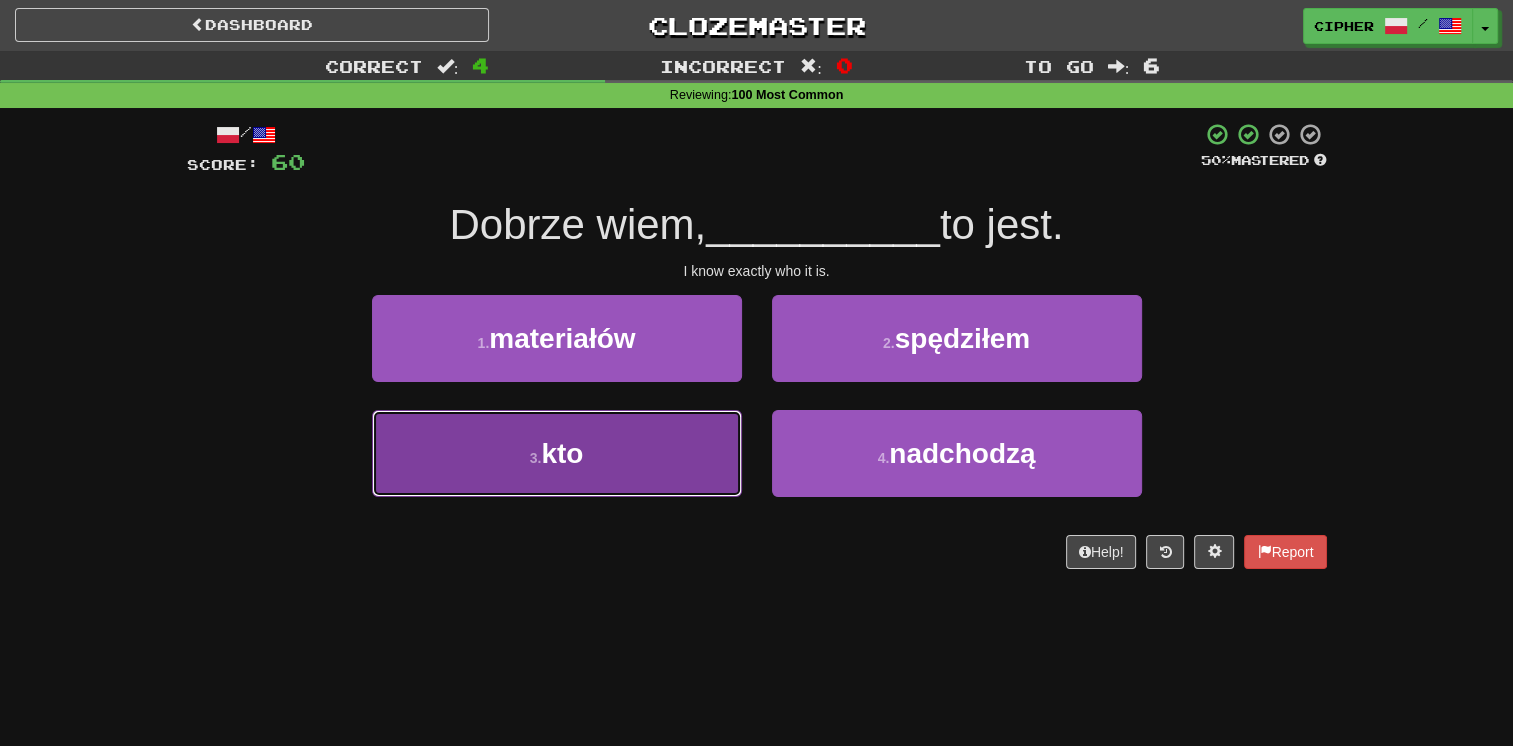 click on "3 .  kto" at bounding box center [557, 453] 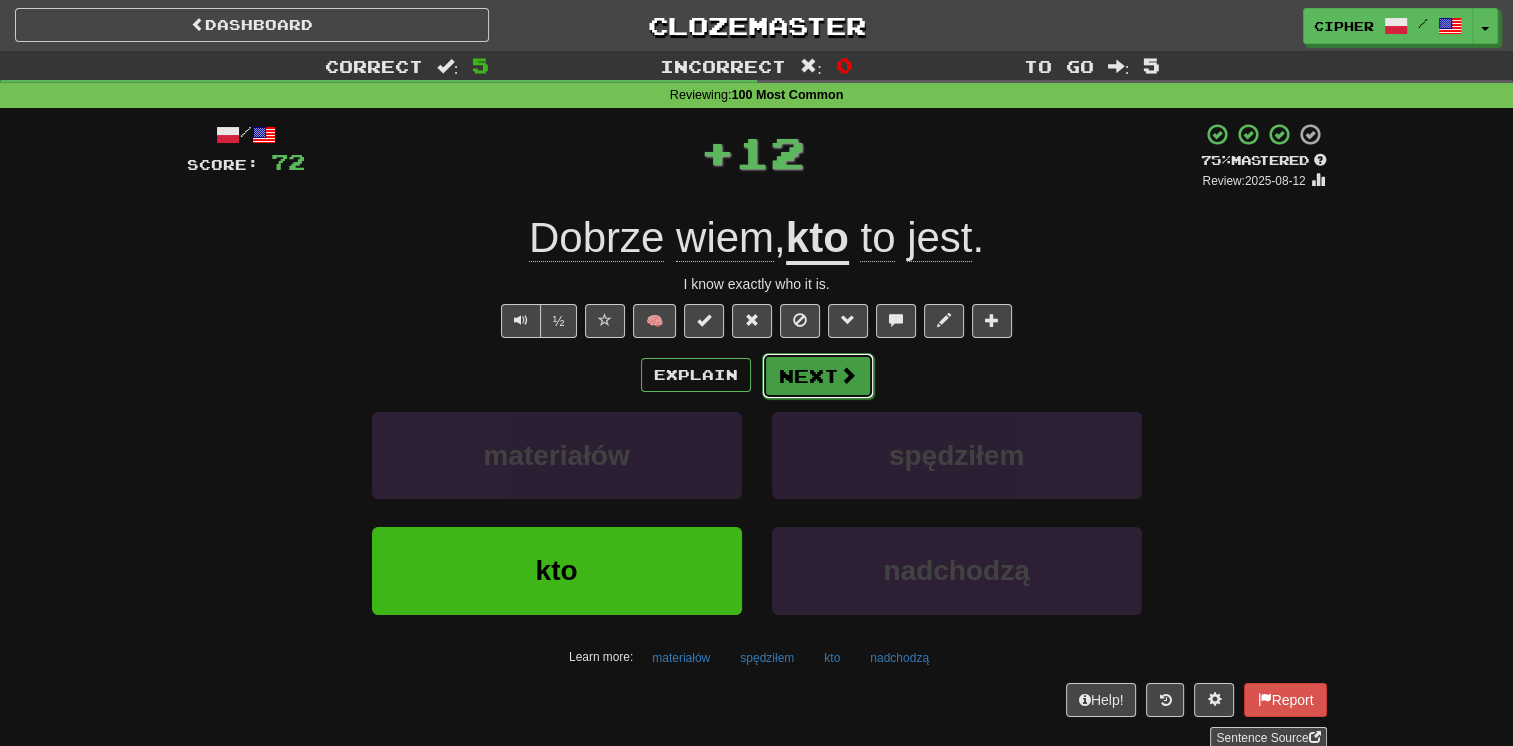 click on "Next" at bounding box center [818, 376] 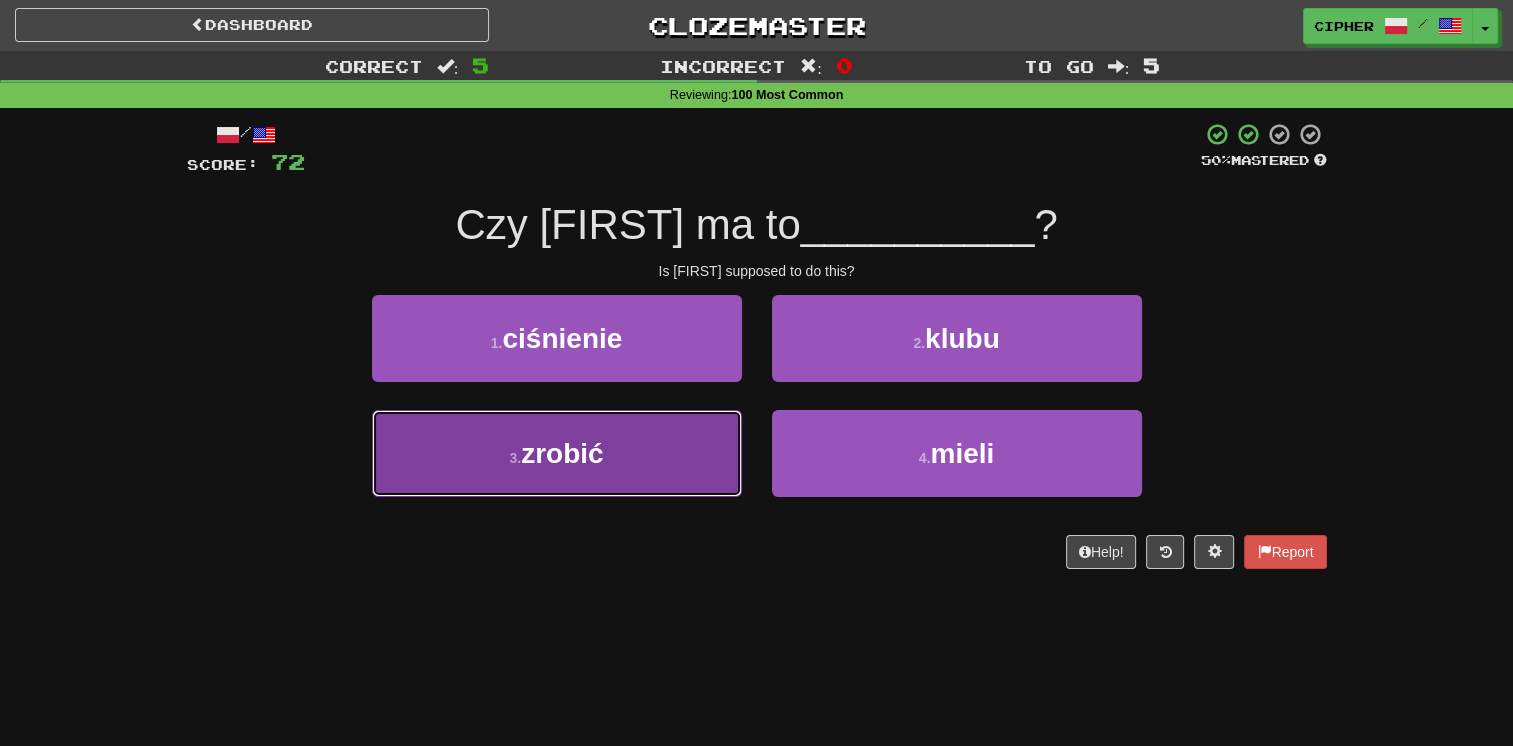 click on "3 .  zrobić" at bounding box center [557, 453] 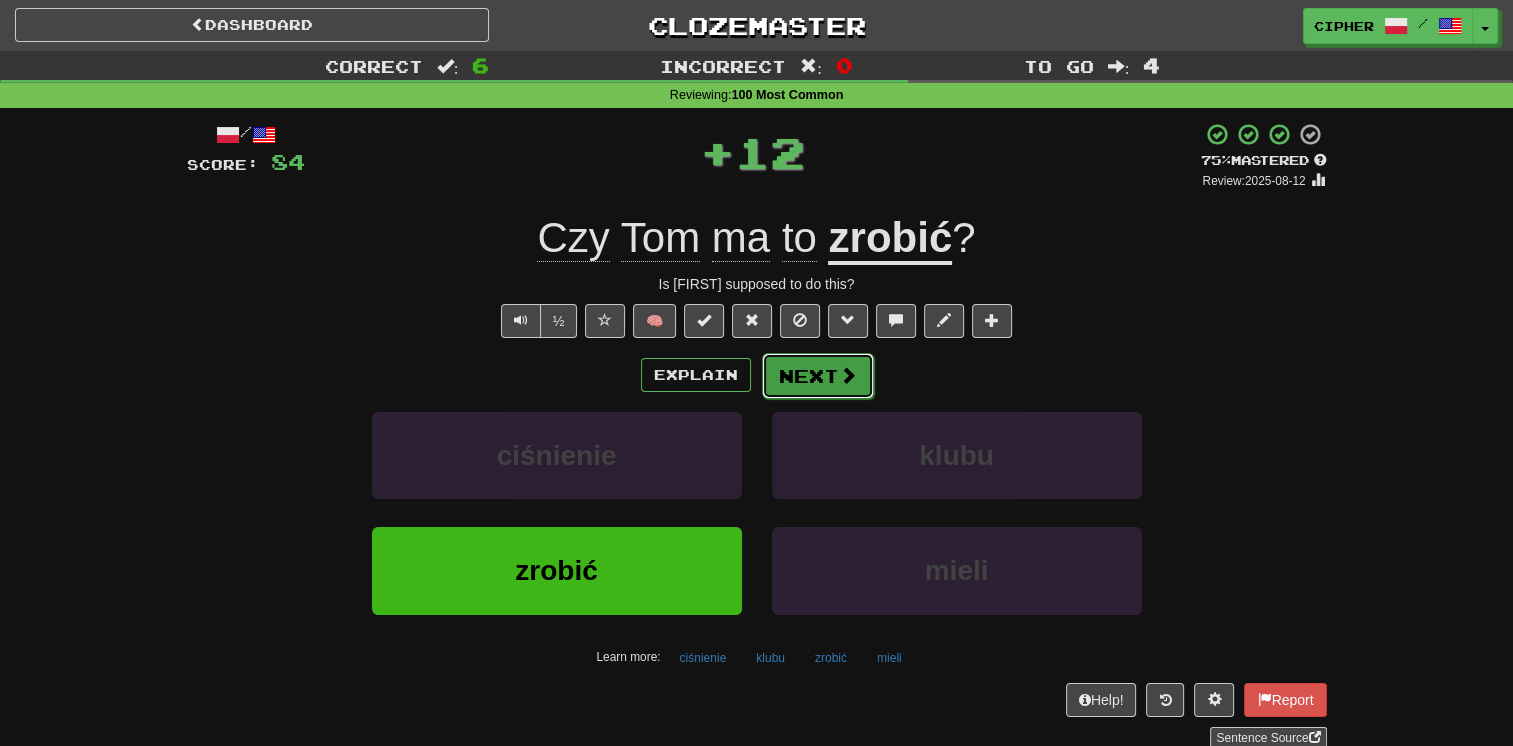 click on "Next" at bounding box center [818, 376] 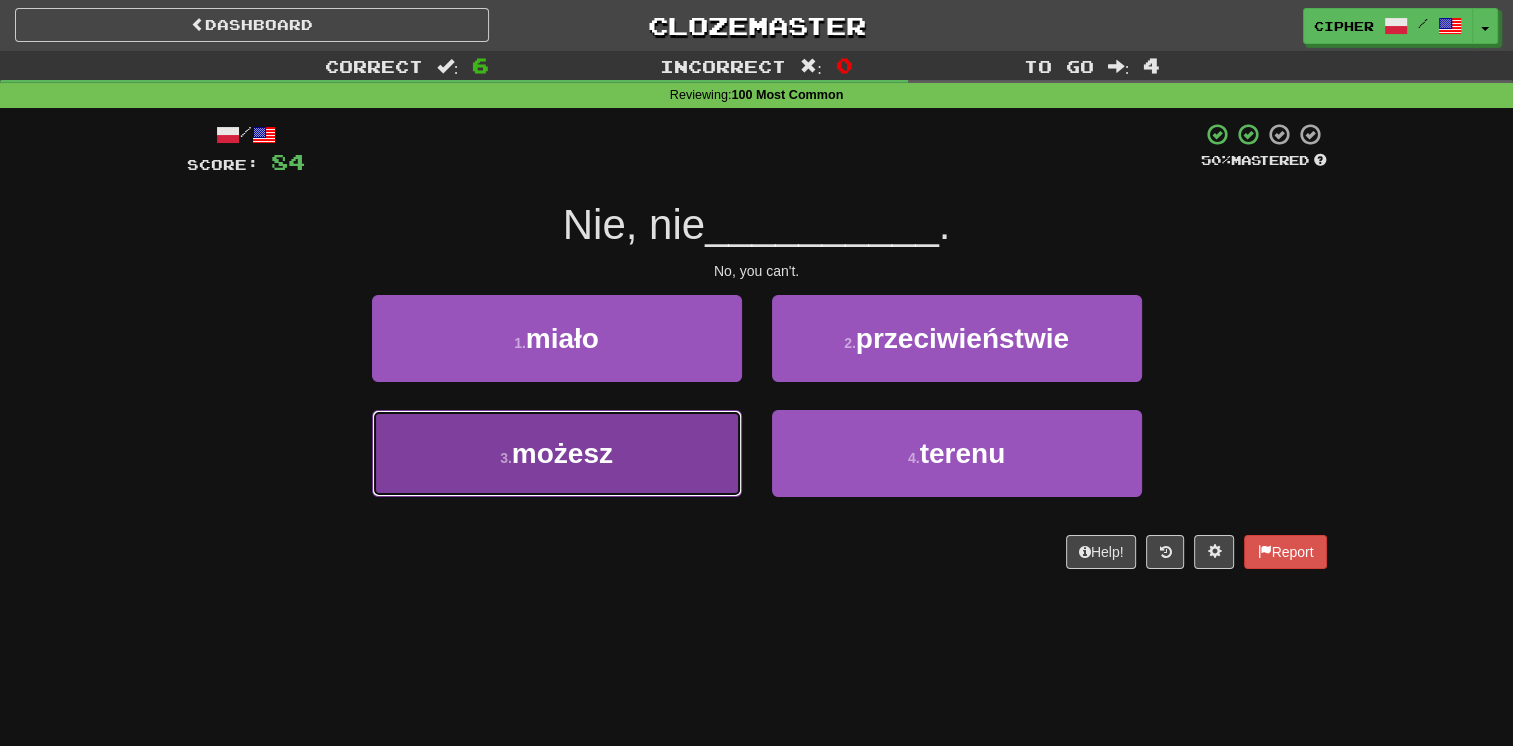click on "3 .  możesz" at bounding box center [557, 453] 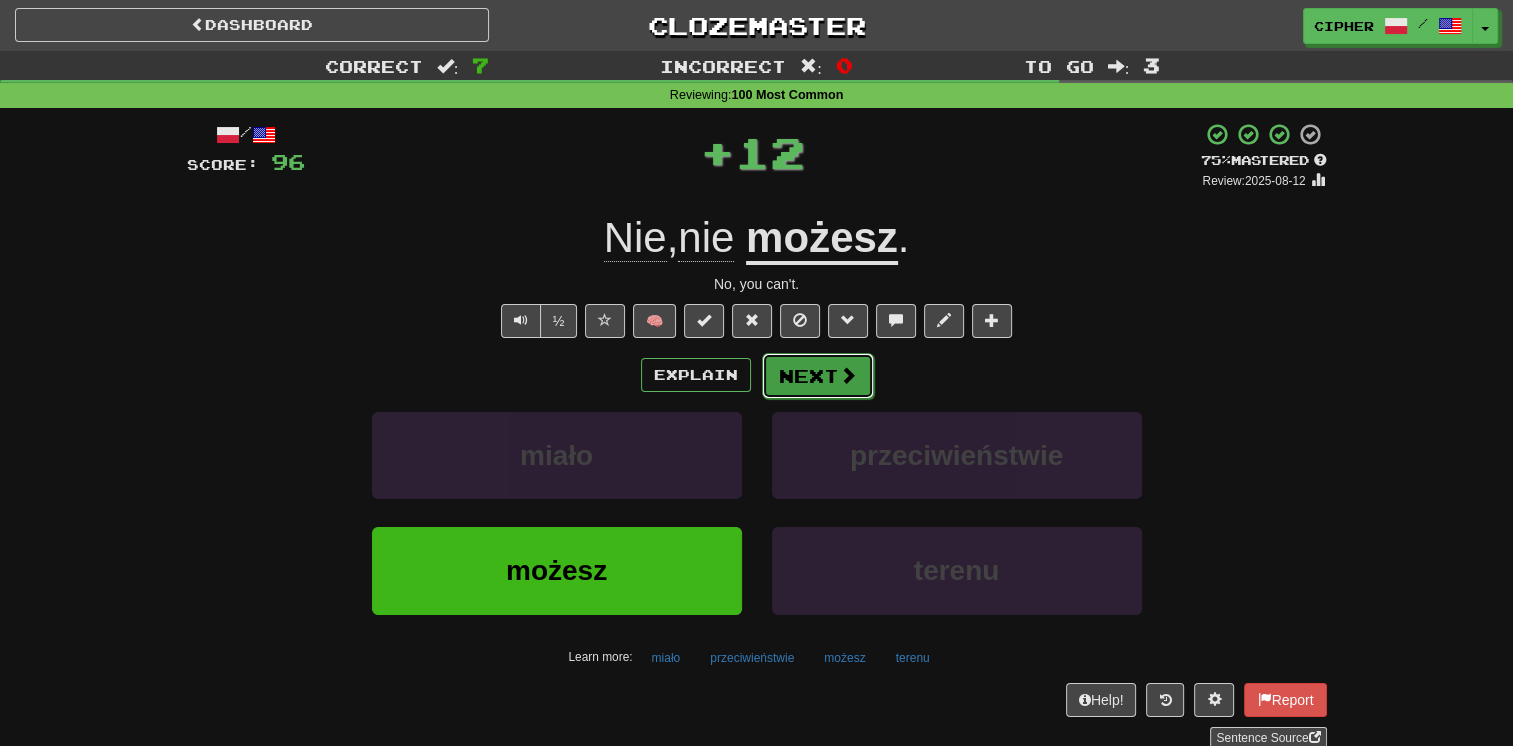 click on "Next" at bounding box center (818, 376) 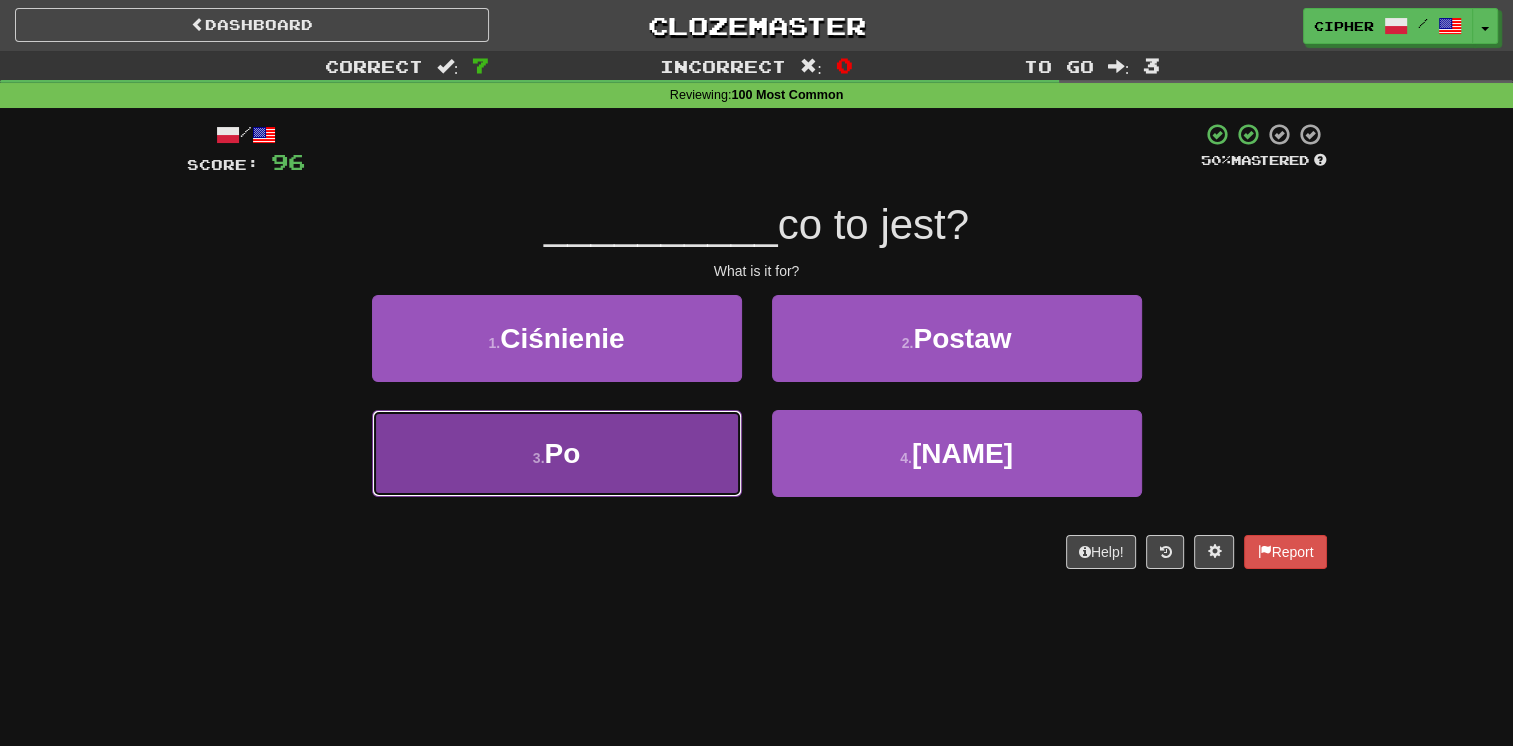 click on "3 .  Po" at bounding box center (557, 453) 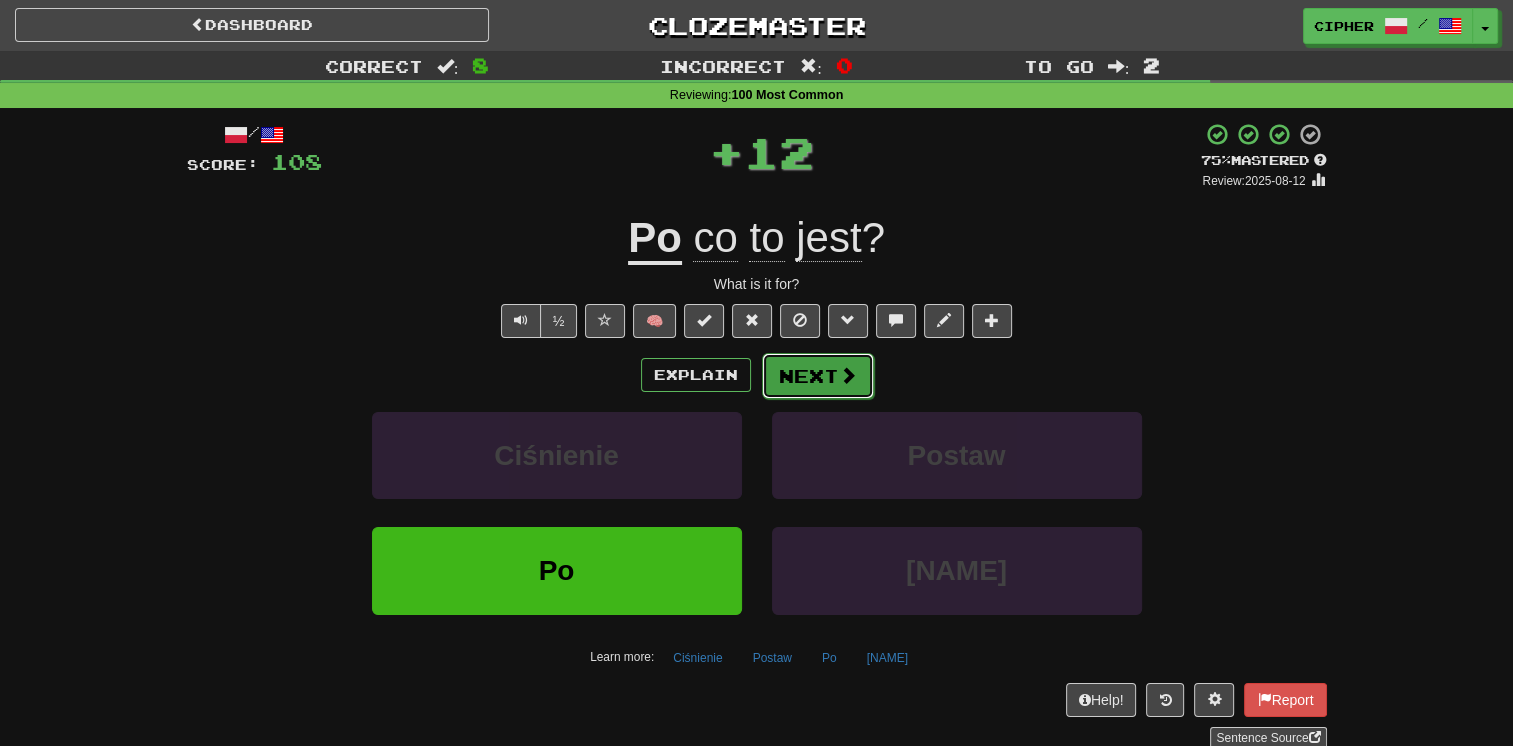 click on "Next" at bounding box center (818, 376) 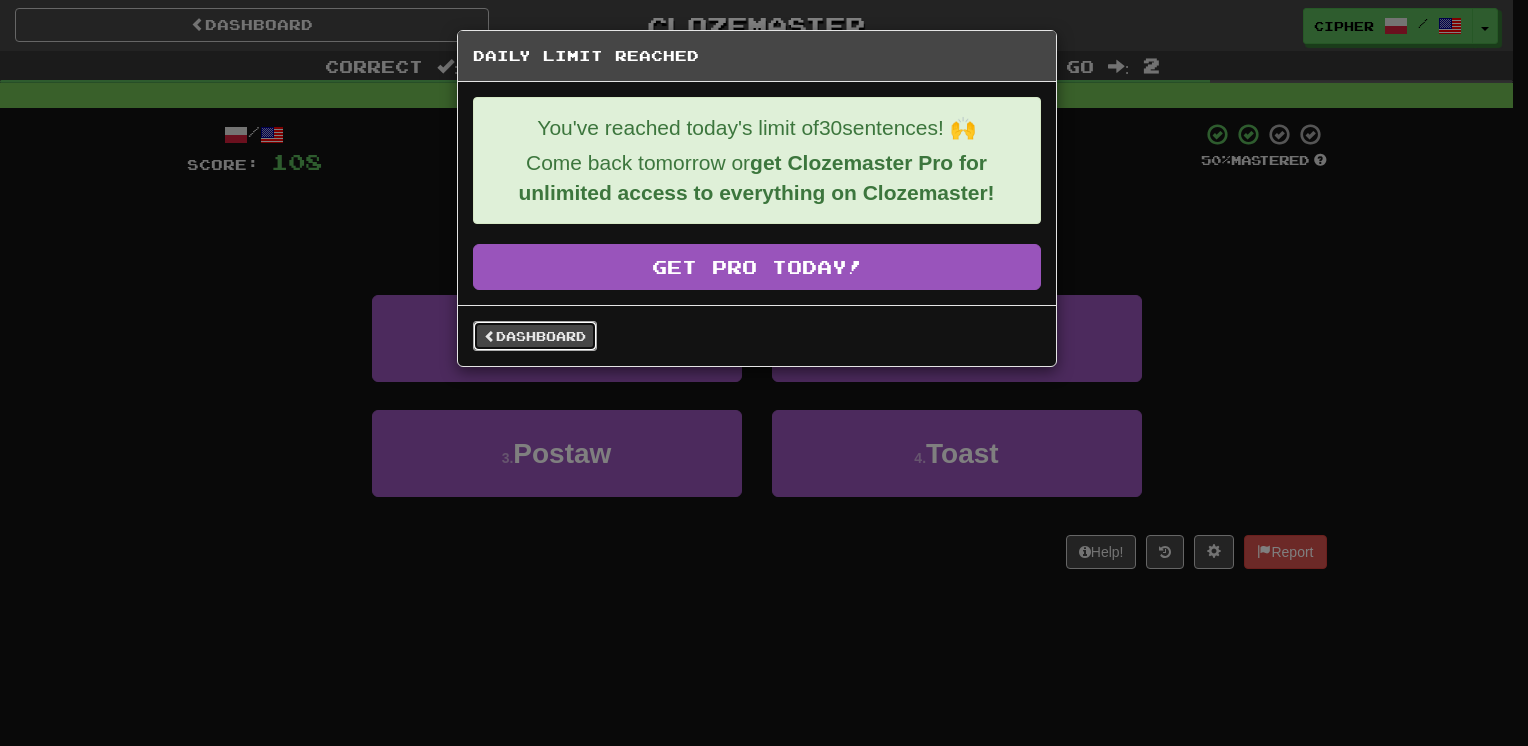 click on "Dashboard" at bounding box center (535, 336) 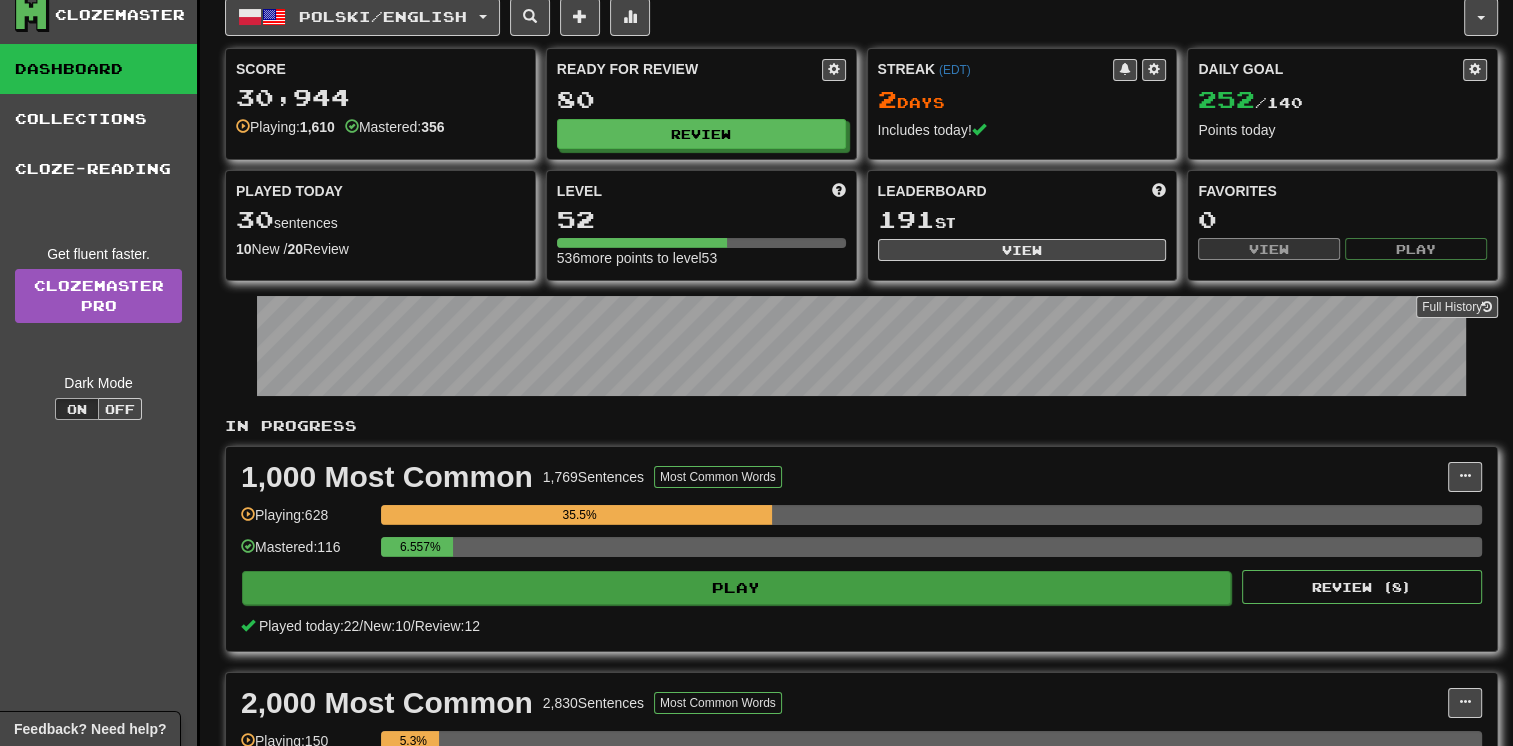 scroll, scrollTop: 0, scrollLeft: 0, axis: both 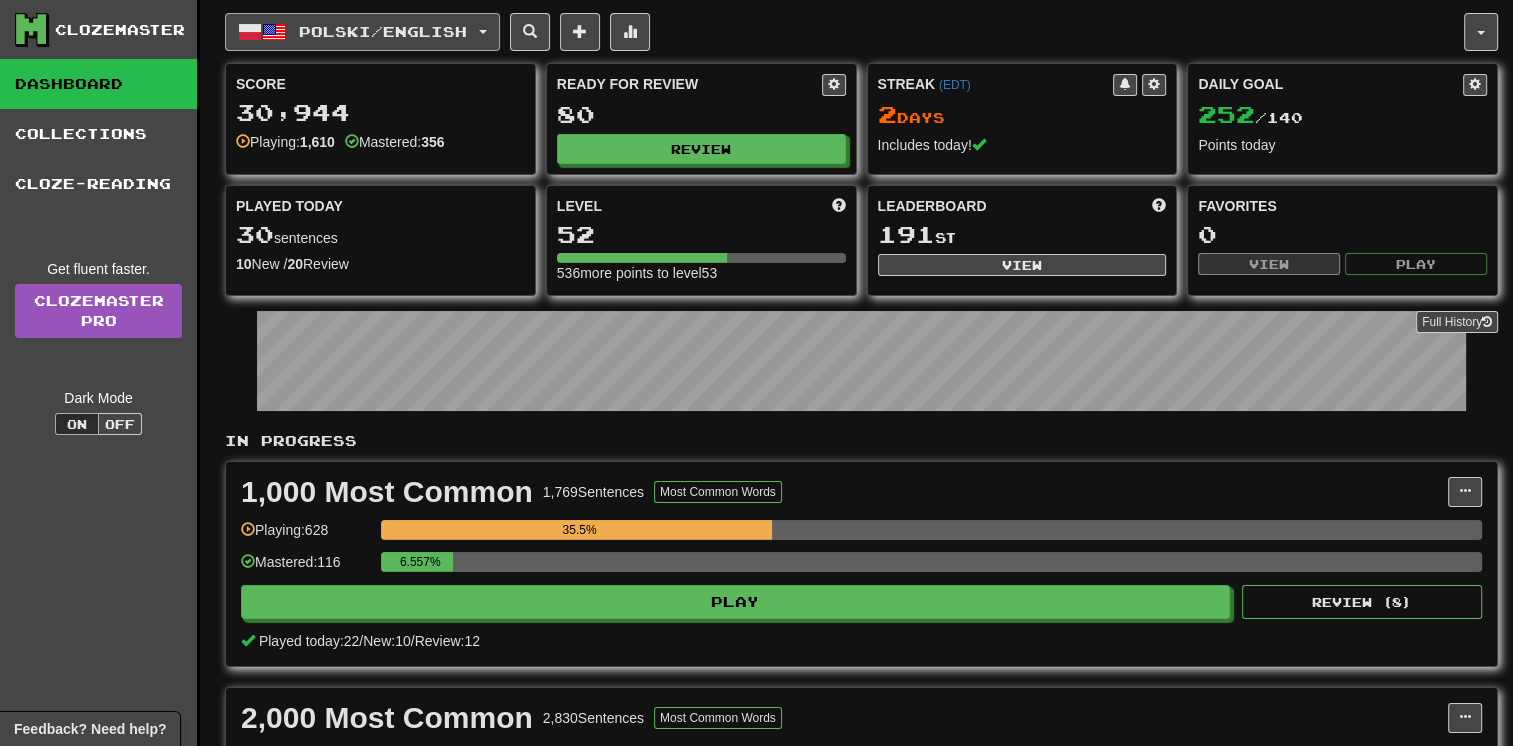 click on "Polski  /  English" at bounding box center (362, 32) 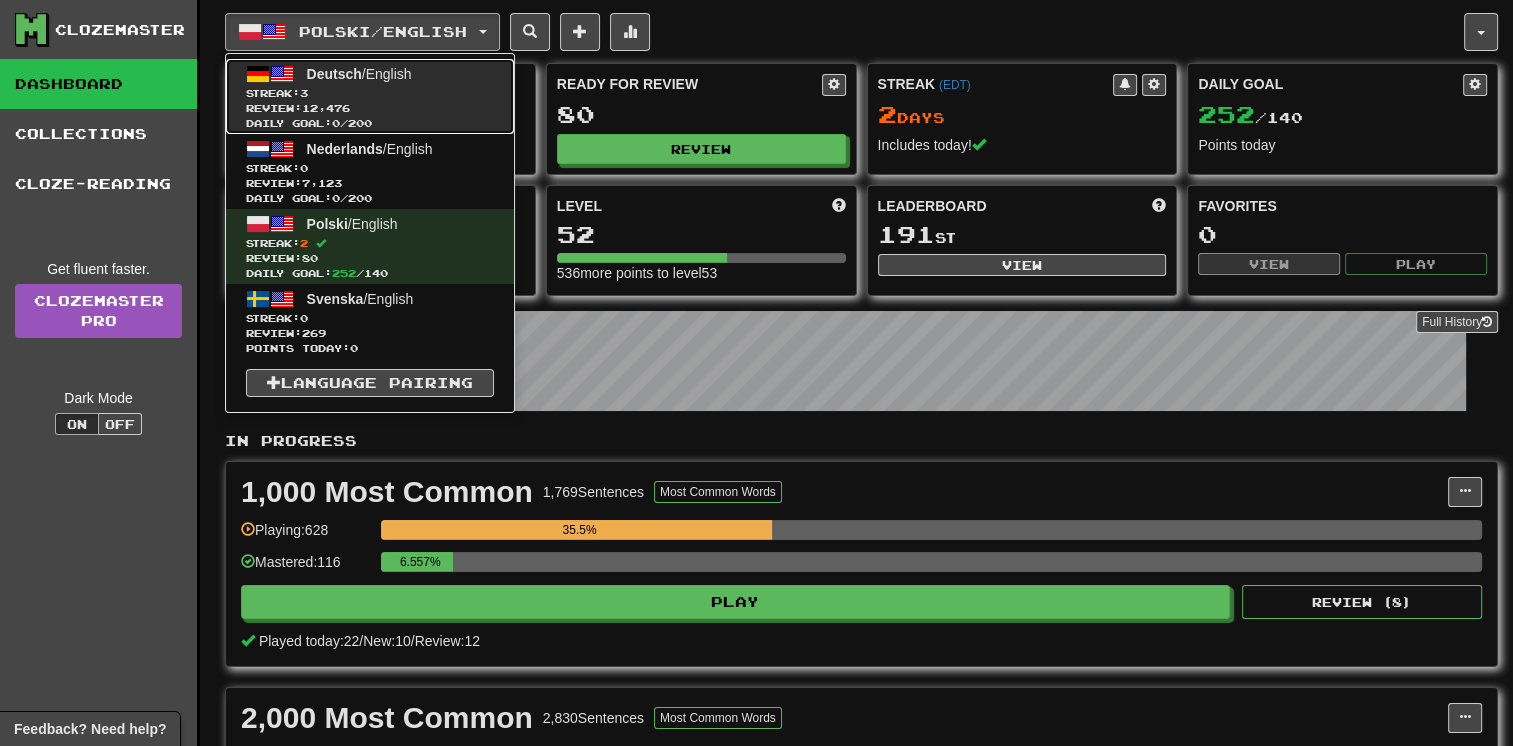 click on "Streak:  3" at bounding box center (370, 93) 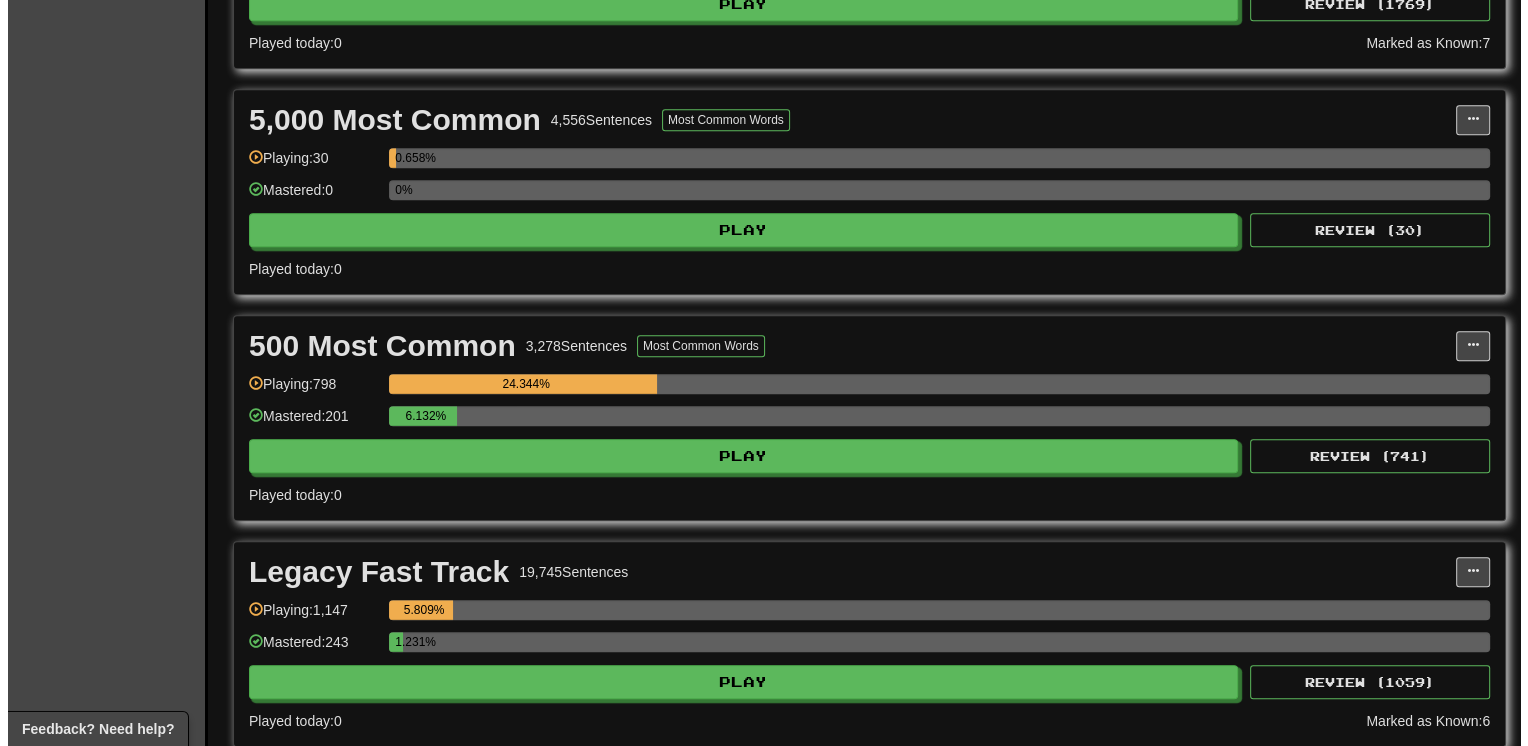 scroll, scrollTop: 1280, scrollLeft: 0, axis: vertical 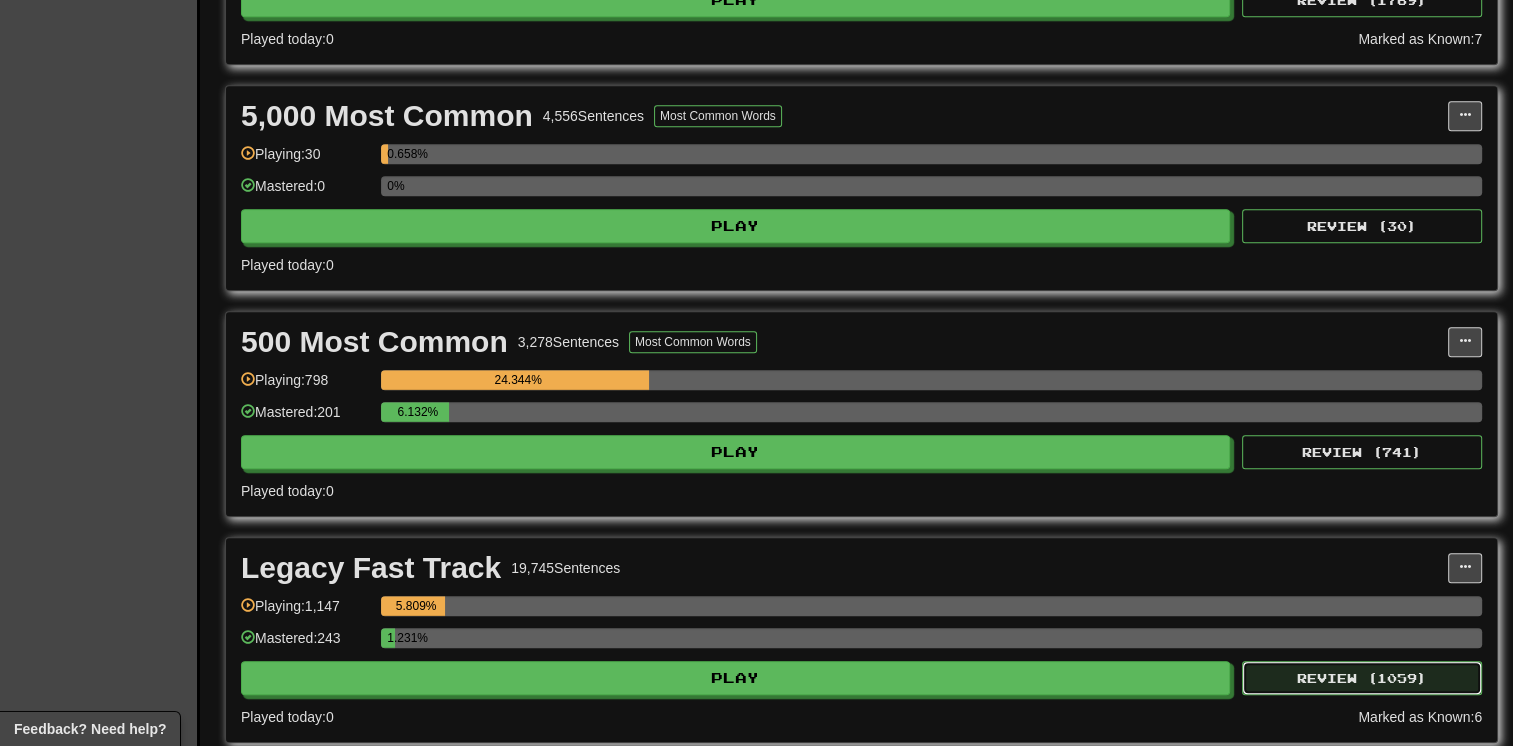 click on "Review ( 1059 )" at bounding box center [1362, 678] 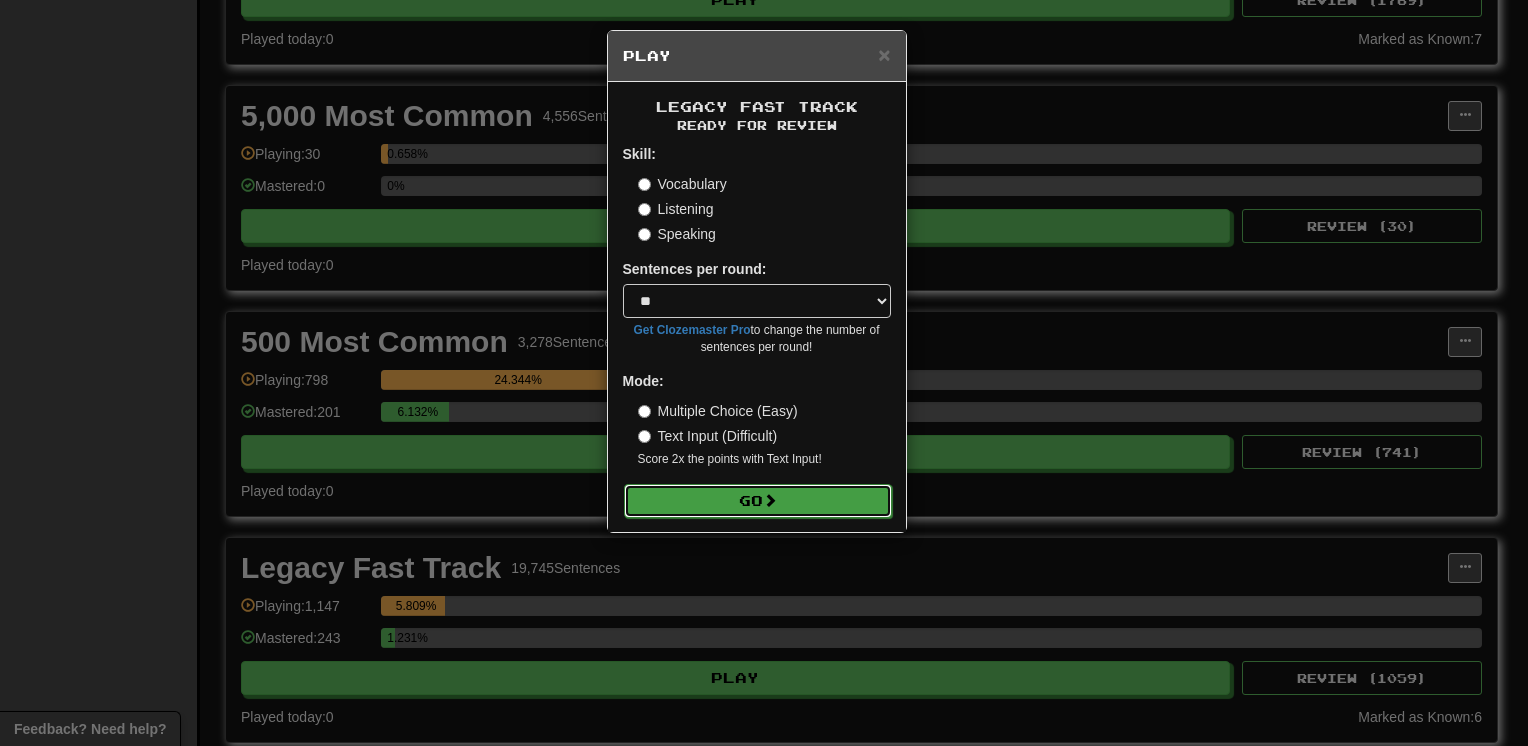 click on "Go" at bounding box center (758, 501) 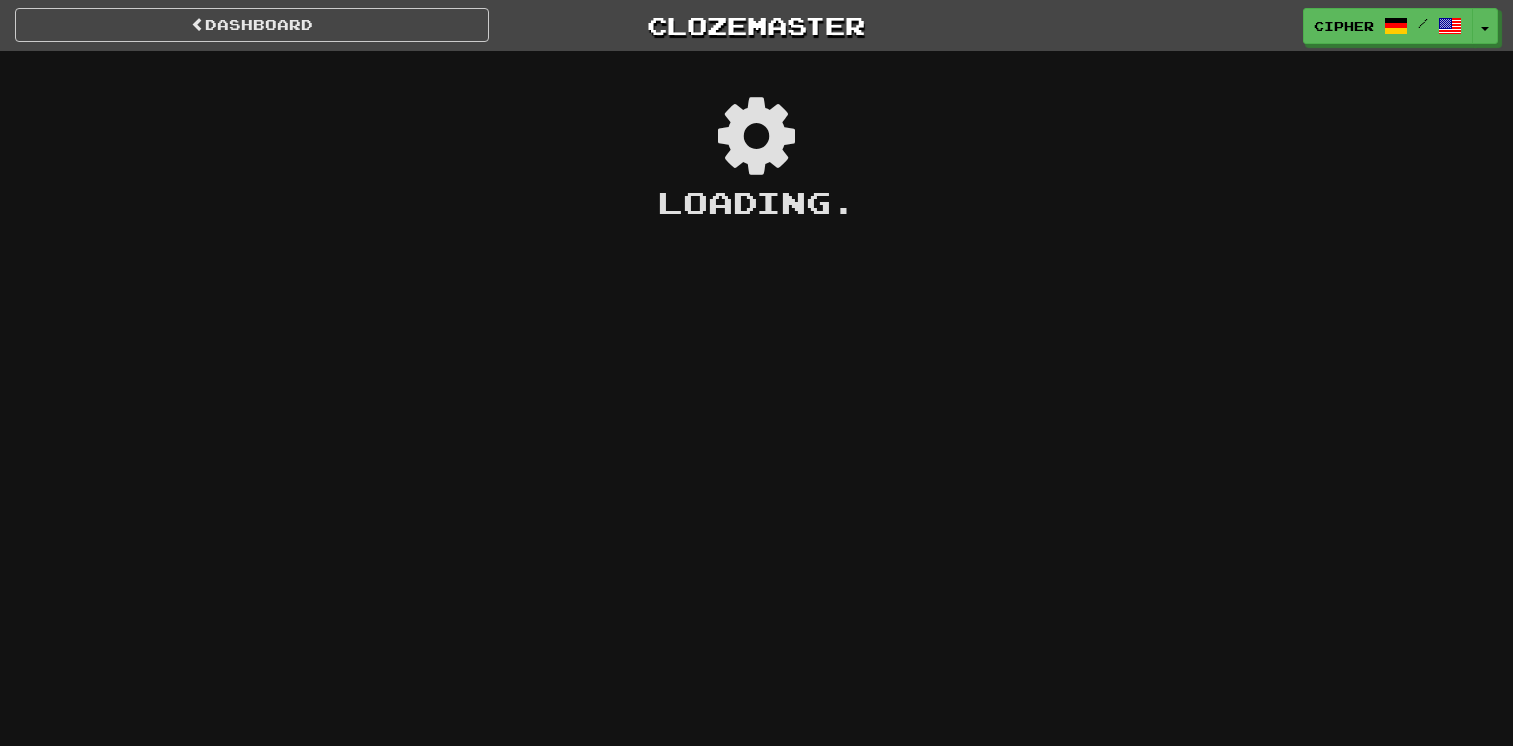 scroll, scrollTop: 0, scrollLeft: 0, axis: both 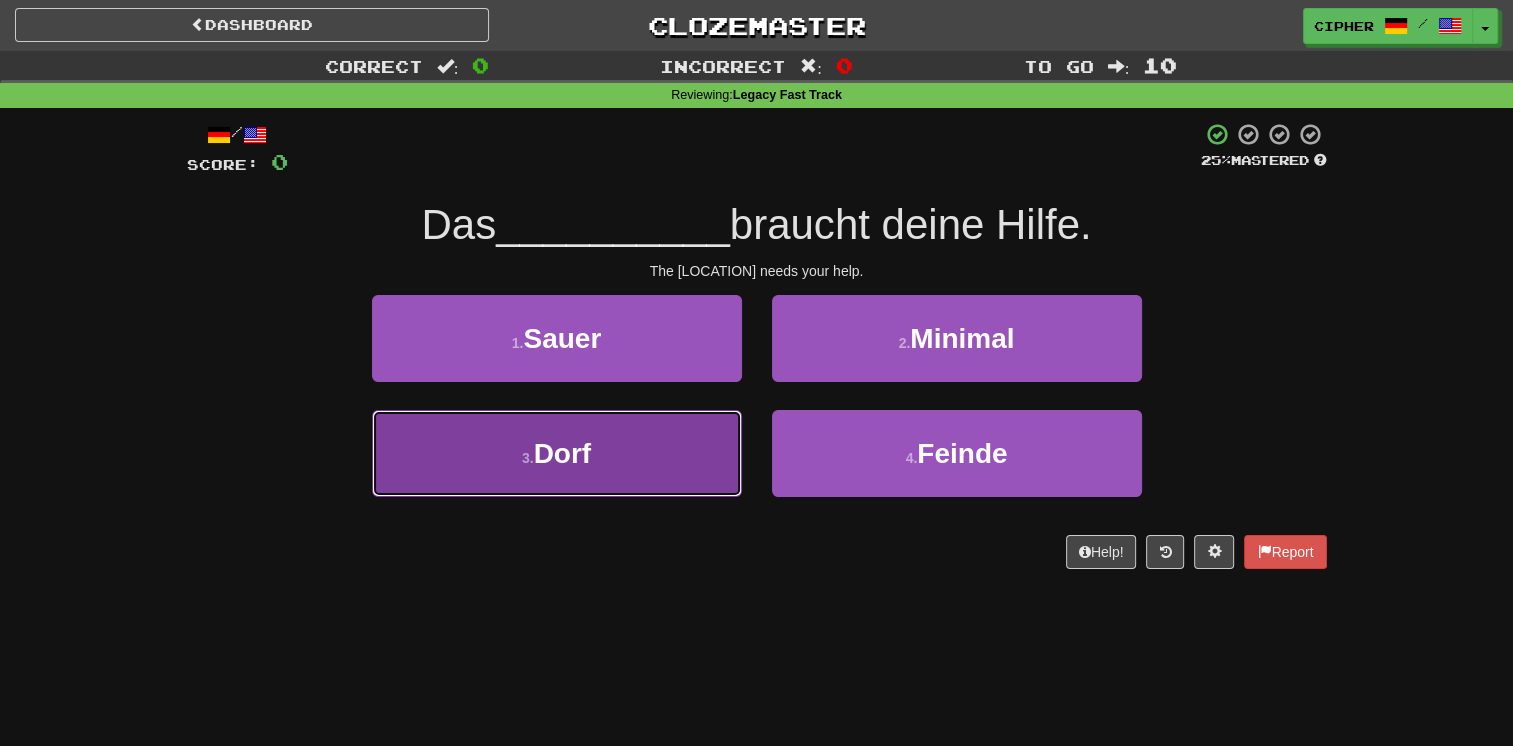 click on "3 . [OBJECT]" at bounding box center [557, 453] 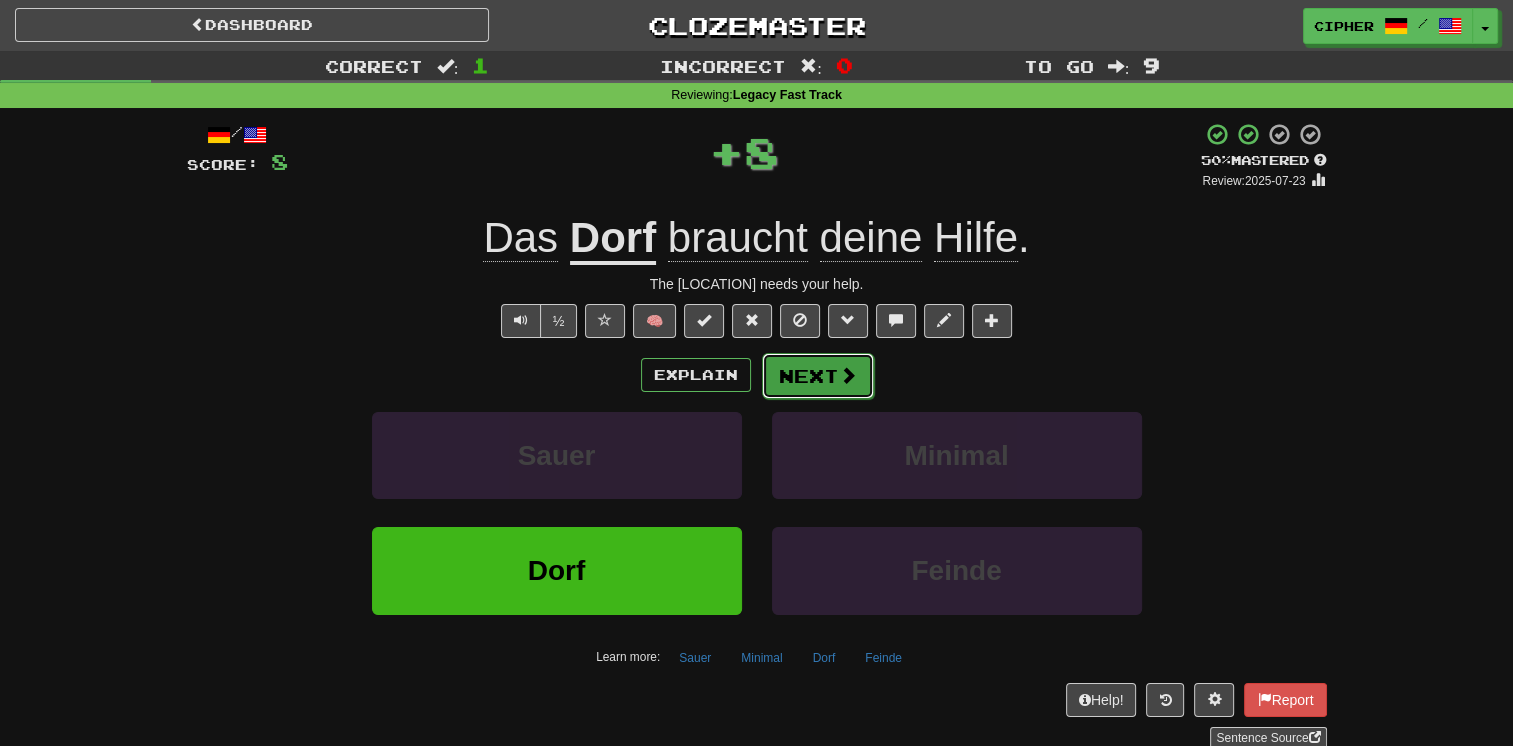 click on "Next" at bounding box center [818, 376] 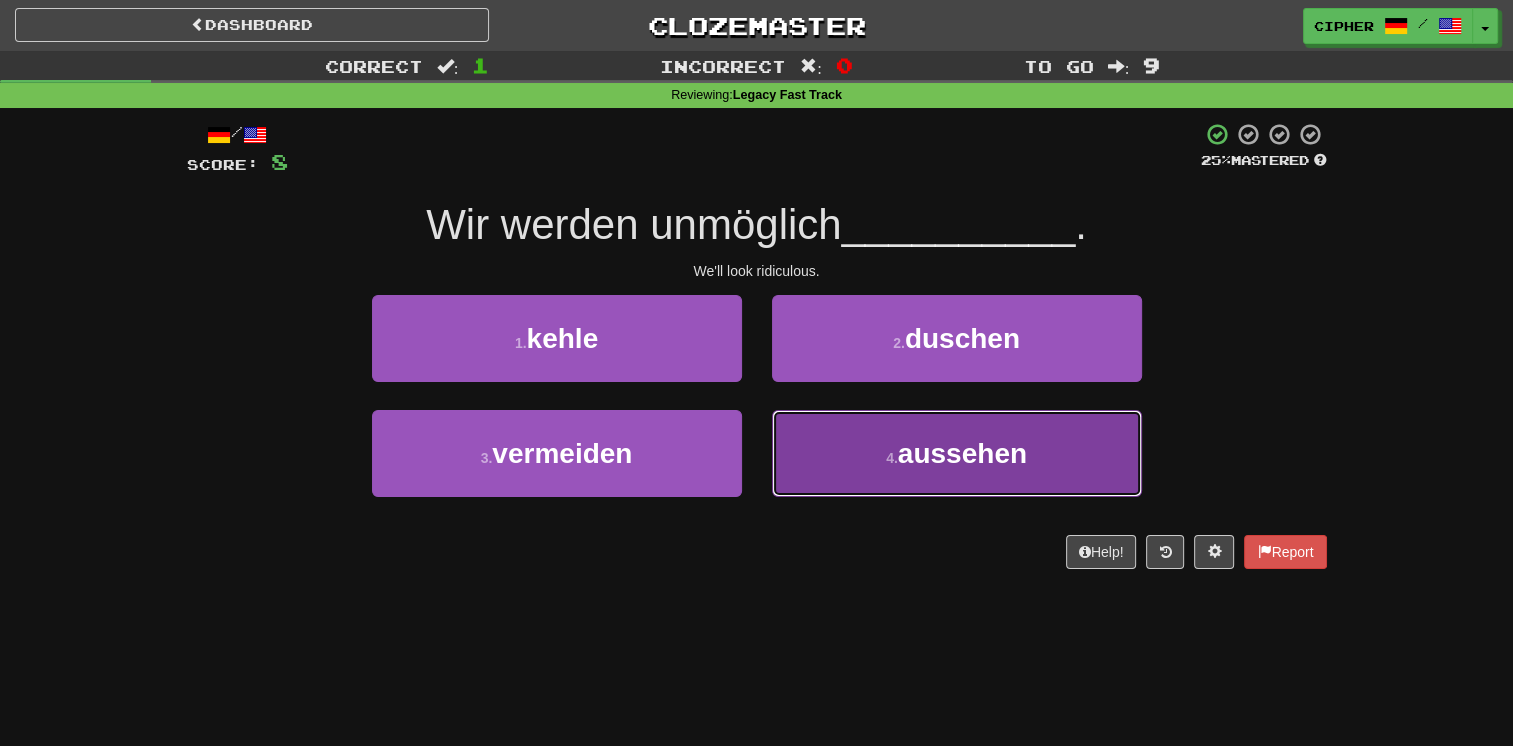 click on "4 . [ADJECTIVE]" at bounding box center [957, 453] 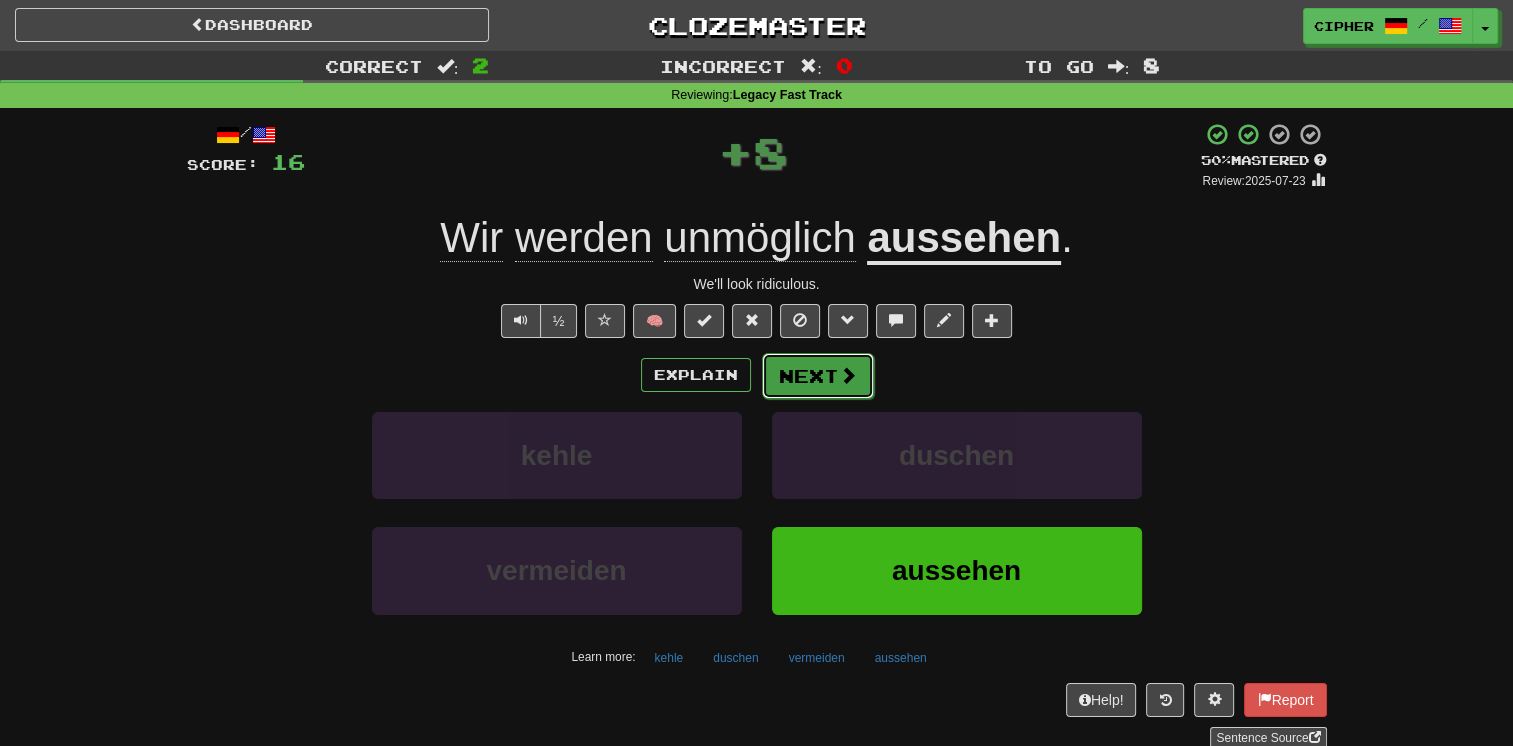 click on "Next" at bounding box center [818, 376] 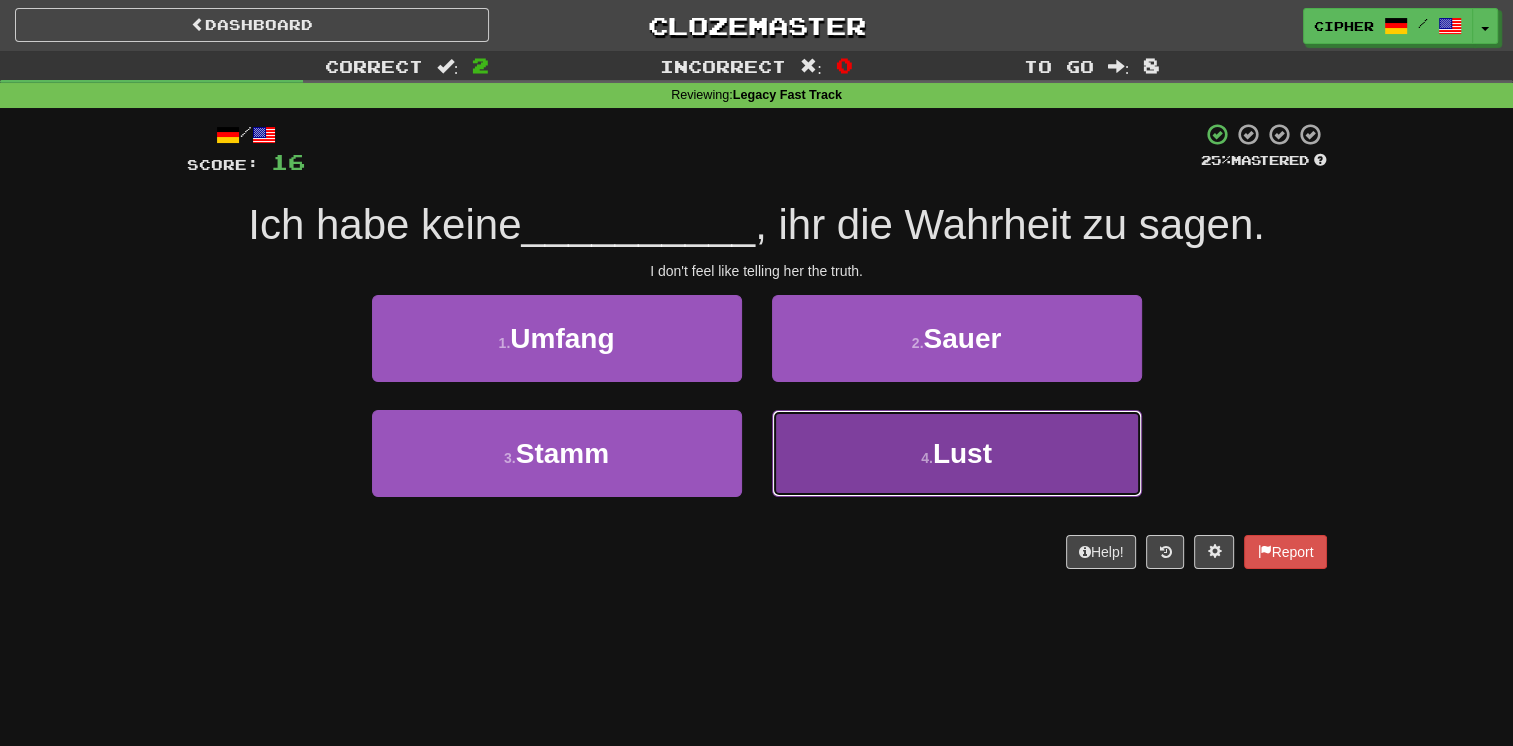 click on "4 .  Lust" at bounding box center [957, 453] 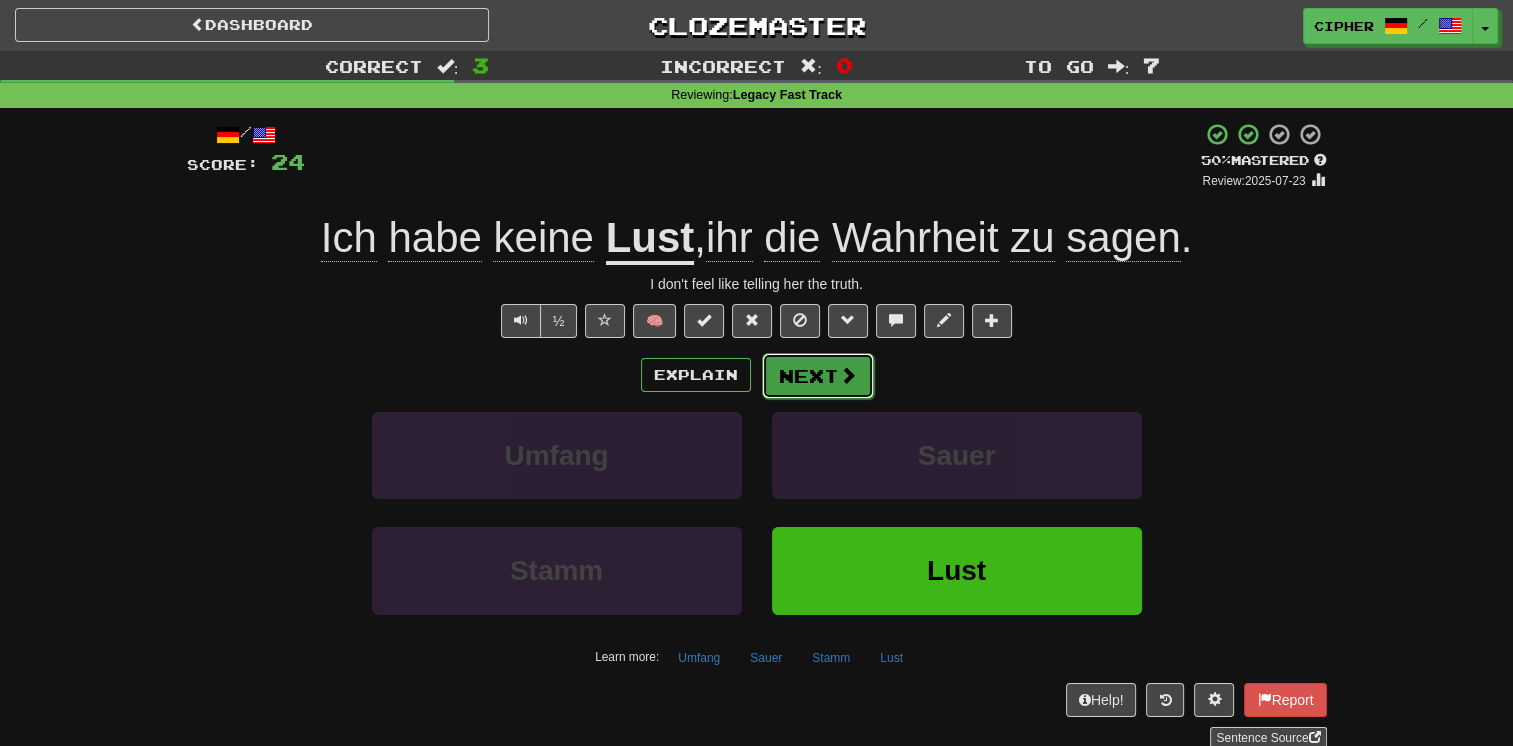 click on "Next" at bounding box center [818, 376] 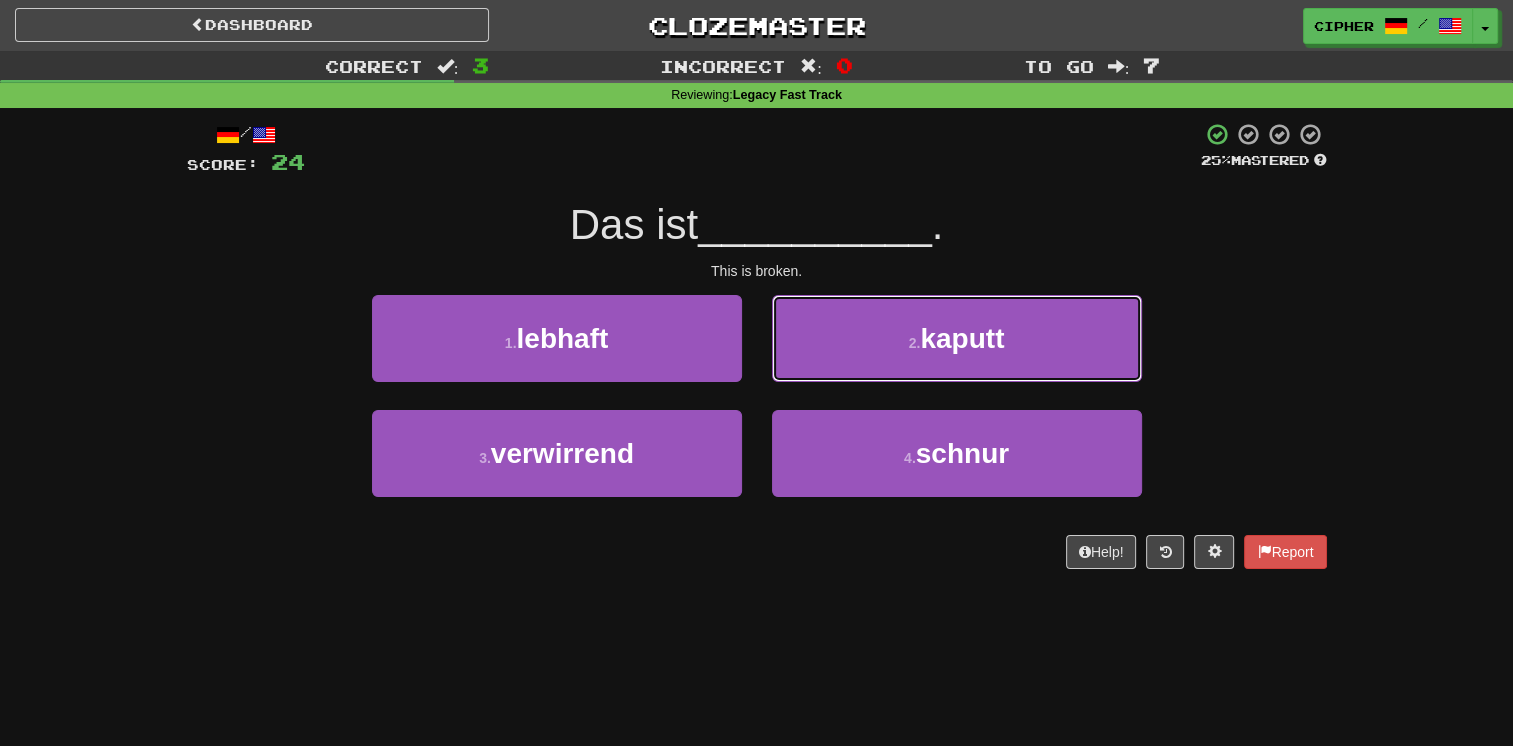 click on "2 . [STATUS]" at bounding box center [957, 338] 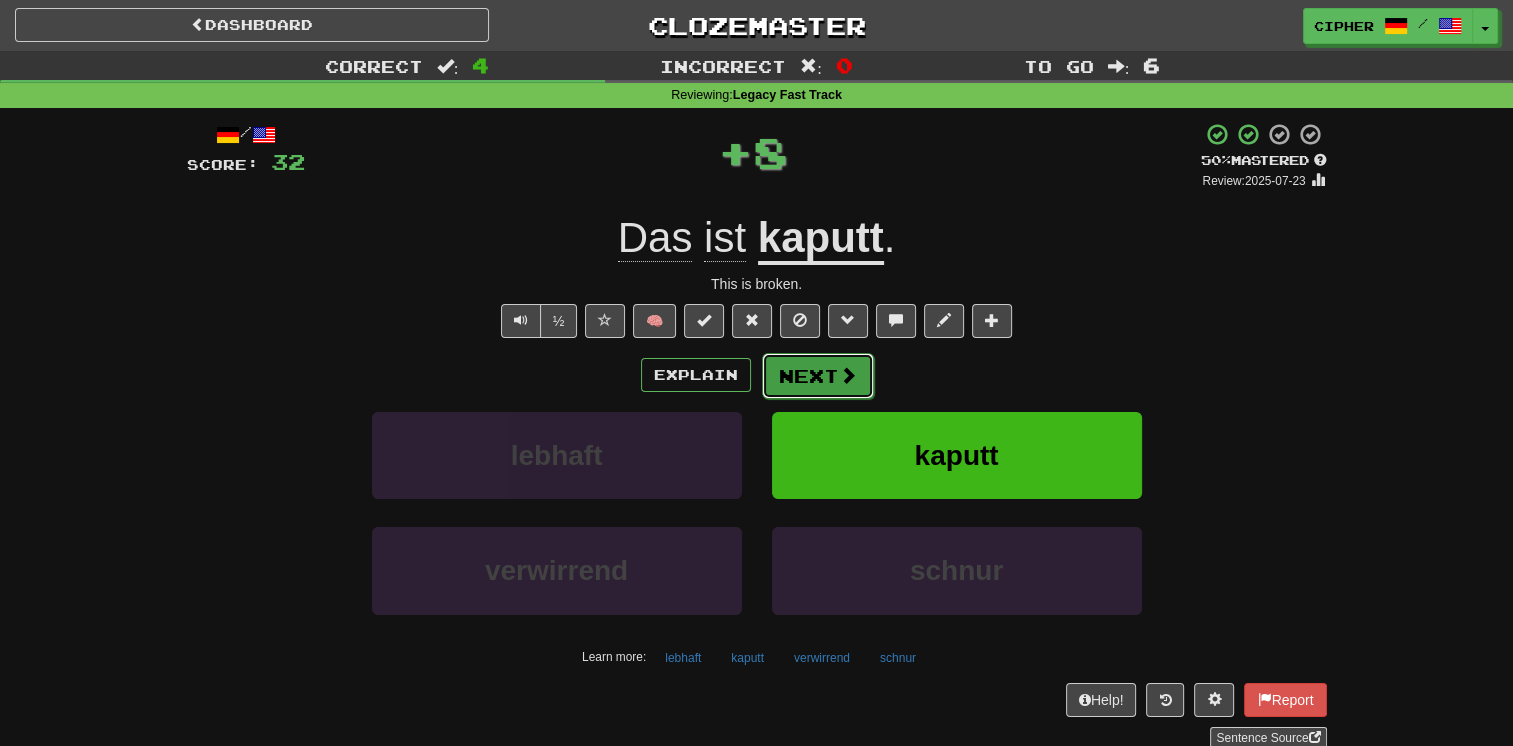 click on "Next" at bounding box center (818, 376) 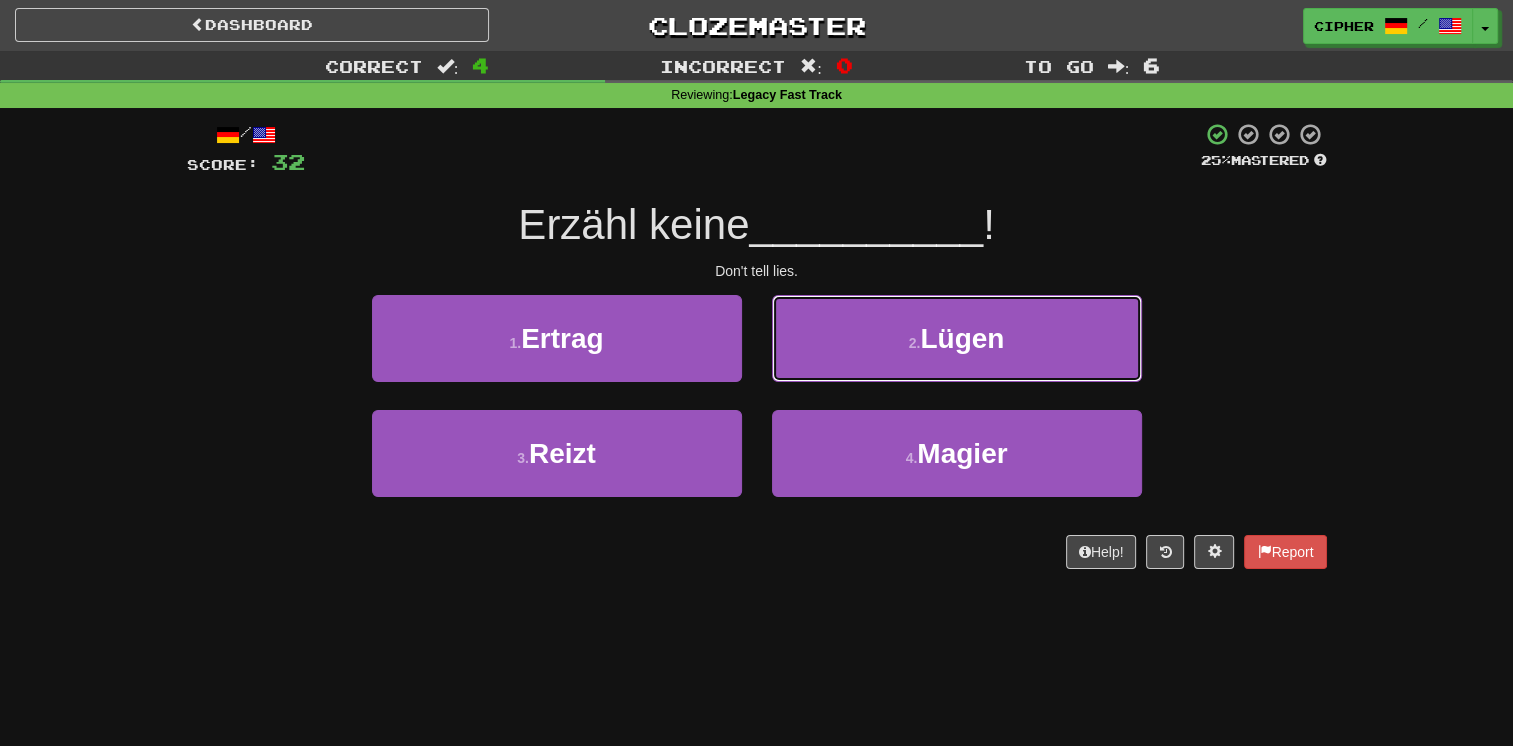click on "2 . Lügen" at bounding box center (957, 338) 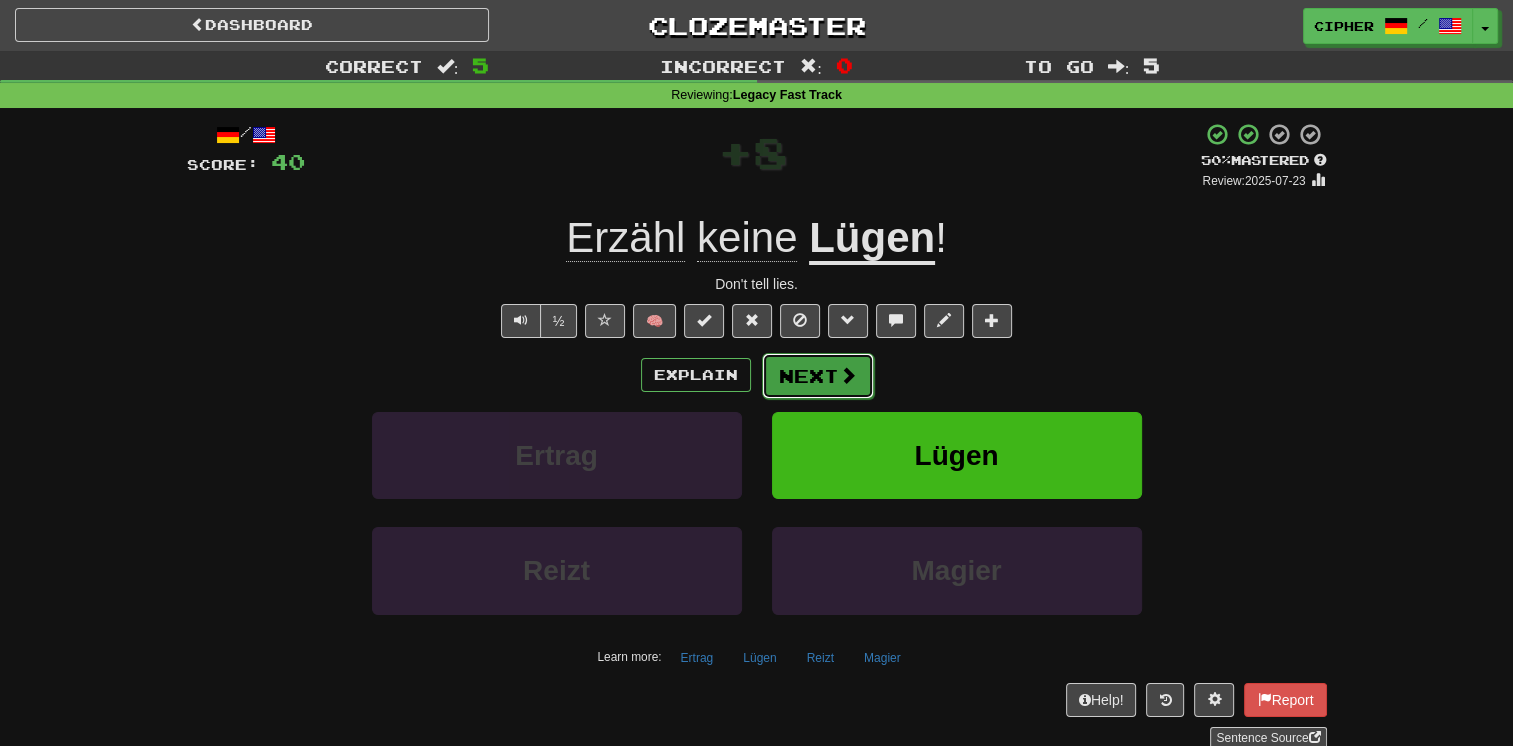 click on "Next" at bounding box center (818, 376) 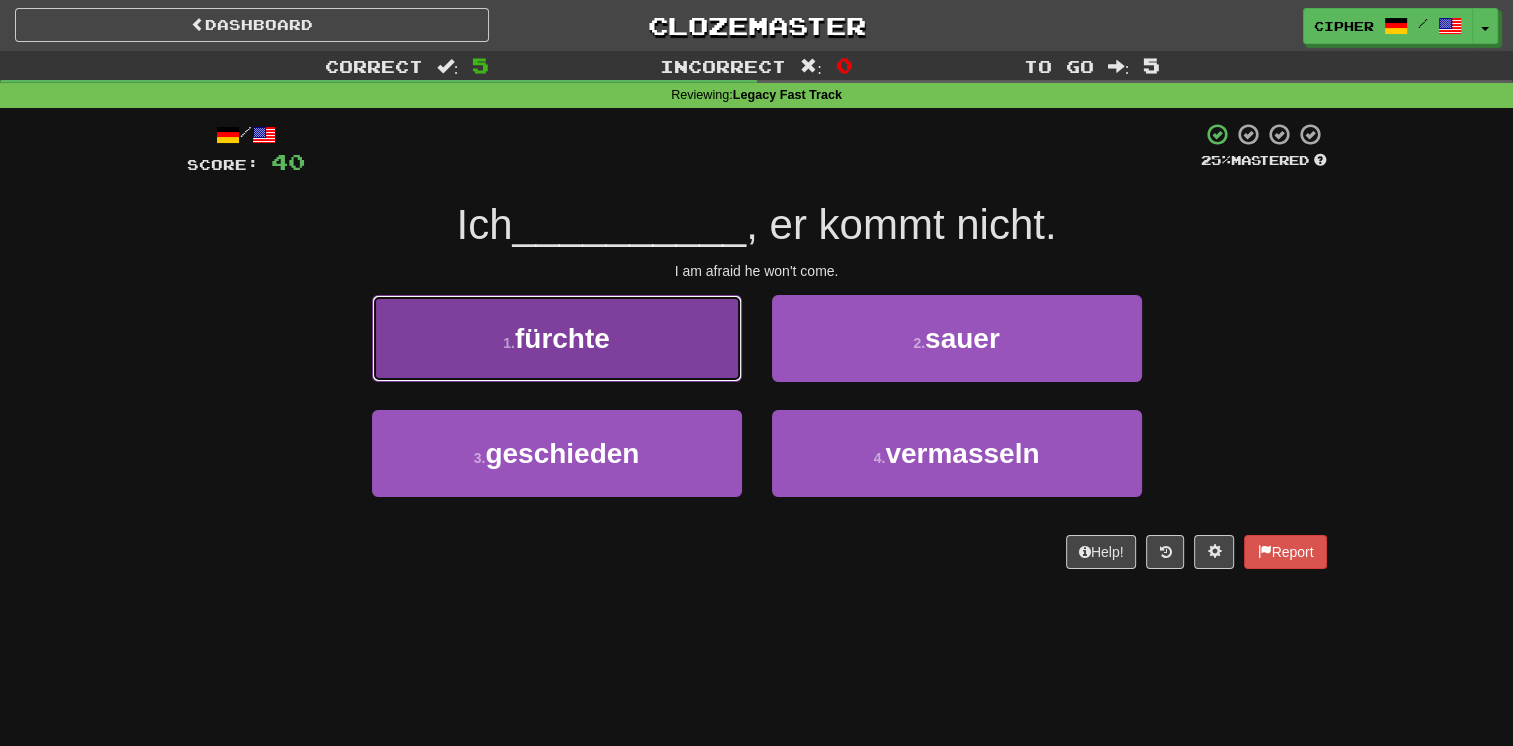 click on "1 .  fürchte" at bounding box center (557, 338) 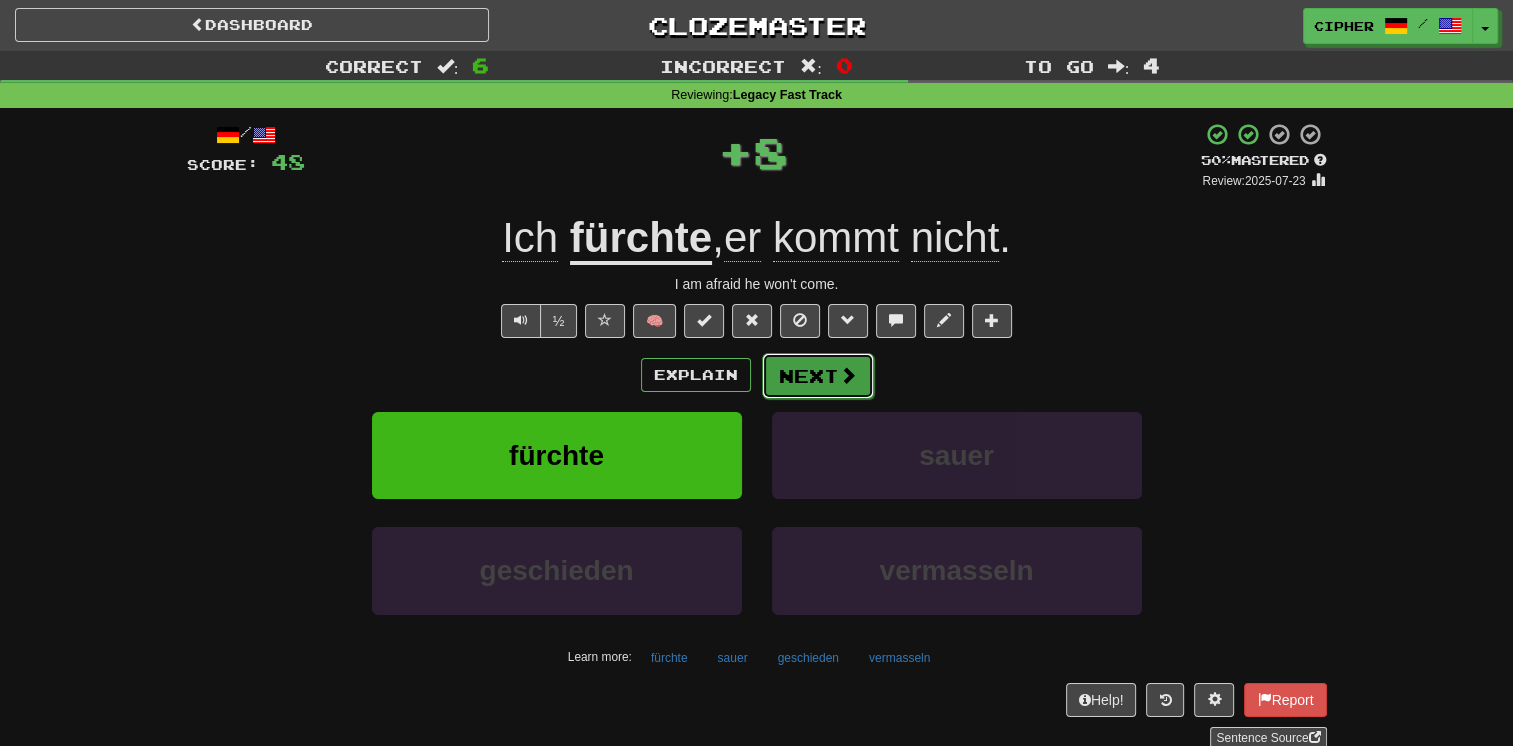 click on "Next" at bounding box center (818, 376) 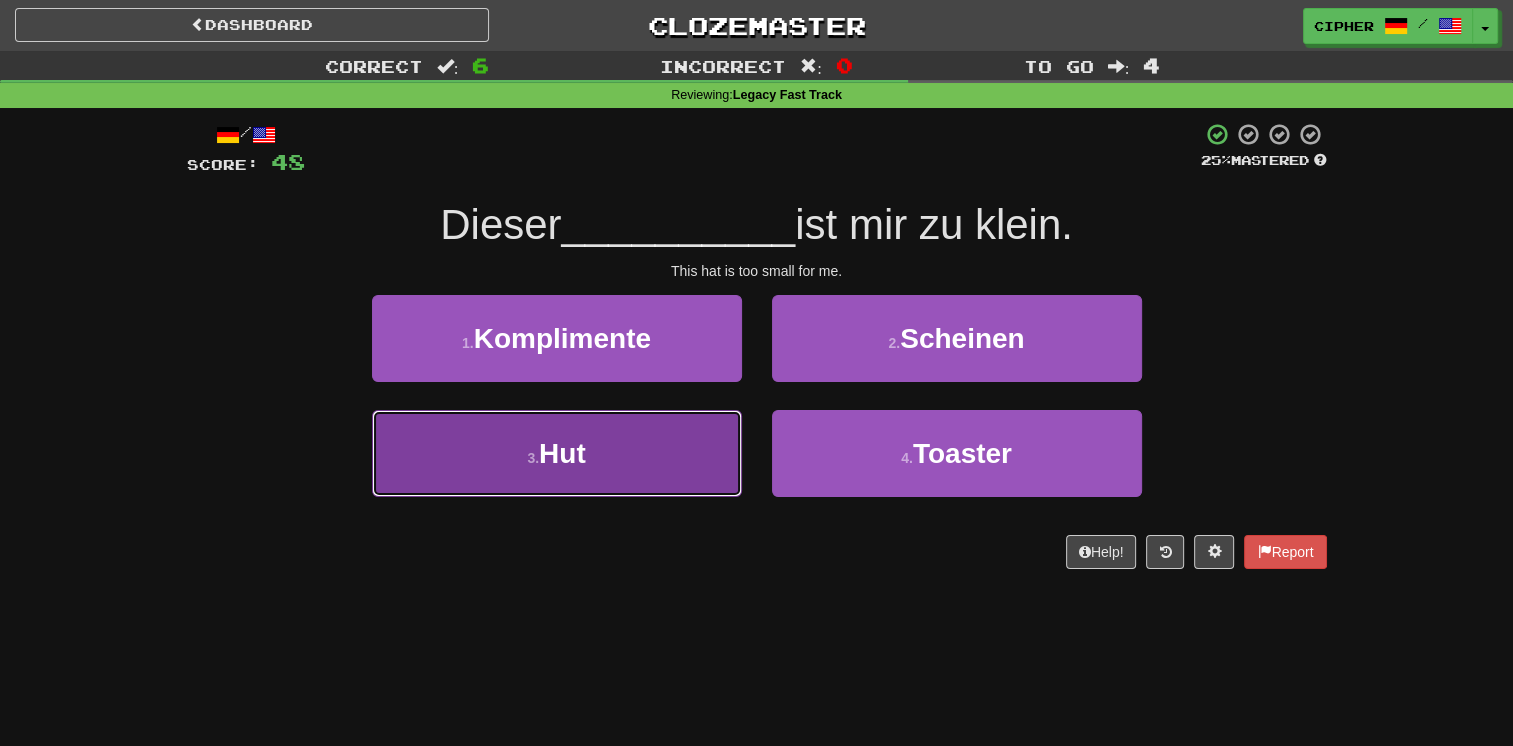 click on "3 .  Hut" at bounding box center (557, 453) 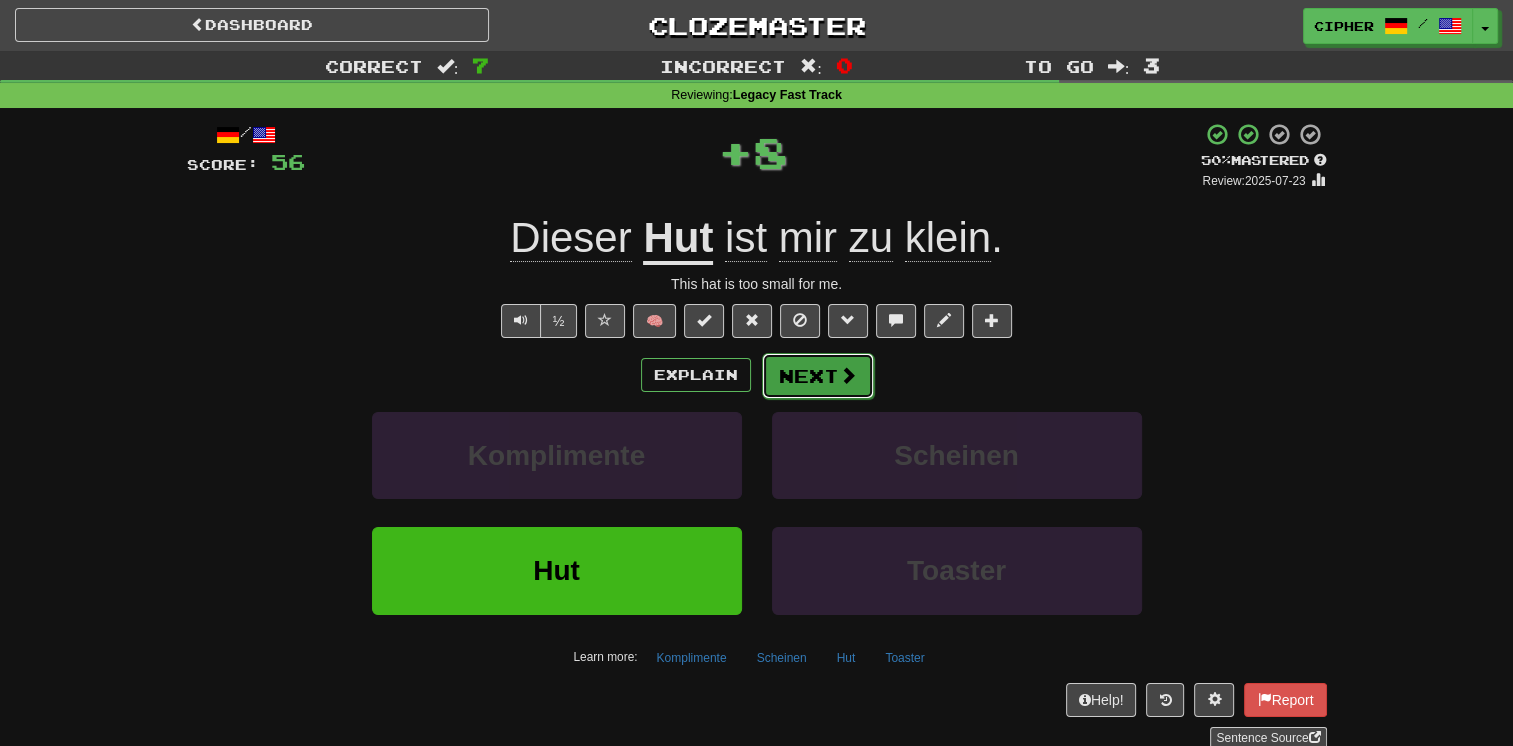 click on "Next" at bounding box center [818, 376] 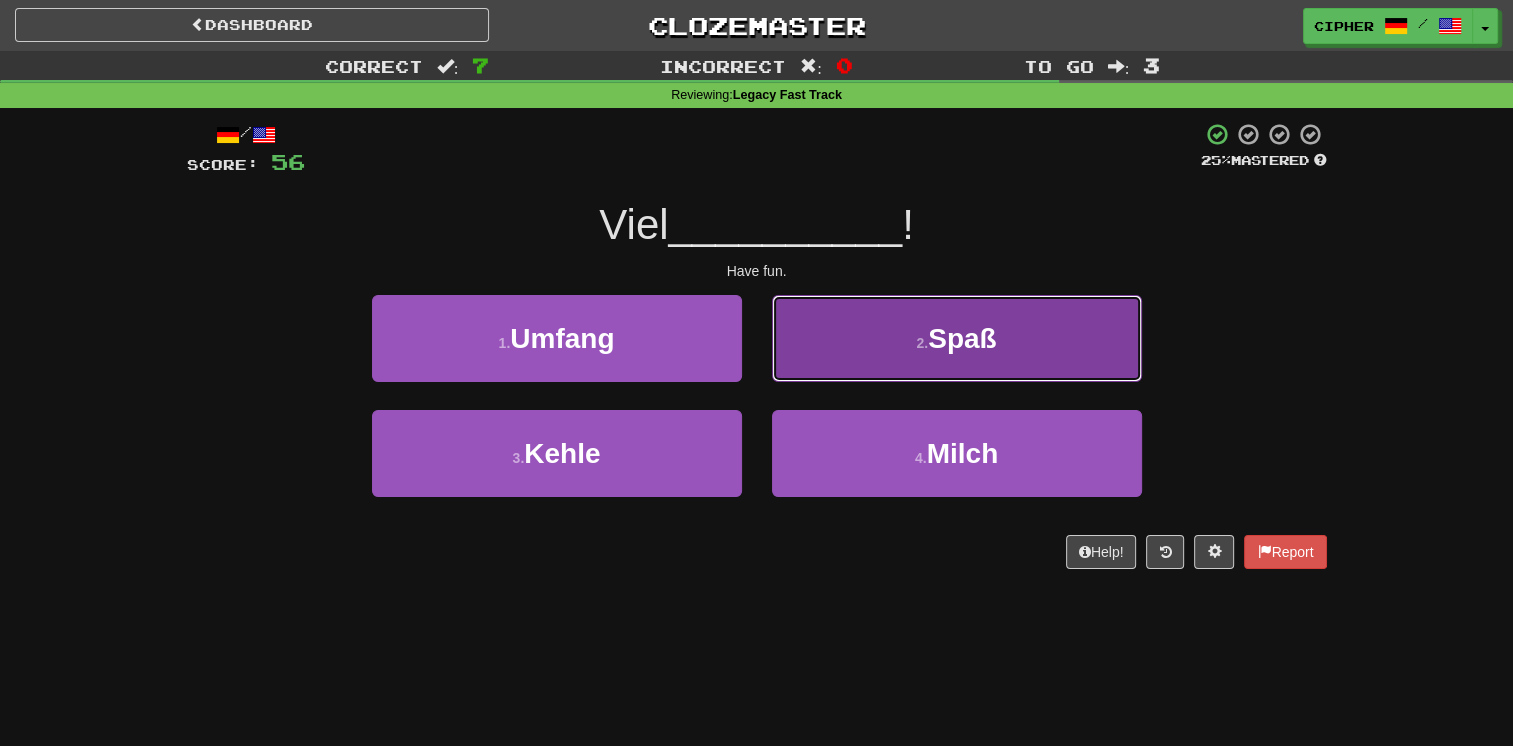 click on "2 .  Spaß" at bounding box center [957, 338] 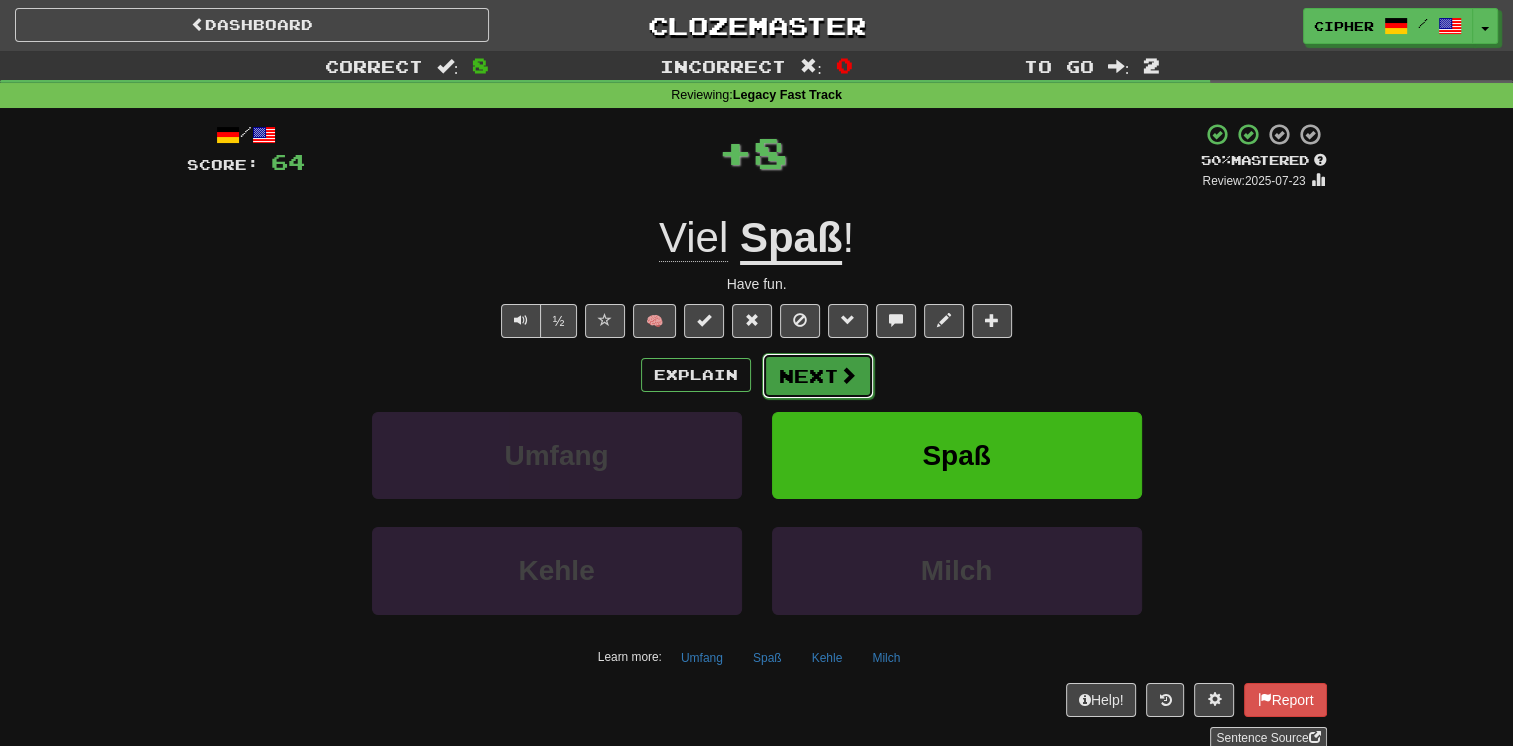 click on "Next" at bounding box center (818, 376) 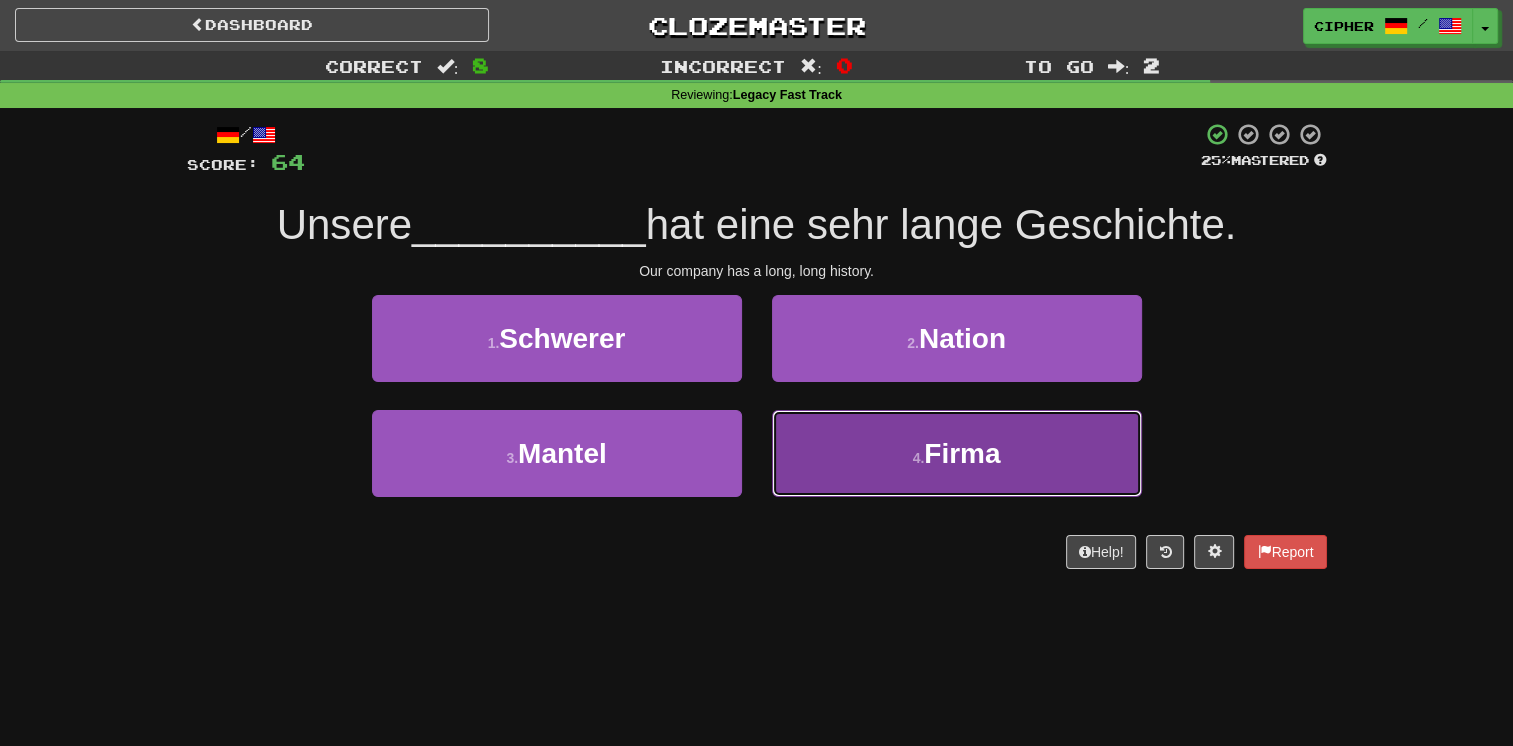 click on "4 .  Firma" at bounding box center [957, 453] 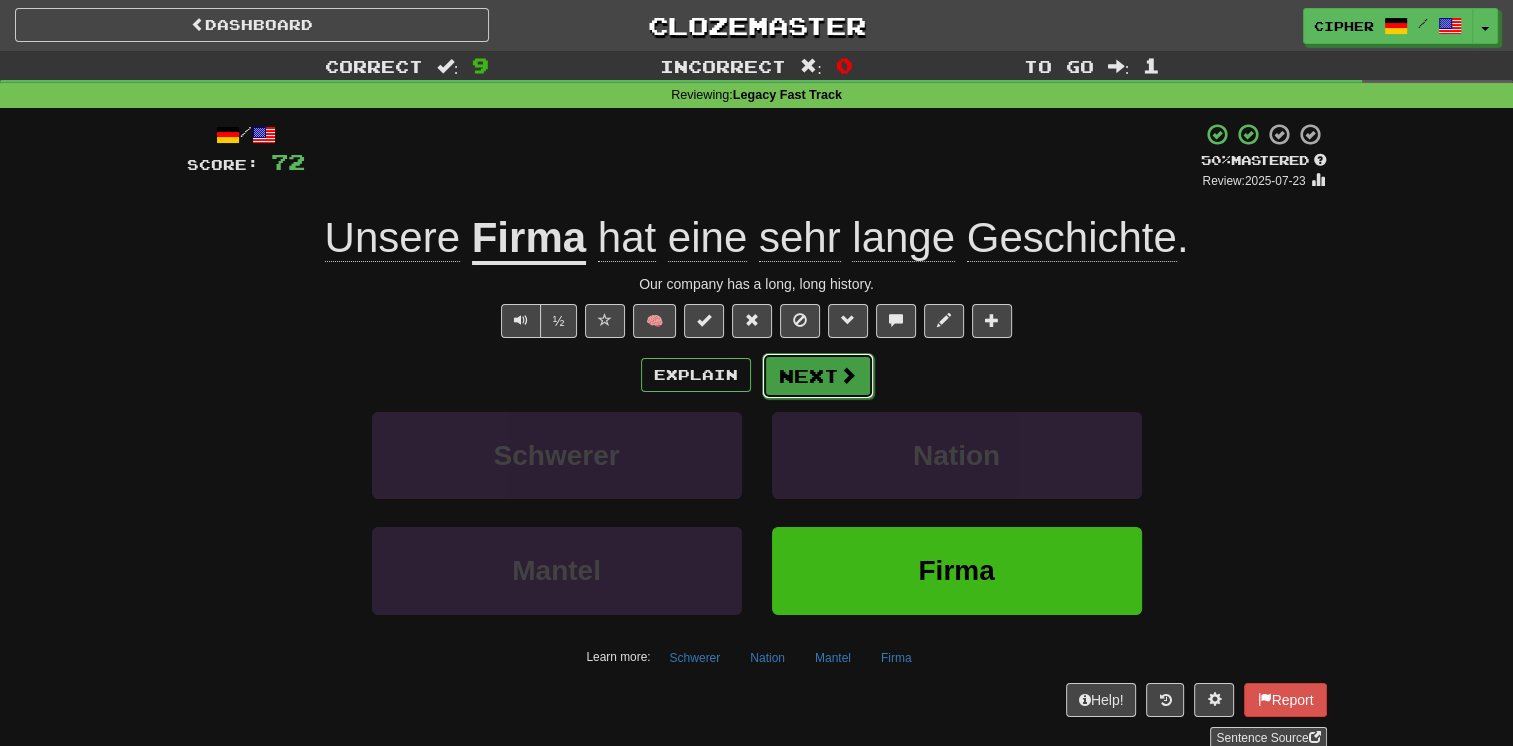 click on "Next" at bounding box center [818, 376] 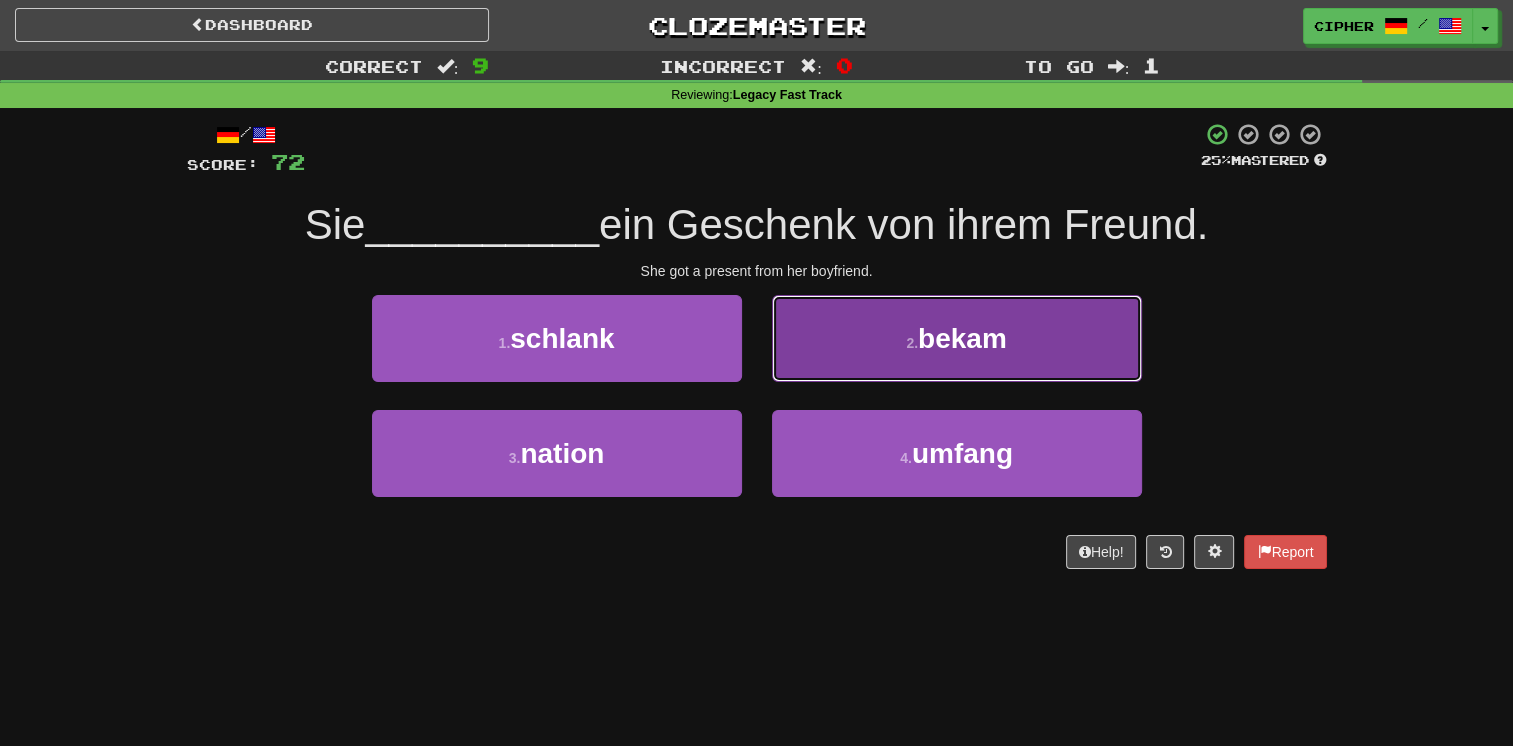 click on "2 .  bekam" at bounding box center (957, 338) 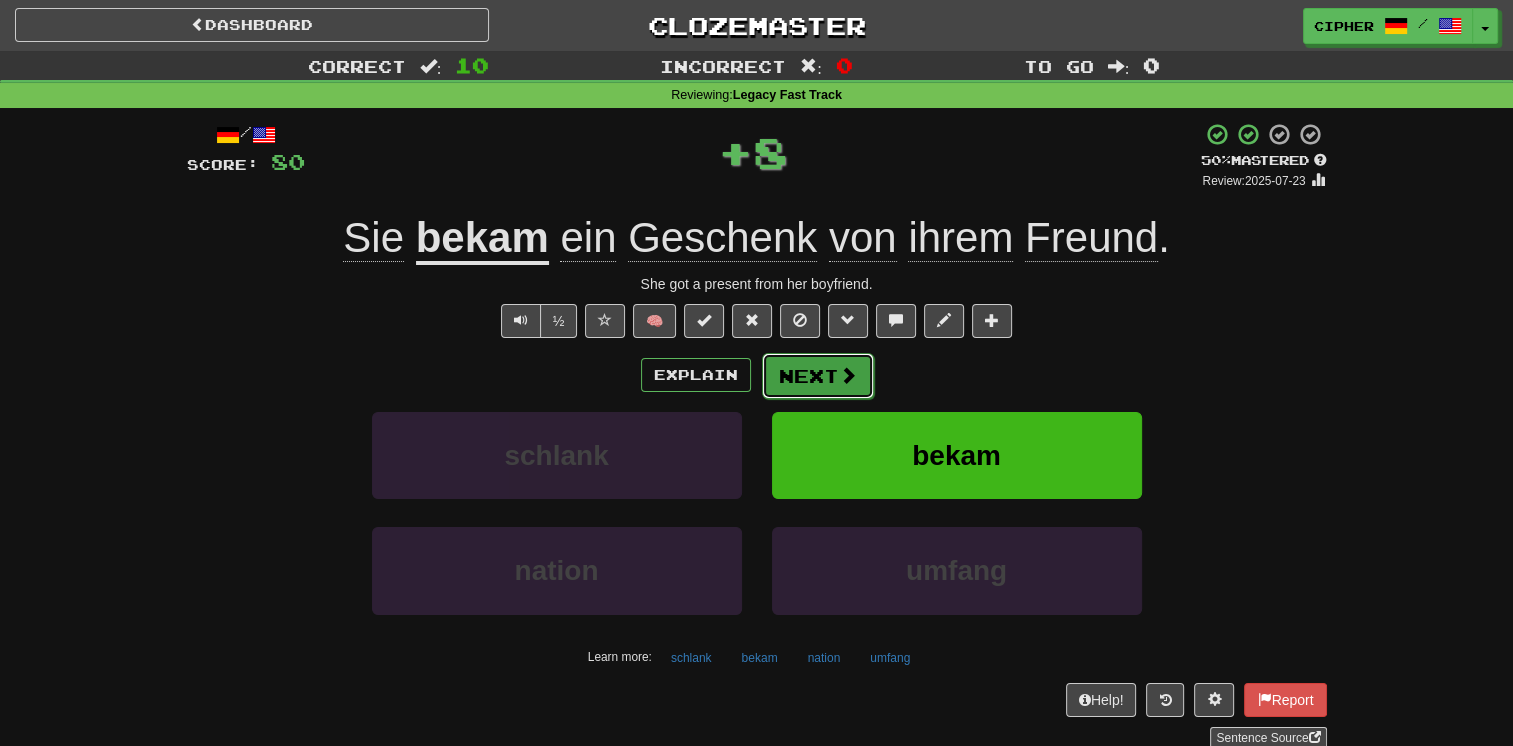 click on "Next" at bounding box center (818, 376) 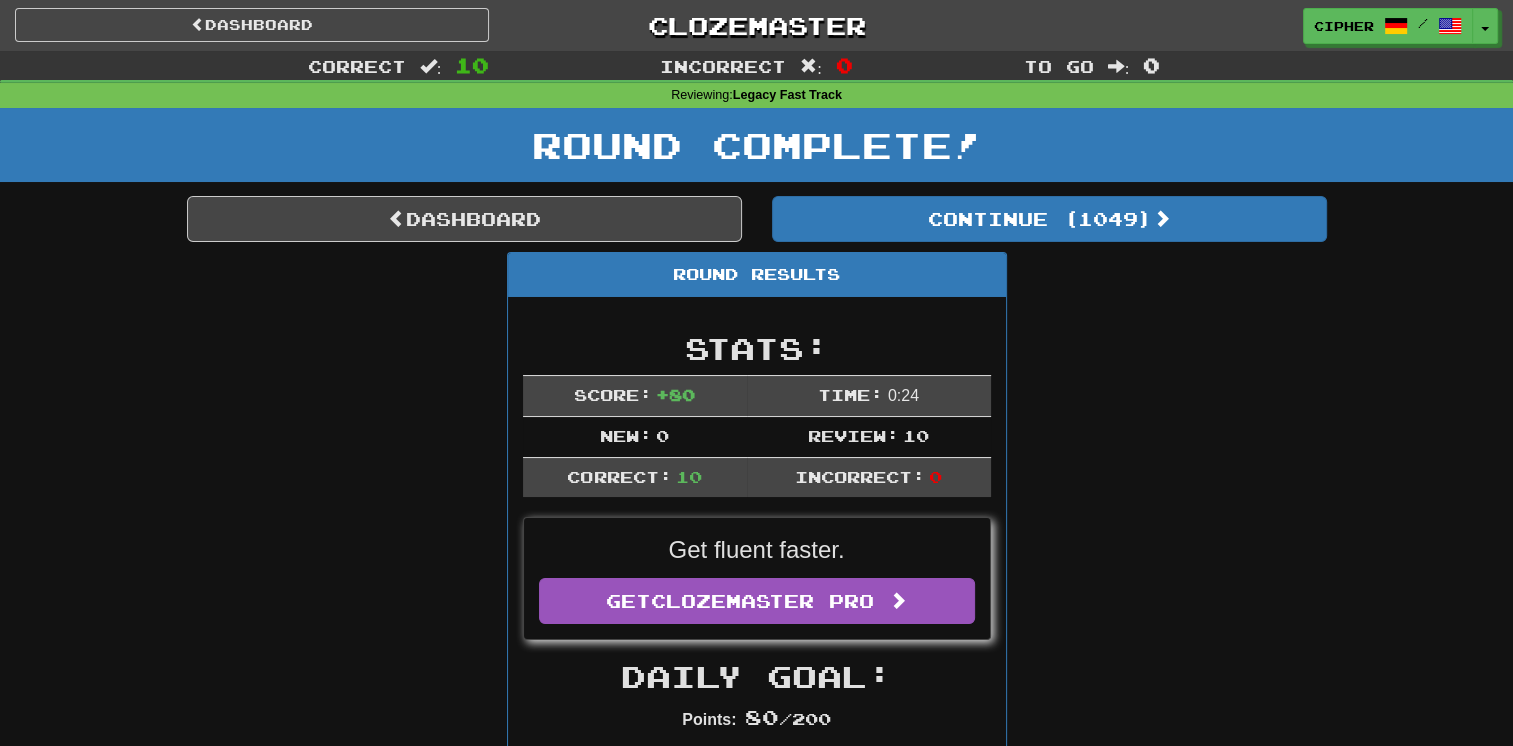 click on "Round Results Stats: Score:   + 80 Time:   0 : 24 New:   0 Review:   10 Correct:   10 Incorrect:   0 Get fluent faster. Get  Clozemaster Pro   Daily Goal: Points:   80  /  200 Time remaining: 5   Hours Progress: Legacy Fast Track Playing:  1,147  /  19,745 5.809% Mastered:  243  /  19,745 1.231% Ready for Review:  1049  /  Level:  113 2,473  points to level  114  - keep going! Ranked:  442 nd  this week Sentences:  Report Das  Dorf  braucht deine Hilfe. The village needs your help.  Report Wir werden unmöglich  aussehen . We'll look ridiculous.  Report Ich habe keine  Lust , ihr die Wahrheit zu sagen. I don't feel like telling her the truth.  Report Das ist  kaputt . This is broken.  Report Erzähl keine  Lügen ! Don't tell lies.  Report Ich  fürchte , er kommt nicht. I am afraid he won't come.  Report Dieser  Hut  ist mir zu klein. This hat is too small for me.  Report Viel  Spaß ! Have fun.  Report Unsere  Firma  hat eine sehr lange Geschichte. Our company has a long, long history.  Report Sie  bekam" at bounding box center [757, 1261] 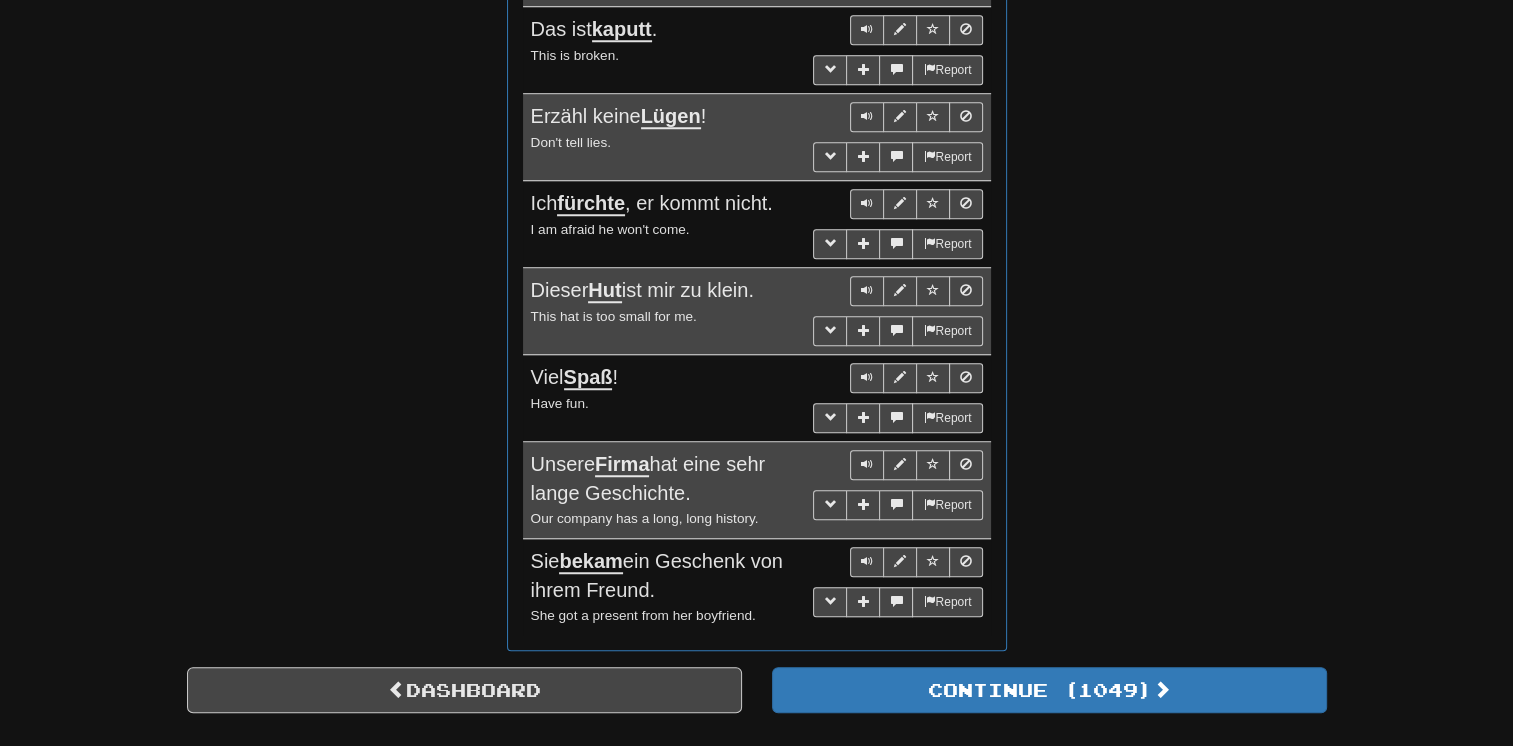 scroll, scrollTop: 1640, scrollLeft: 0, axis: vertical 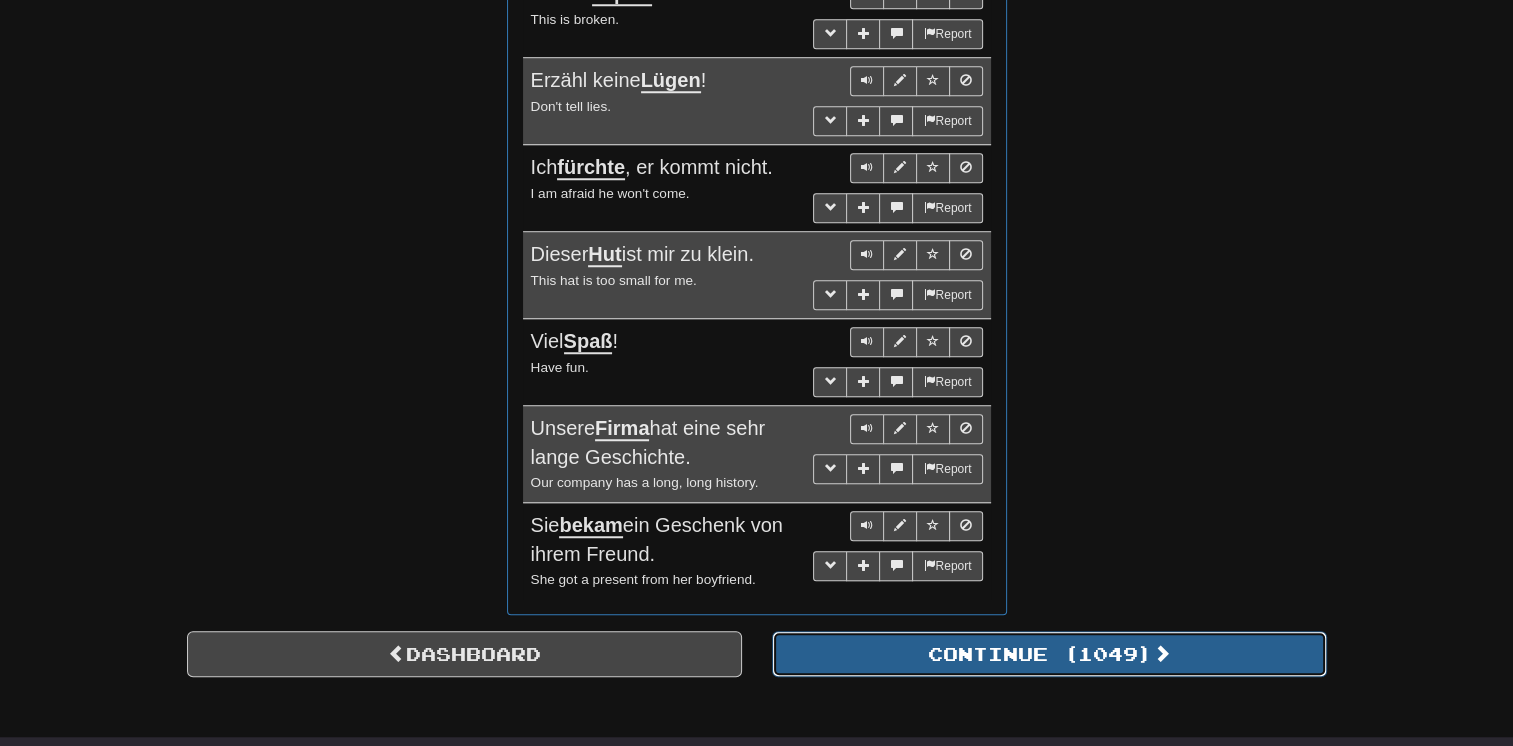 click on "Continue ( 1049 )" at bounding box center [1049, 654] 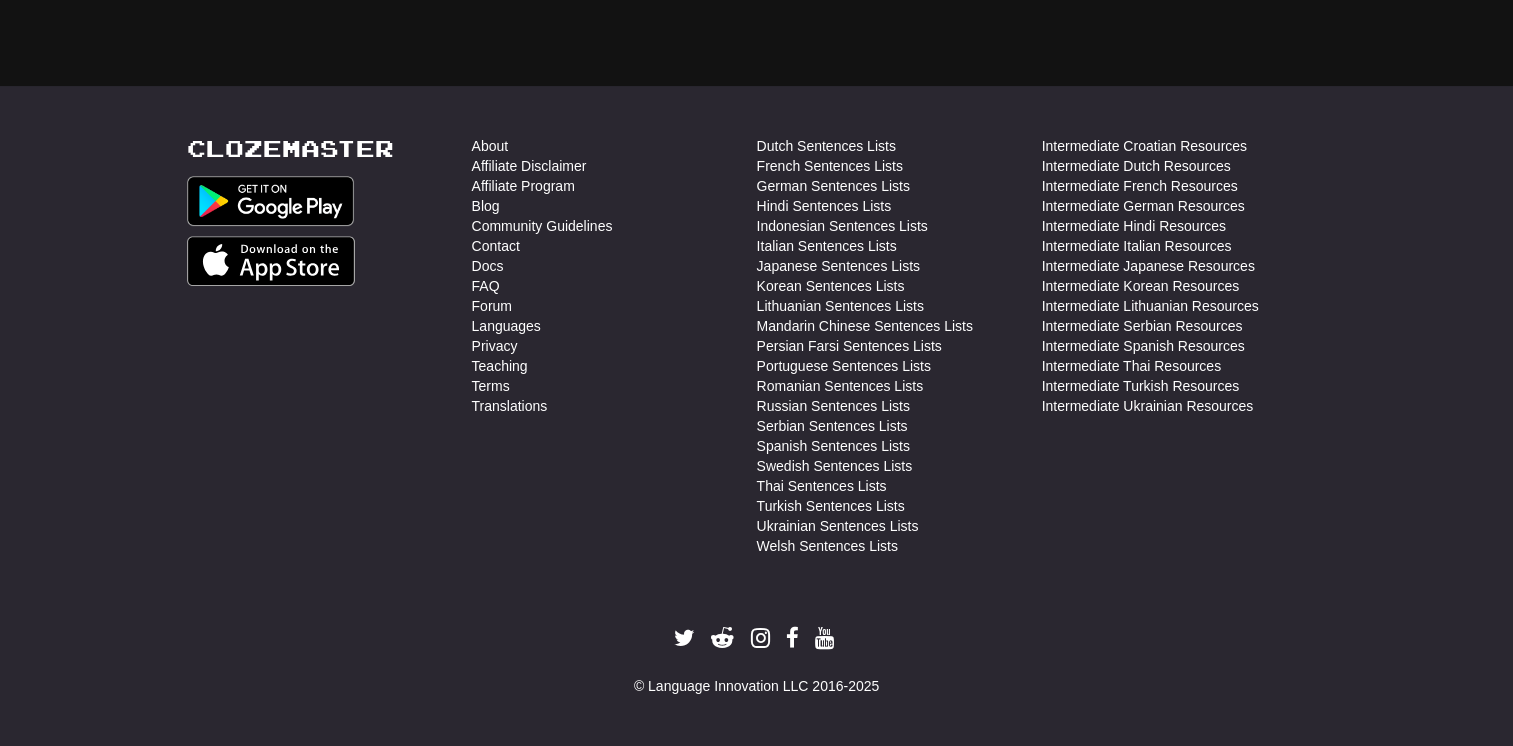 scroll, scrollTop: 710, scrollLeft: 0, axis: vertical 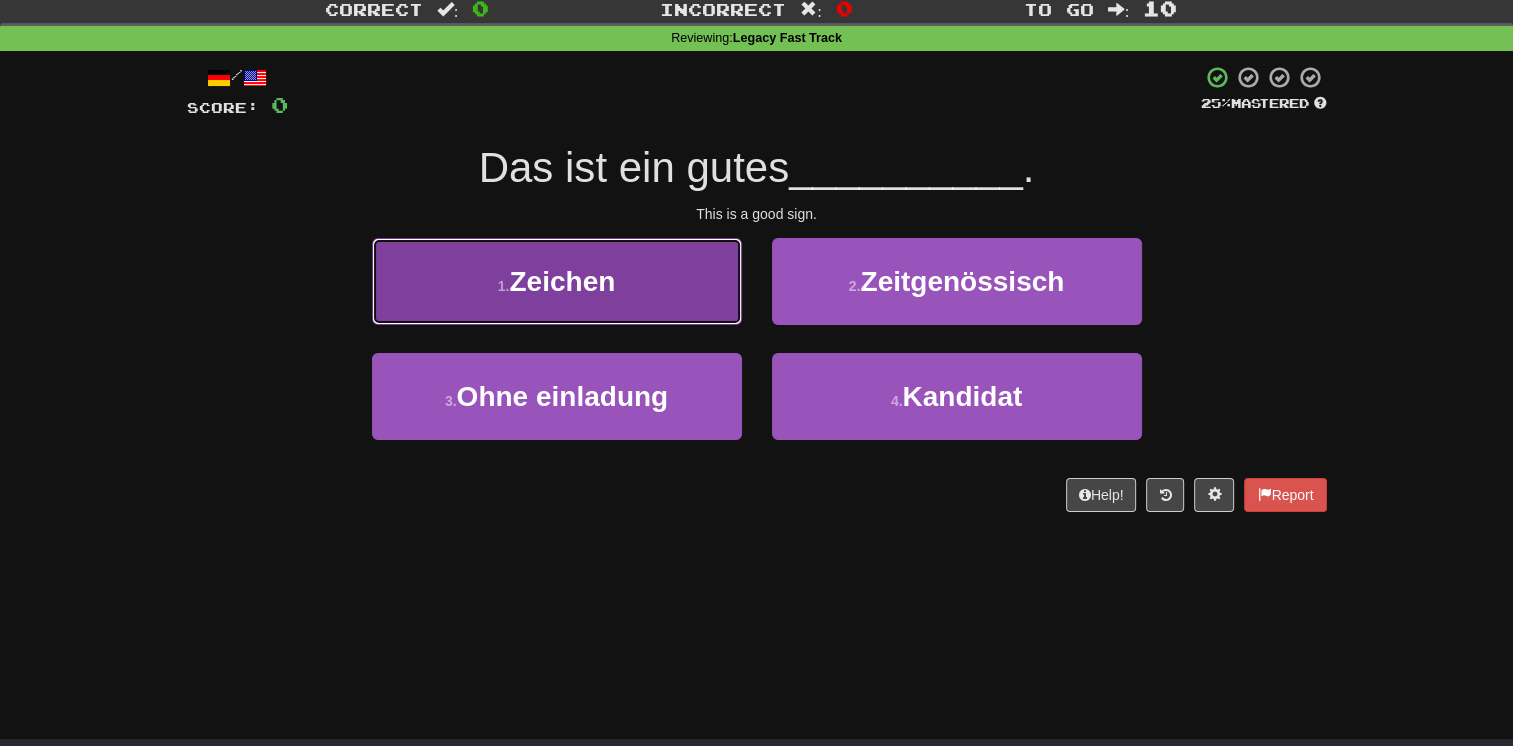 click on "1 .  Zeichen" at bounding box center (557, 281) 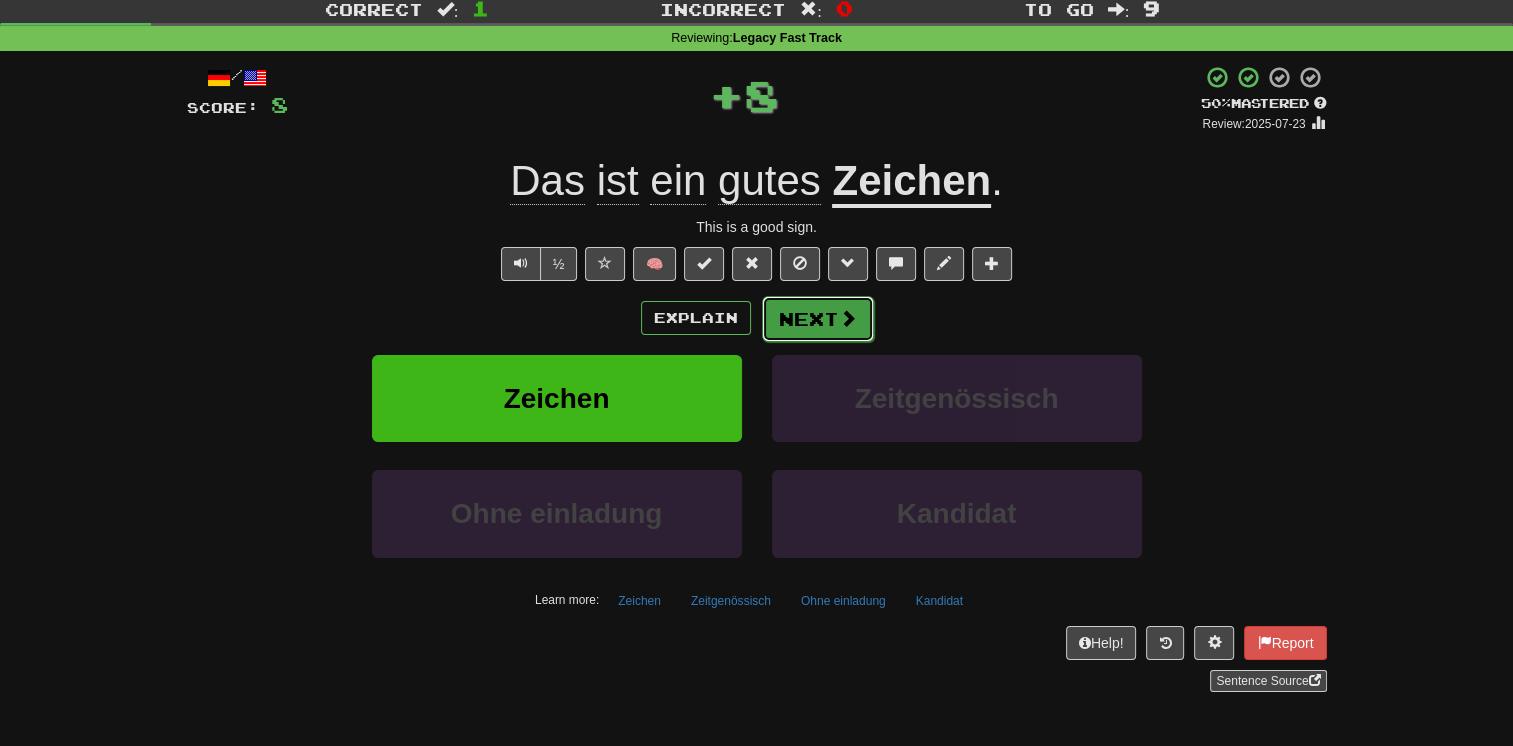 click on "Next" at bounding box center (818, 319) 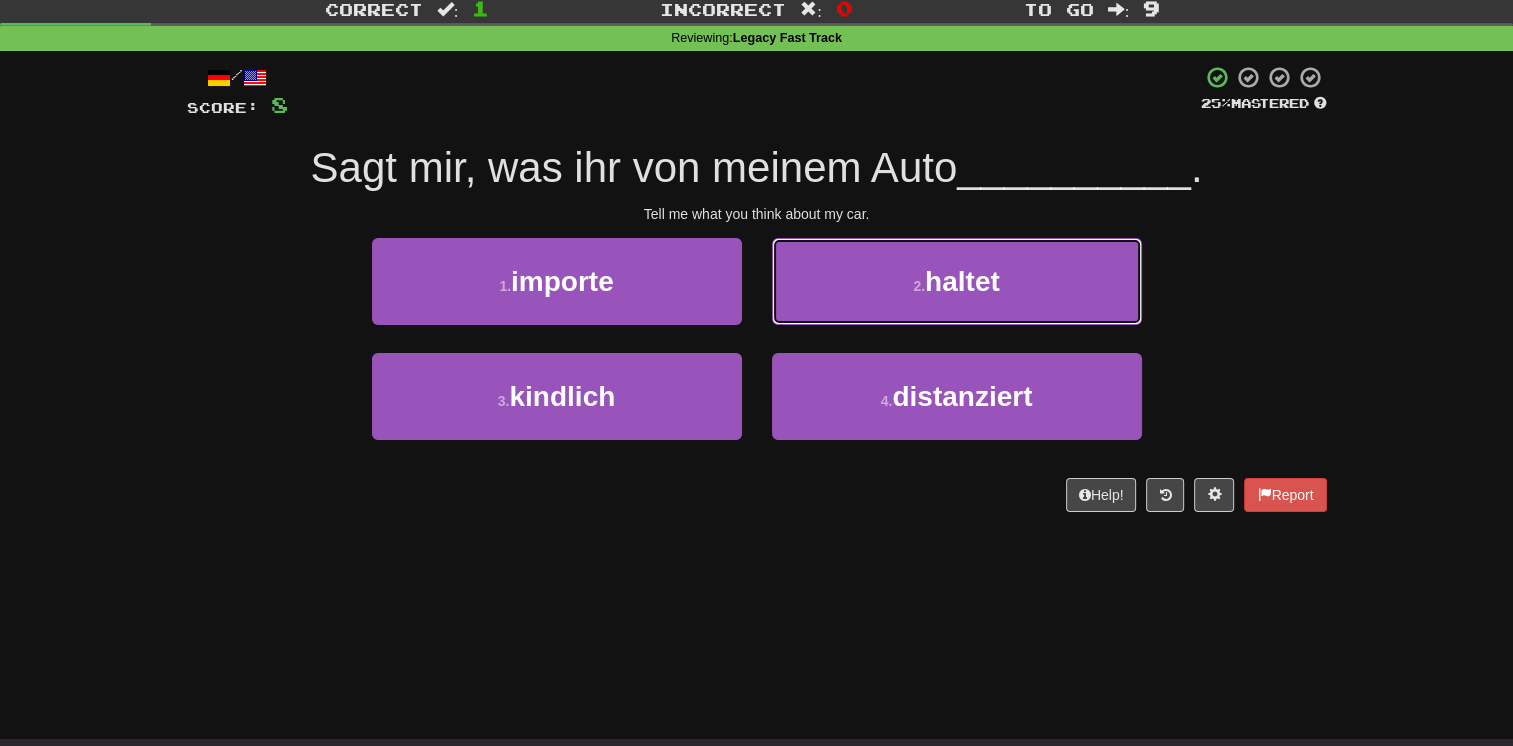 click on "2 .  haltet" at bounding box center (957, 281) 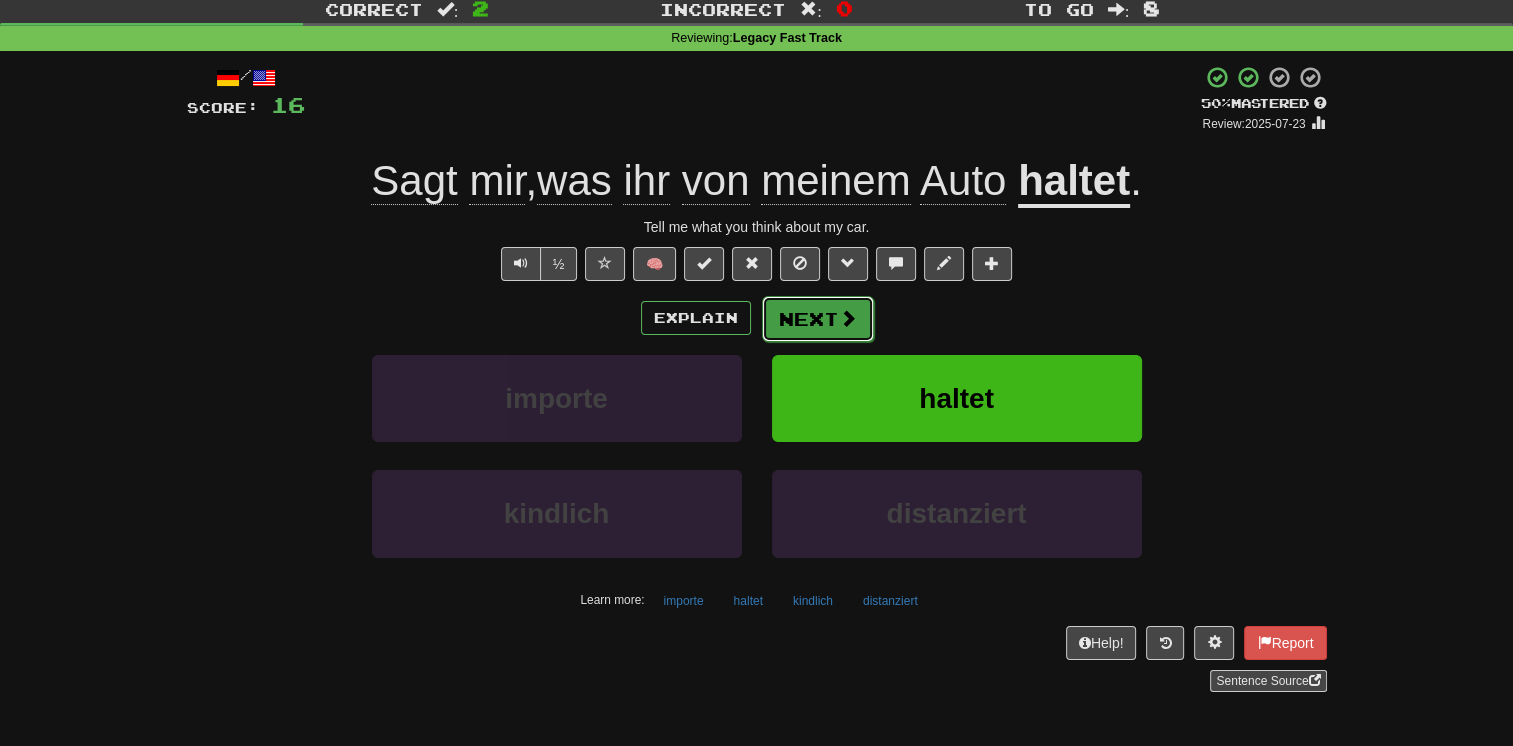 click on "Next" at bounding box center [818, 319] 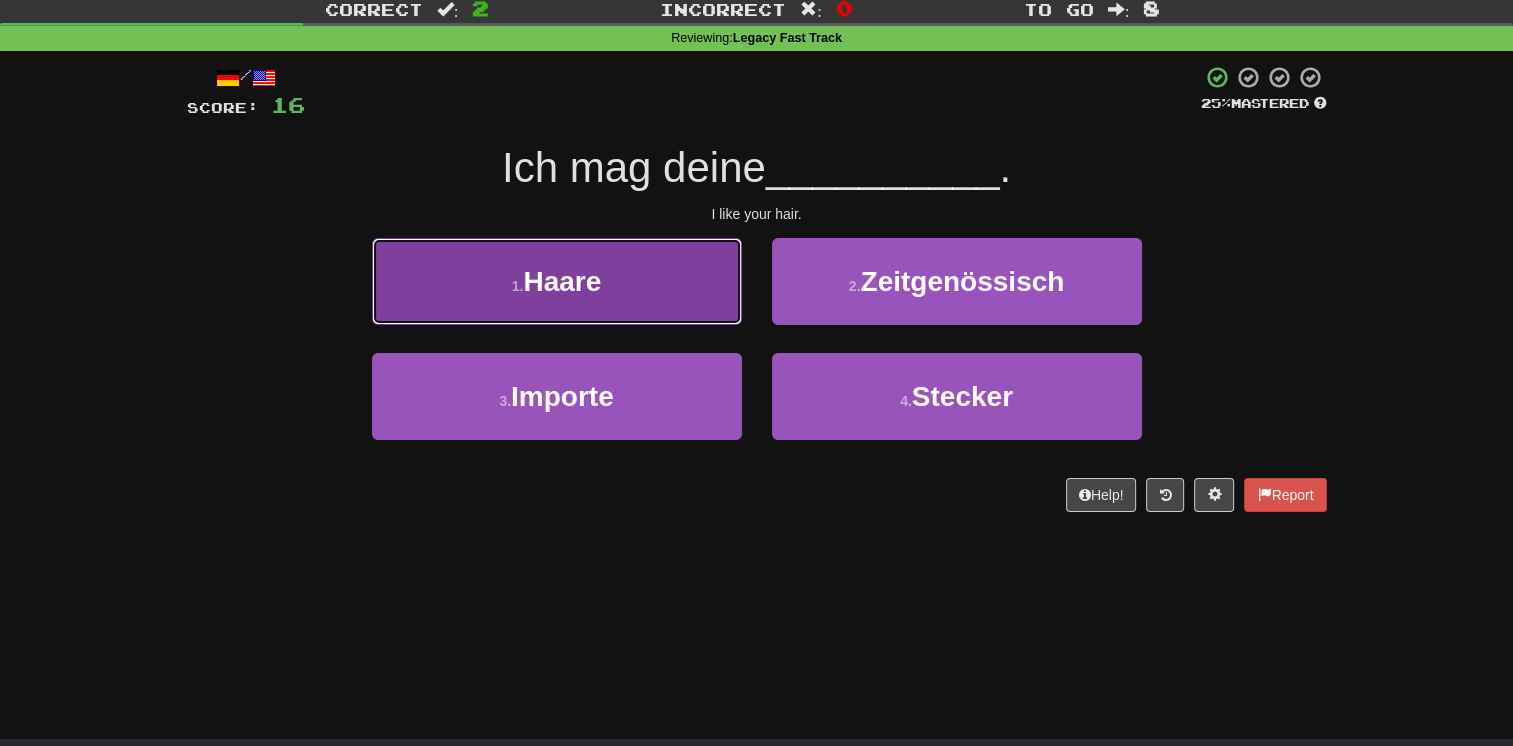 click on "1 .  Haare" at bounding box center (557, 281) 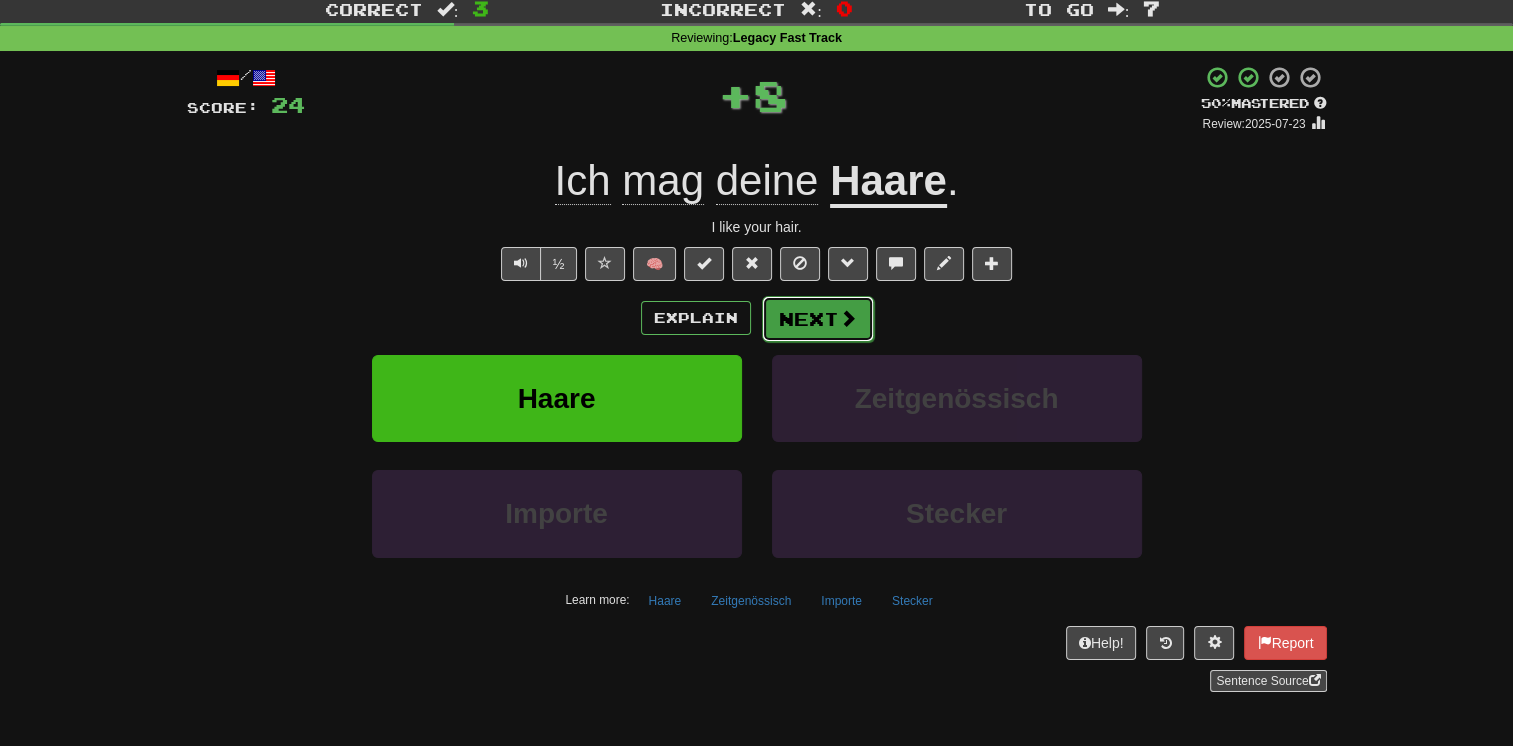 click on "Next" at bounding box center (818, 319) 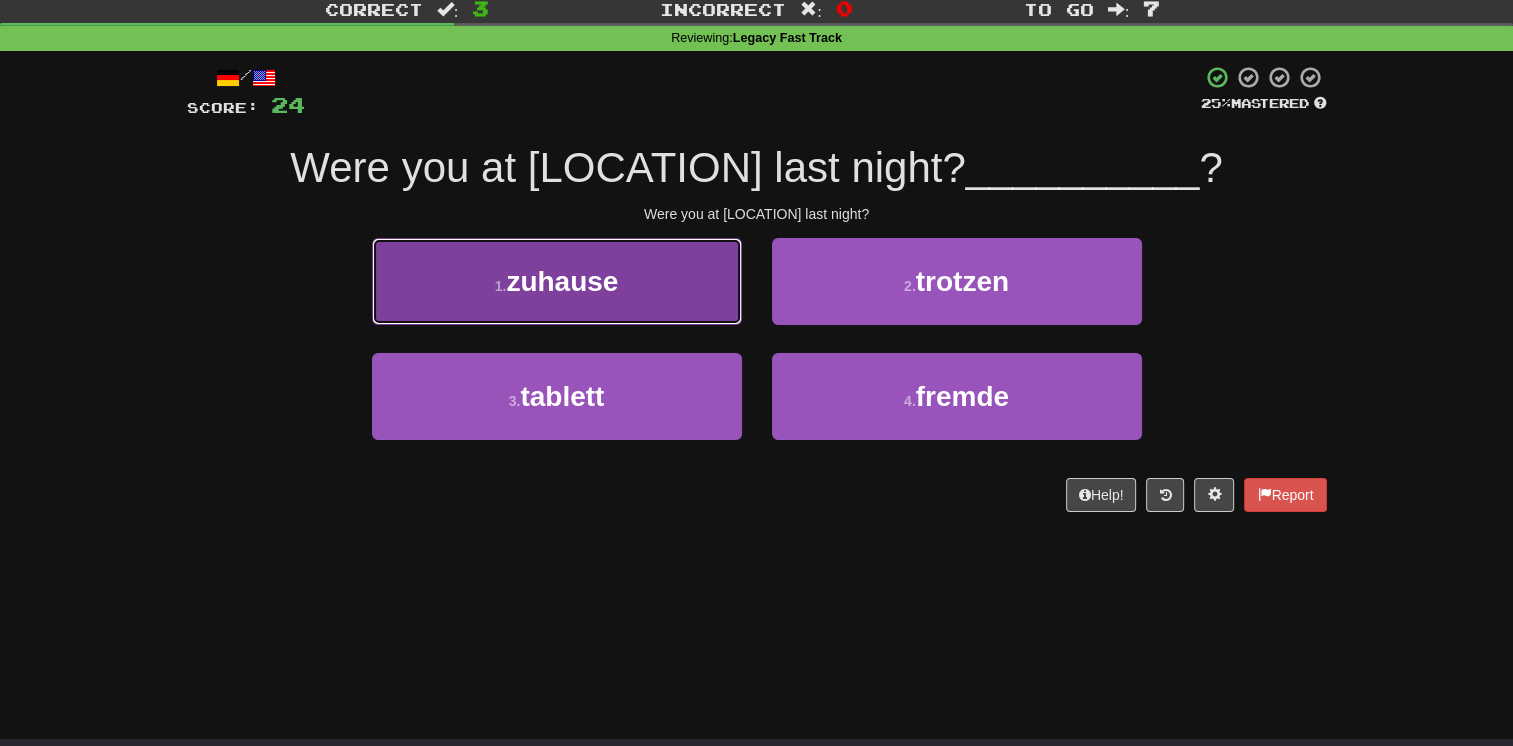click on "1 .  zuhause" at bounding box center (557, 281) 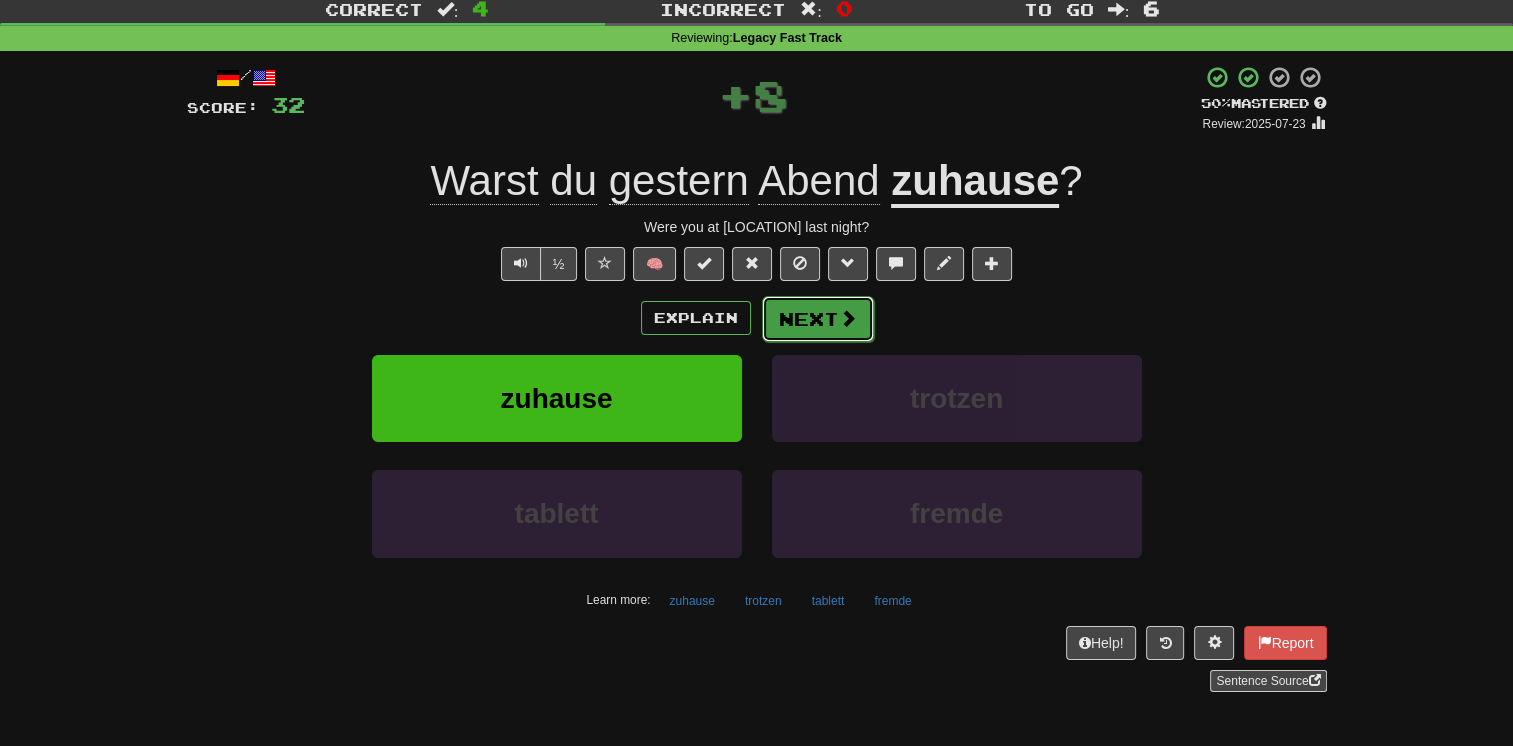 click on "Next" at bounding box center [818, 319] 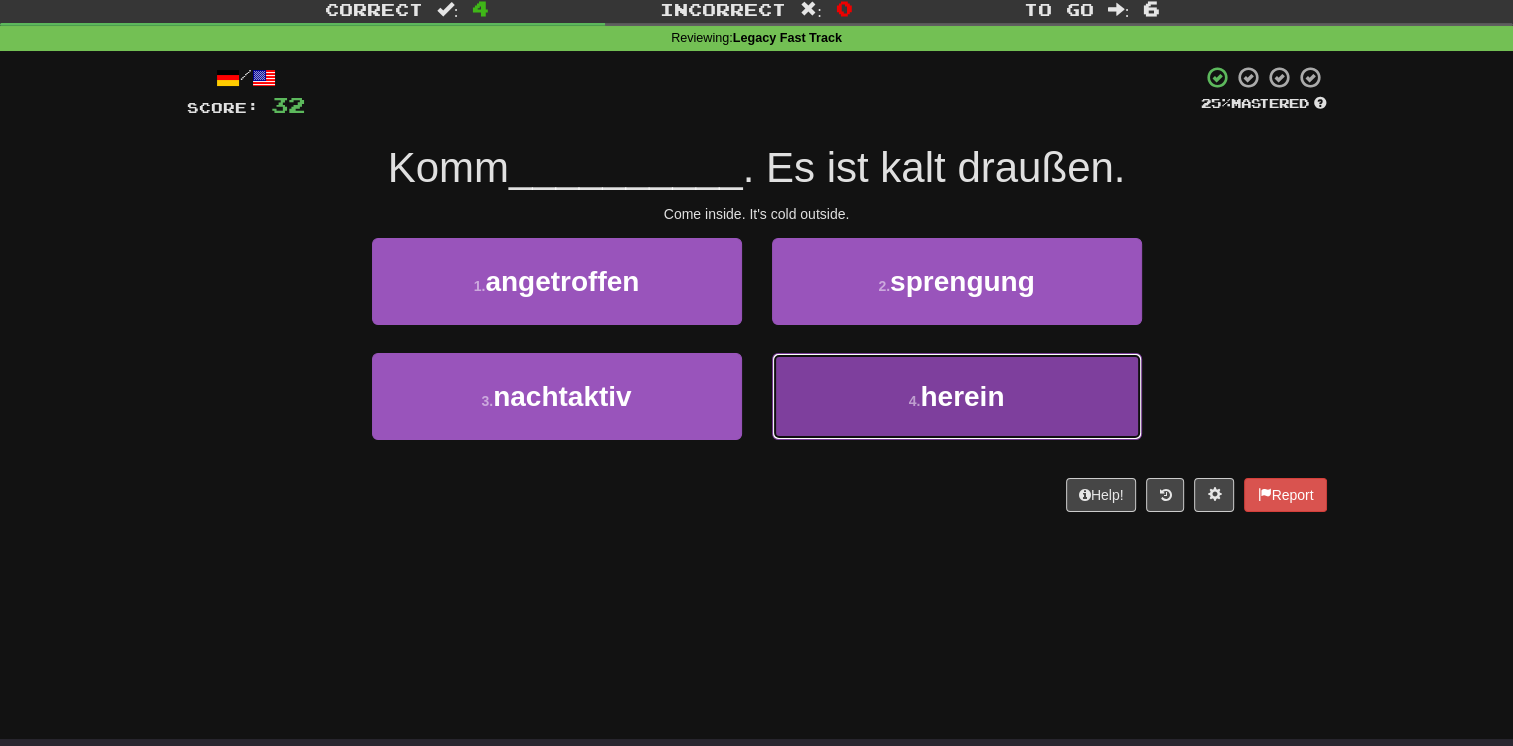 click on "4 .  herein" at bounding box center [957, 396] 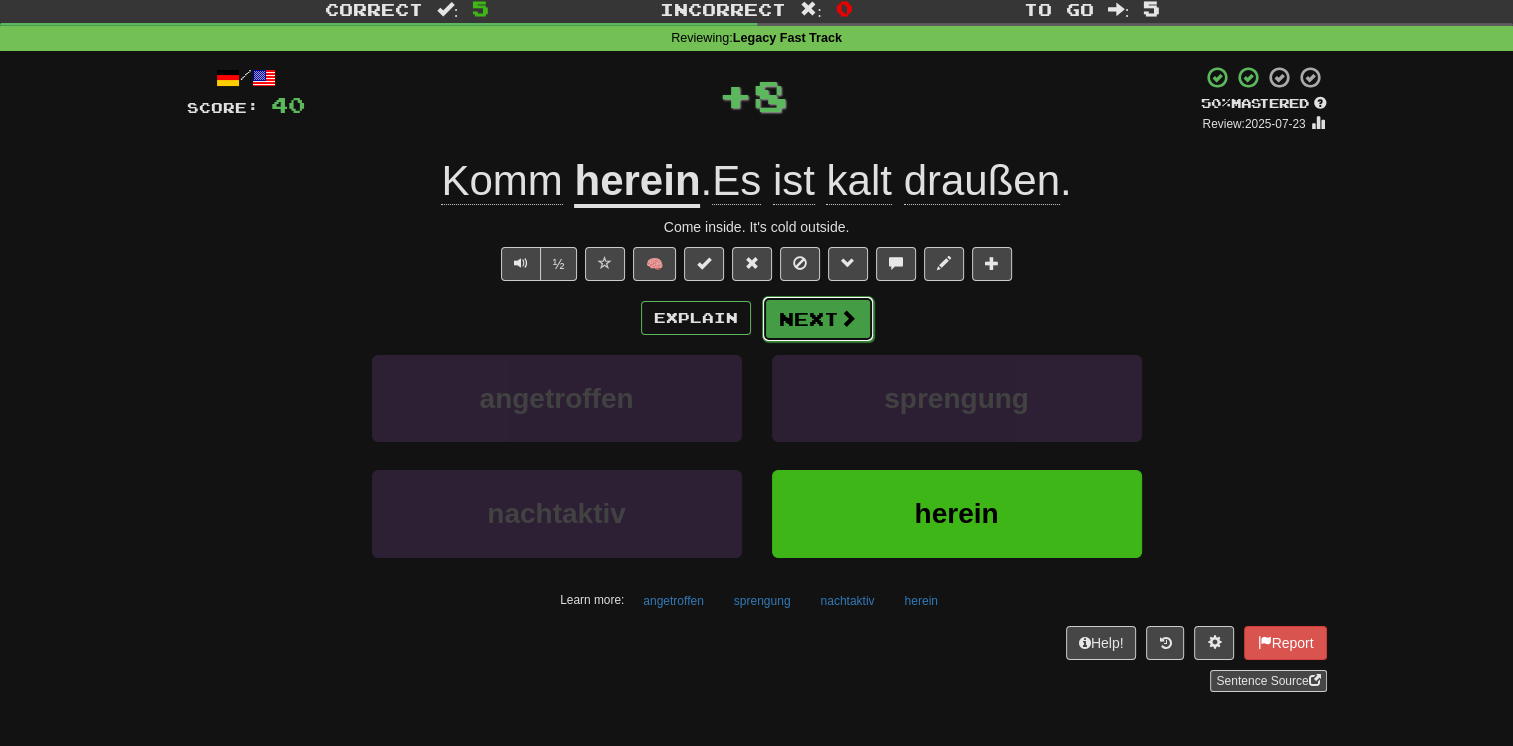 click on "Next" at bounding box center [818, 319] 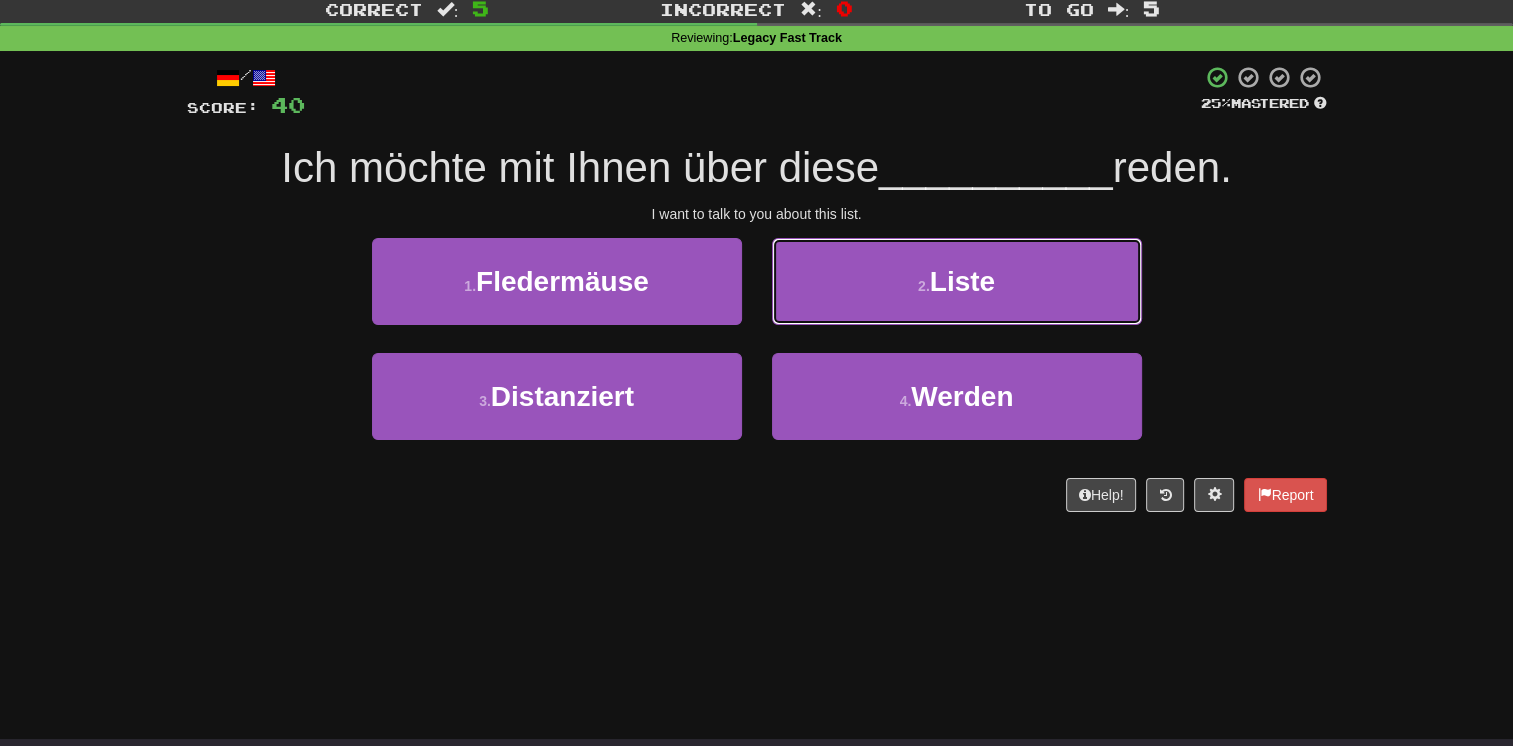 click on "2 .  Liste" at bounding box center [957, 281] 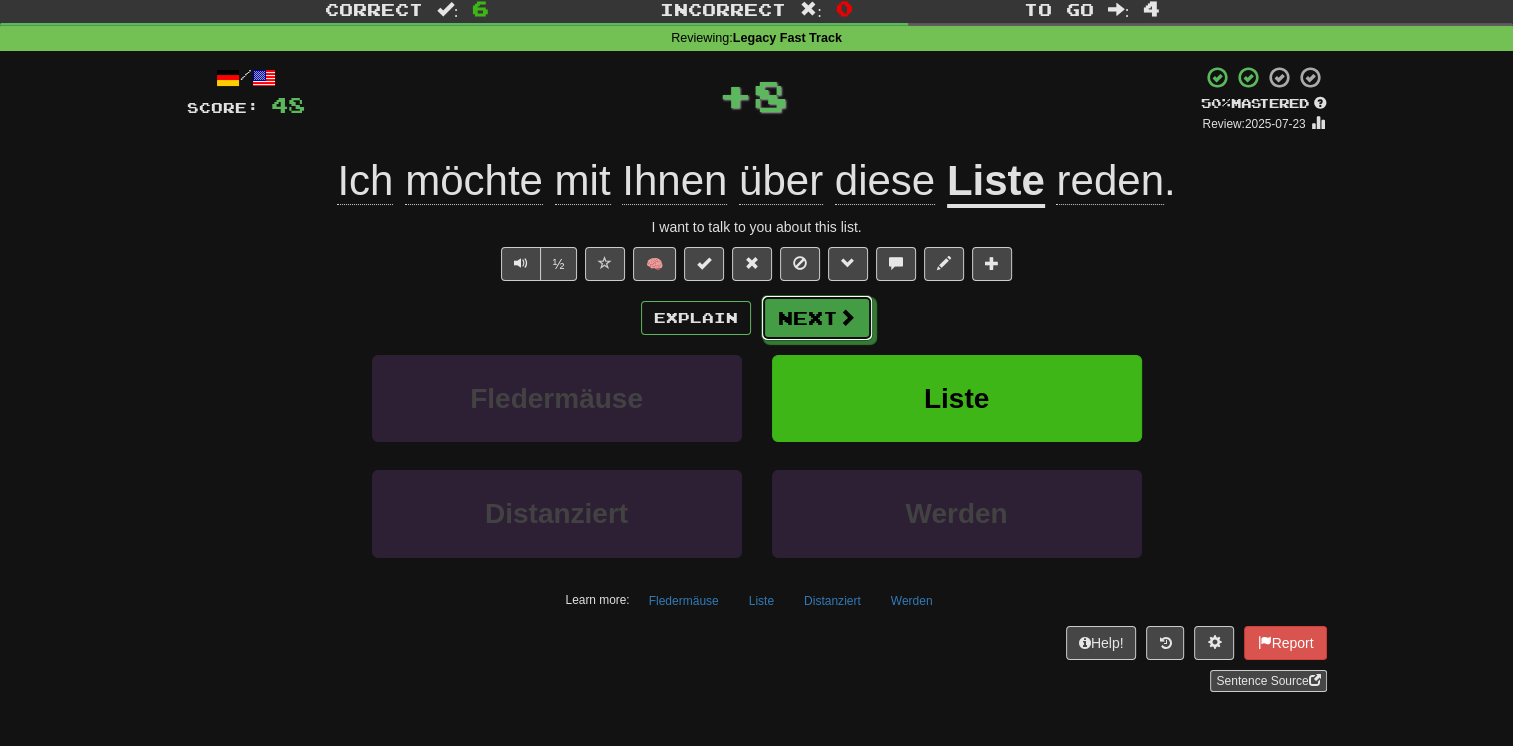 click on "Next" at bounding box center [817, 318] 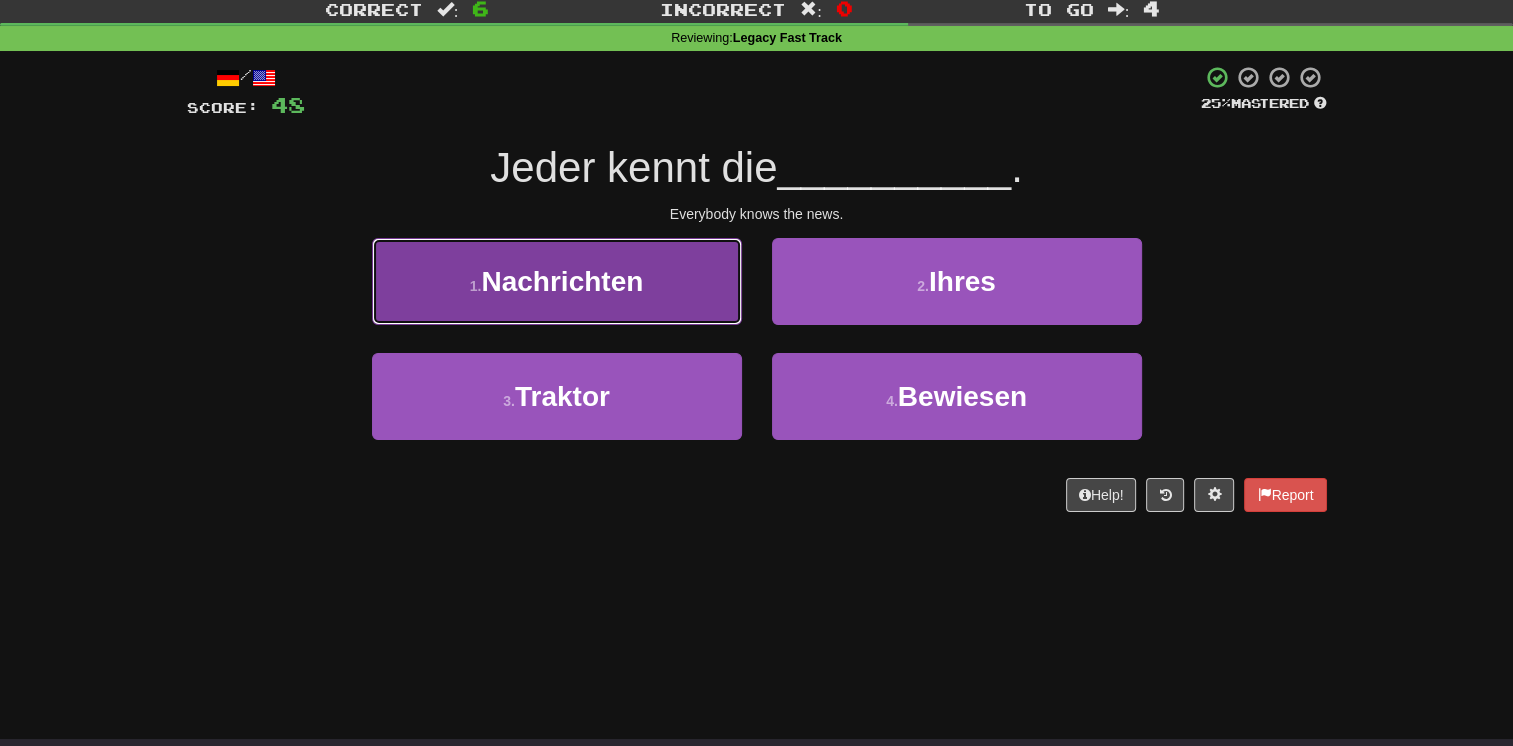 click on "1 .  Nachrichten" at bounding box center (557, 281) 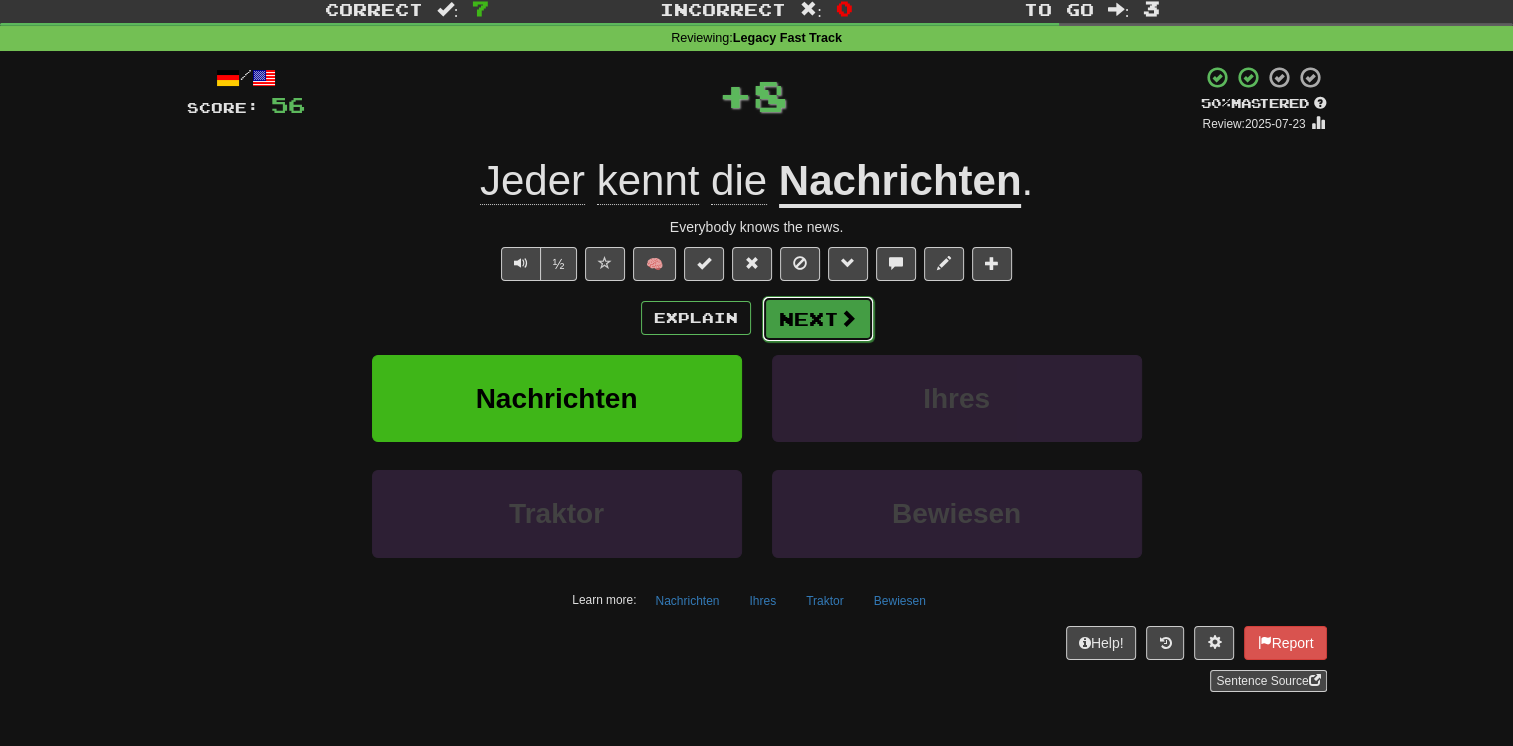 click on "Next" at bounding box center (818, 319) 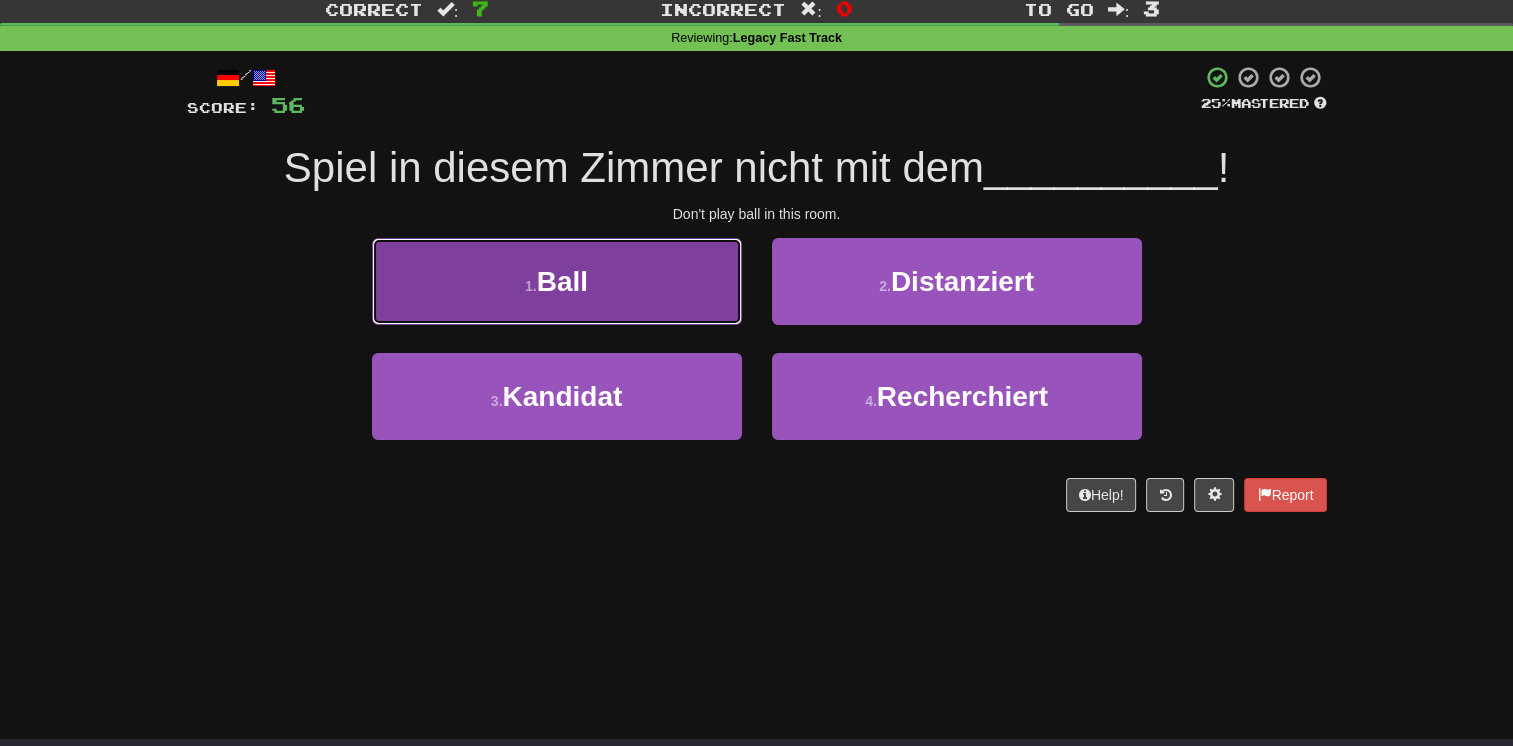 click on "1 .  Ball" at bounding box center [557, 281] 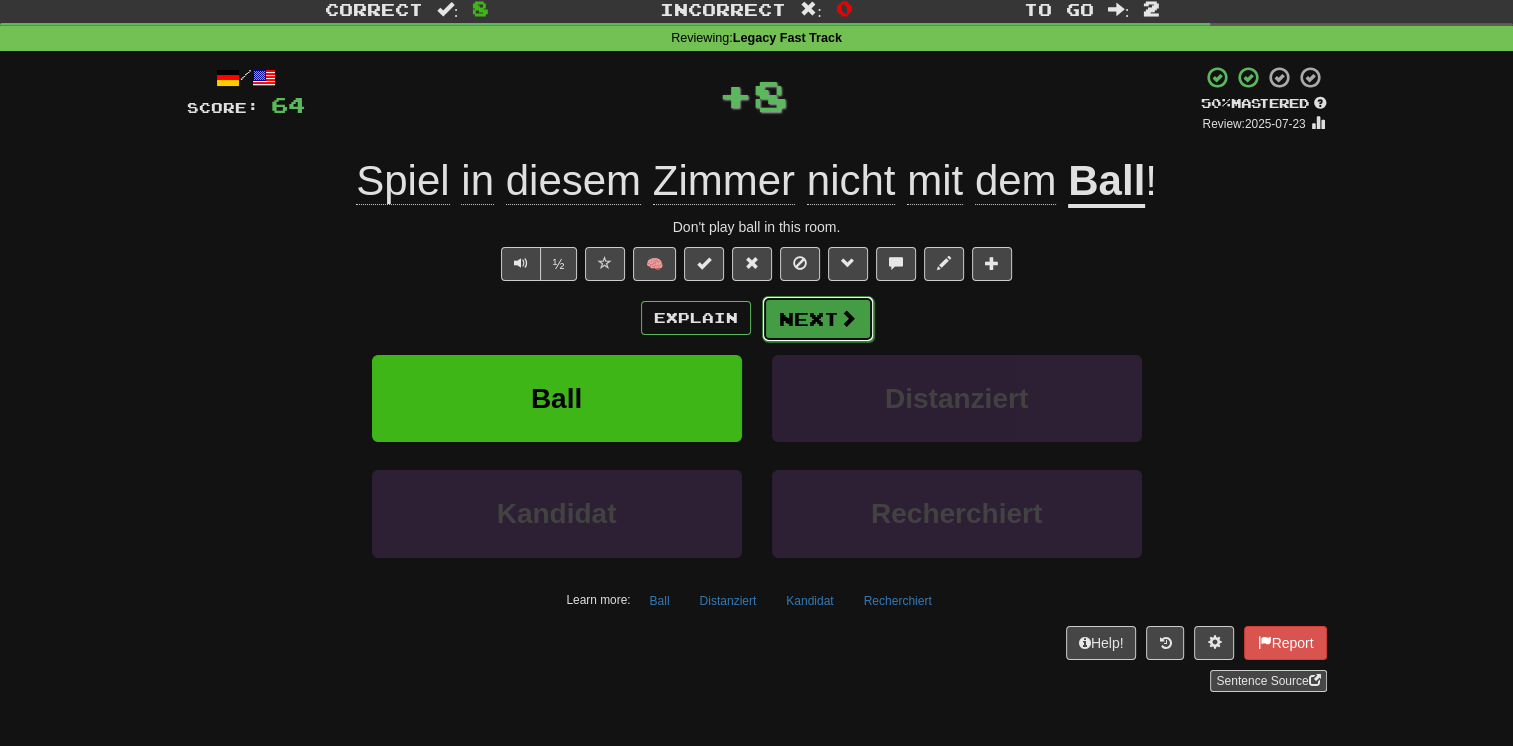 click on "Next" at bounding box center (818, 319) 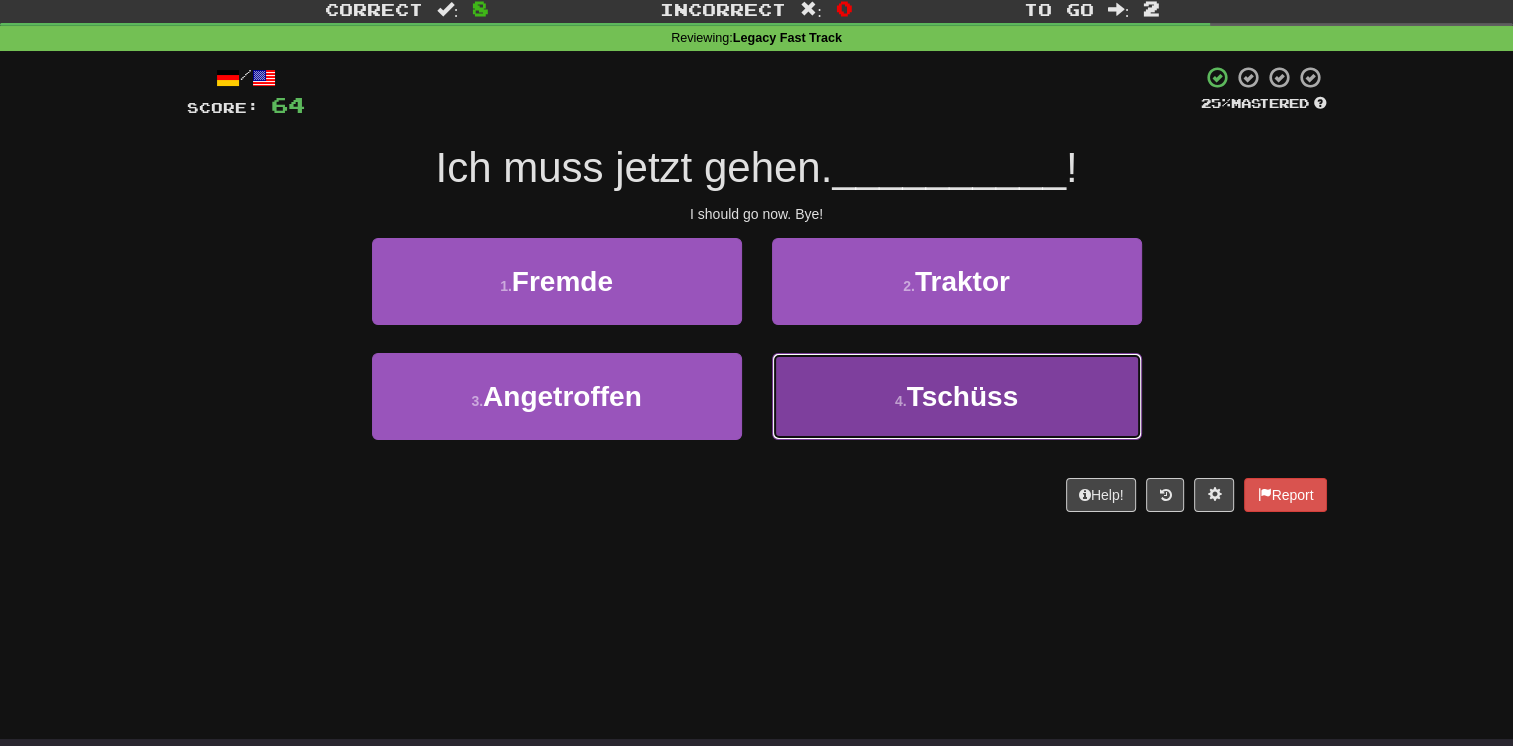 click on "4 .  Tschüss" at bounding box center [957, 396] 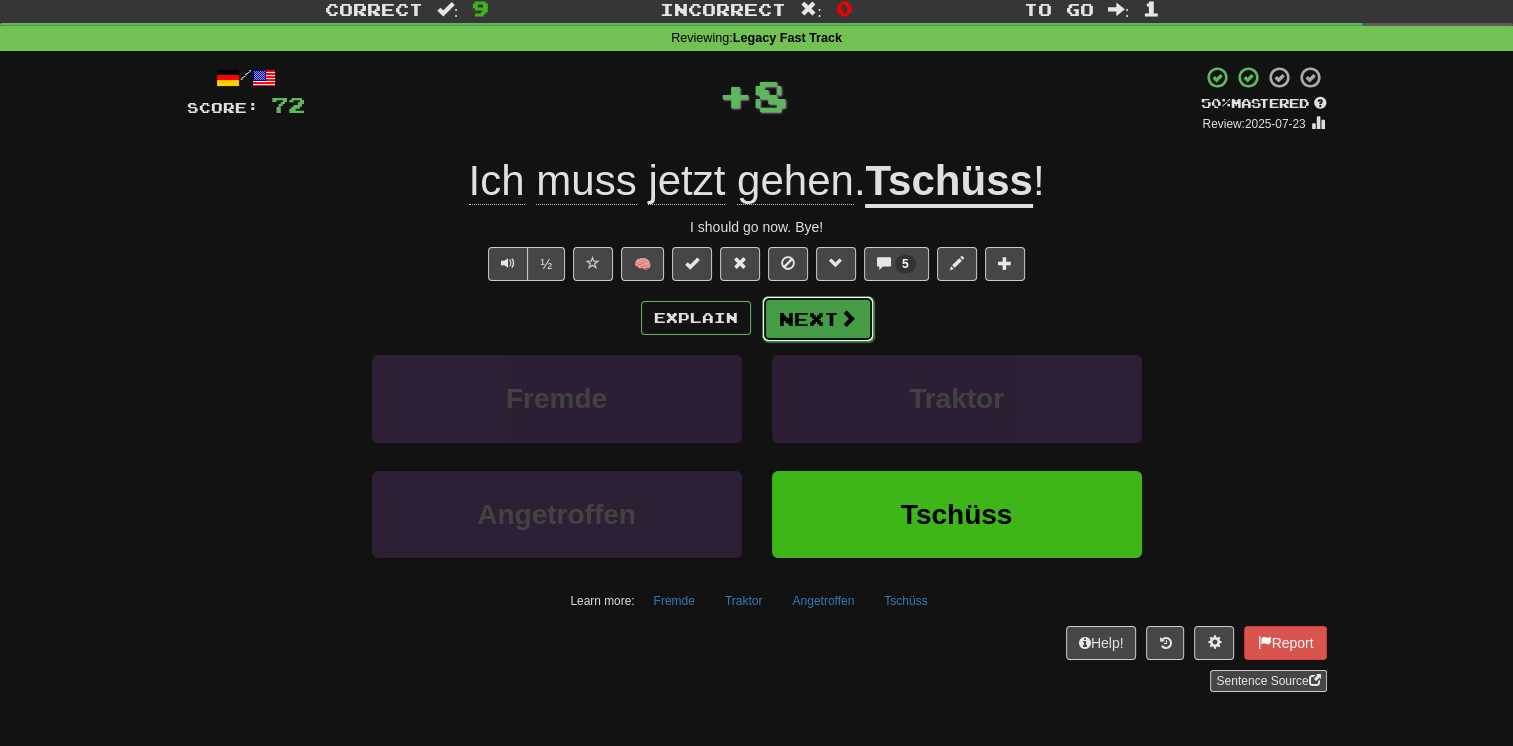 click on "Next" at bounding box center (818, 319) 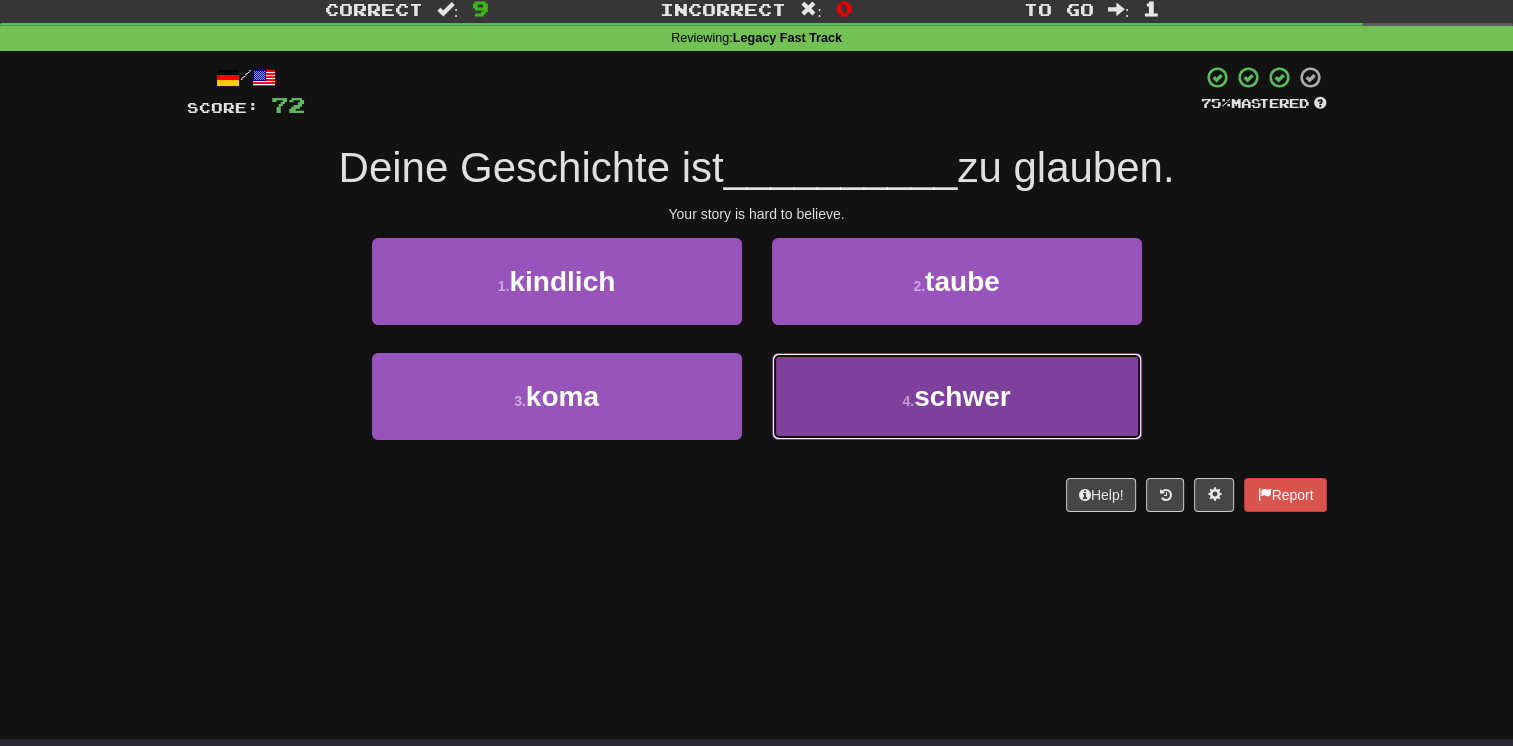 click on "4 .  schwer" at bounding box center [957, 396] 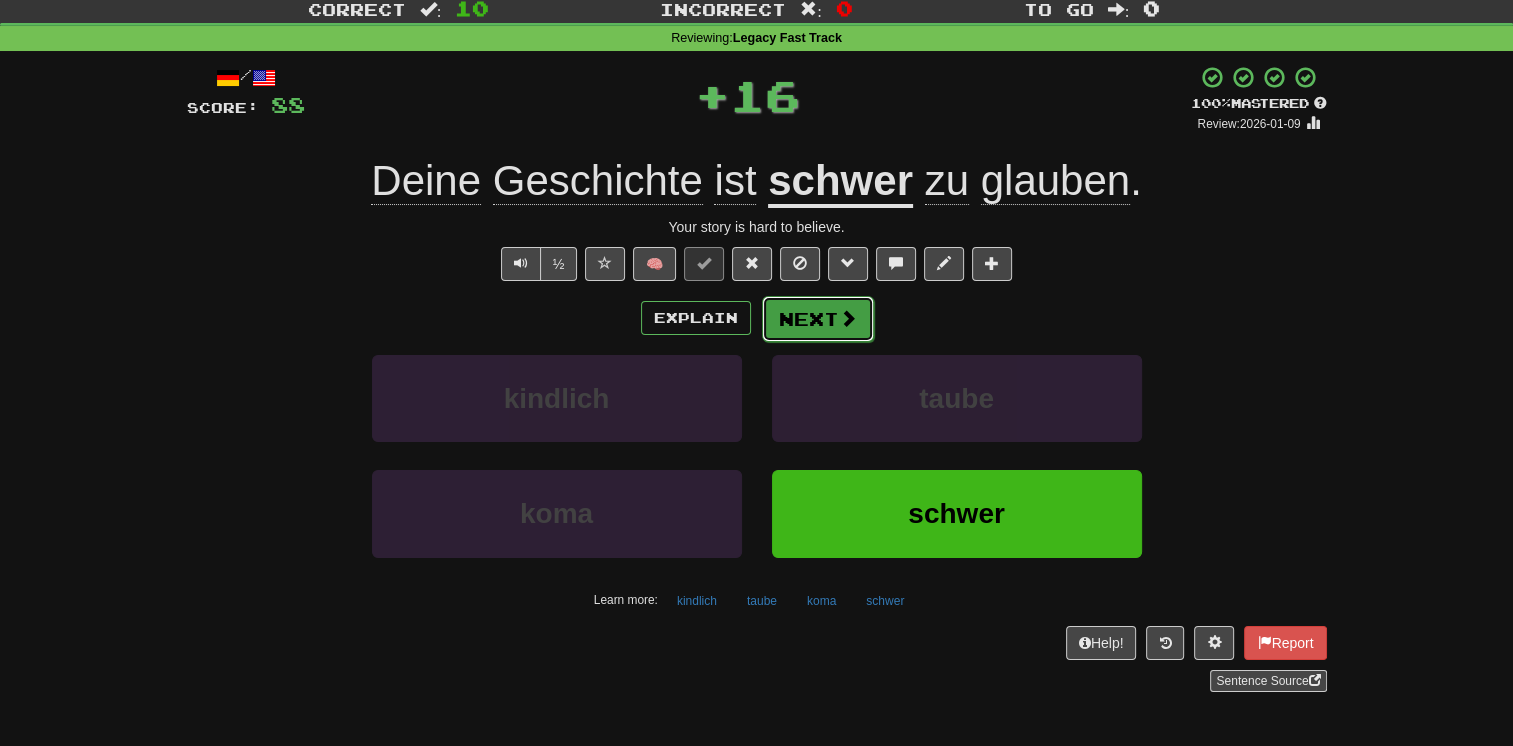 click on "Next" at bounding box center [818, 319] 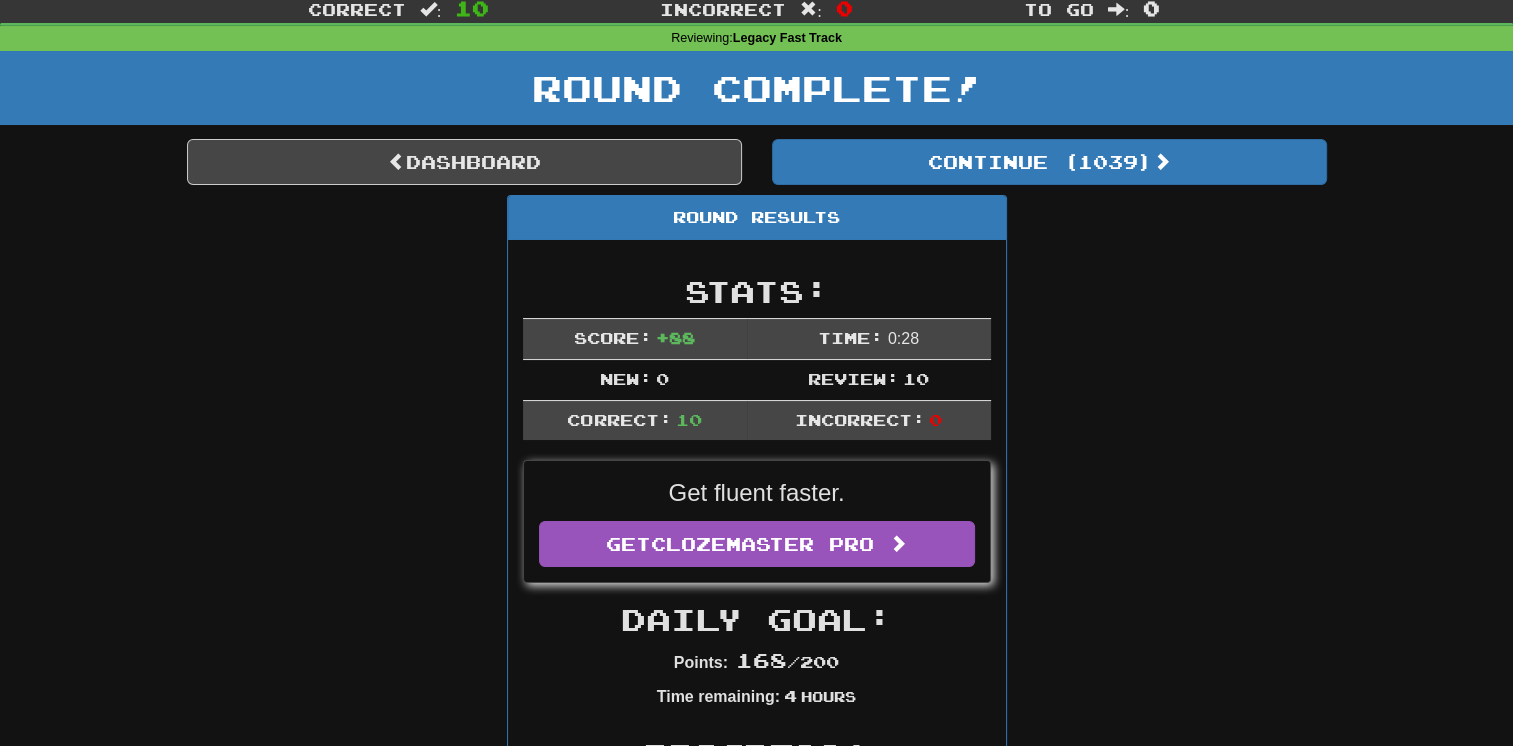 click on "Round Results Stats: Score:   + 88 Time:   0 : 28 New:   0 Review:   10 Correct:   10 Incorrect:   0 Get fluent faster. Get  Clozemaster Pro   Daily Goal: Points:   168  /  200 Time remaining: 4   Hours Progress: Legacy Fast Track Playing:  1,147  /  19,745 5.809% Mastered:  244  /  19,745 + 1 1.231% 1.236% Ready for Review:  1039  /  Level:  113 2,385  points to level  114  - keep going! Ranked:  425 th  this week ( 8  points to  424 th ) Sentences:  Report Das ist ein gutes  Zeichen . This is a good sign.  Report Sagt mir, was ihr von meinem Auto  haltet . Tell me what you think about my car.  Report Ich mag deine  Haare . I like your hair.  Report Warst du gestern Abend  zuhause ? Were you at home last night?  Report Komm  herein . Es ist kalt draußen. Come inside. It's cold outside.  Report Ich möchte mit Ihnen über diese  Liste  reden. I want to talk to you about this list.  Report Jeder kennt die  Nachrichten . Everybody knows the news.  Report Spiel in diesem Zimmer nicht mit dem  Ball ! 5  Report !" at bounding box center (757, 1231) 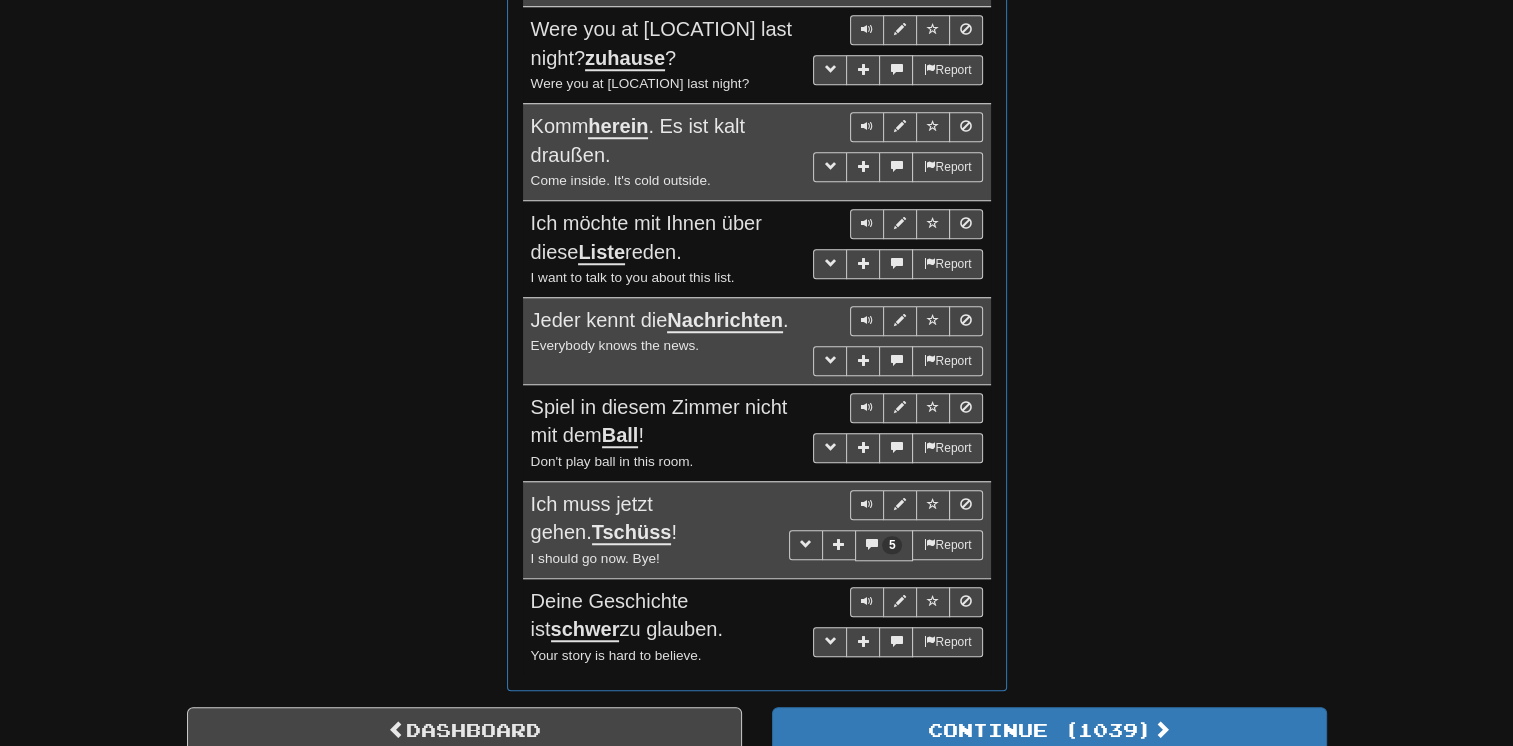 scroll, scrollTop: 1657, scrollLeft: 0, axis: vertical 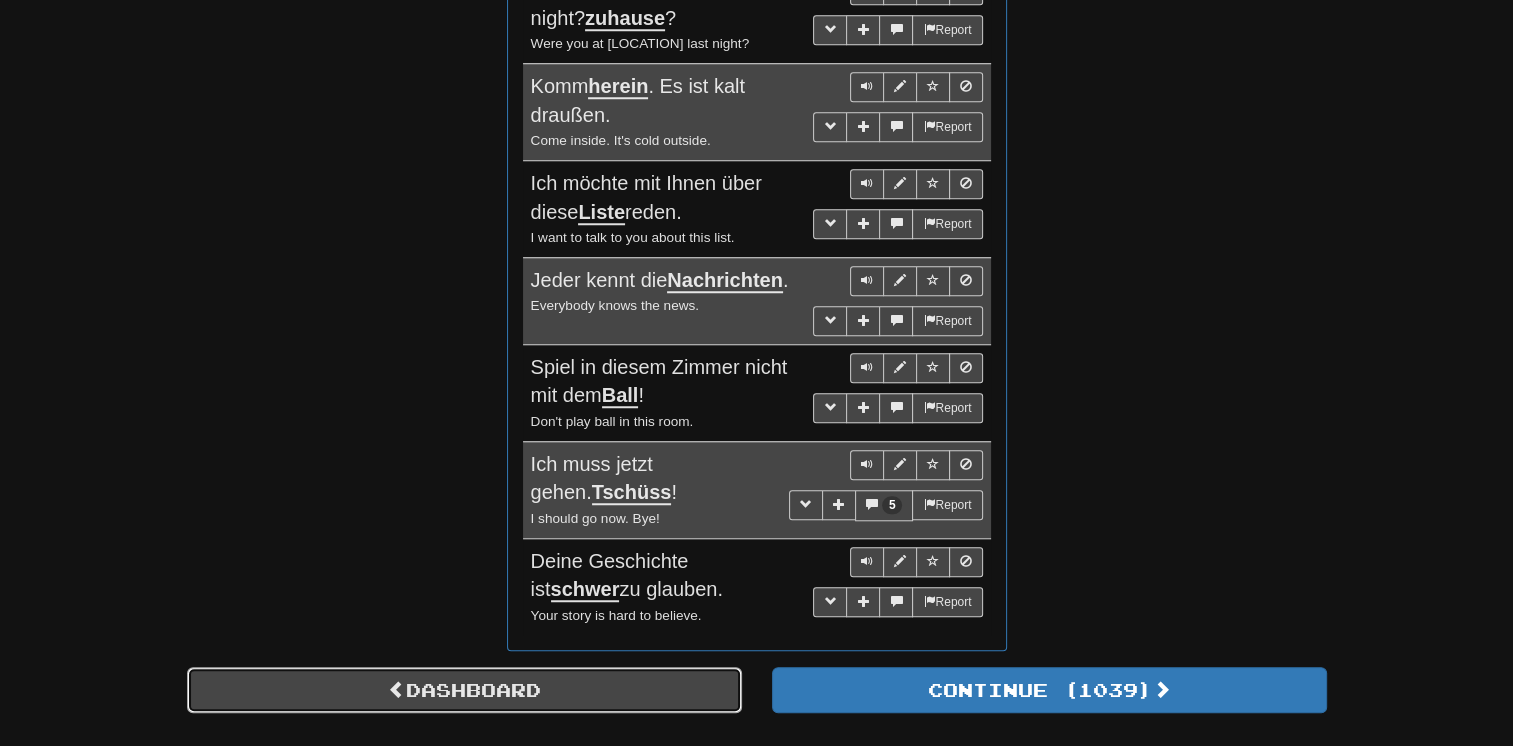 click on "Dashboard" at bounding box center [464, 690] 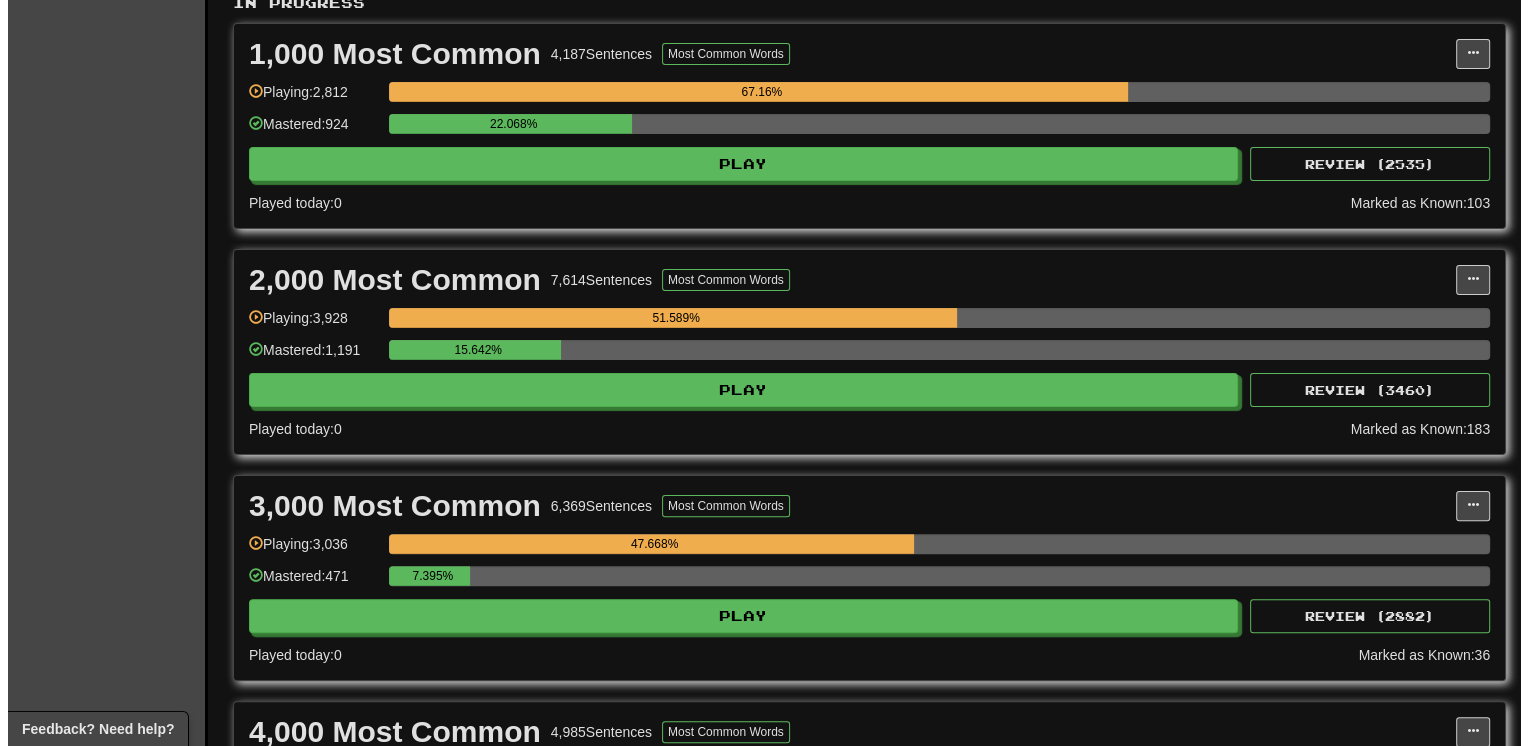 scroll, scrollTop: 440, scrollLeft: 0, axis: vertical 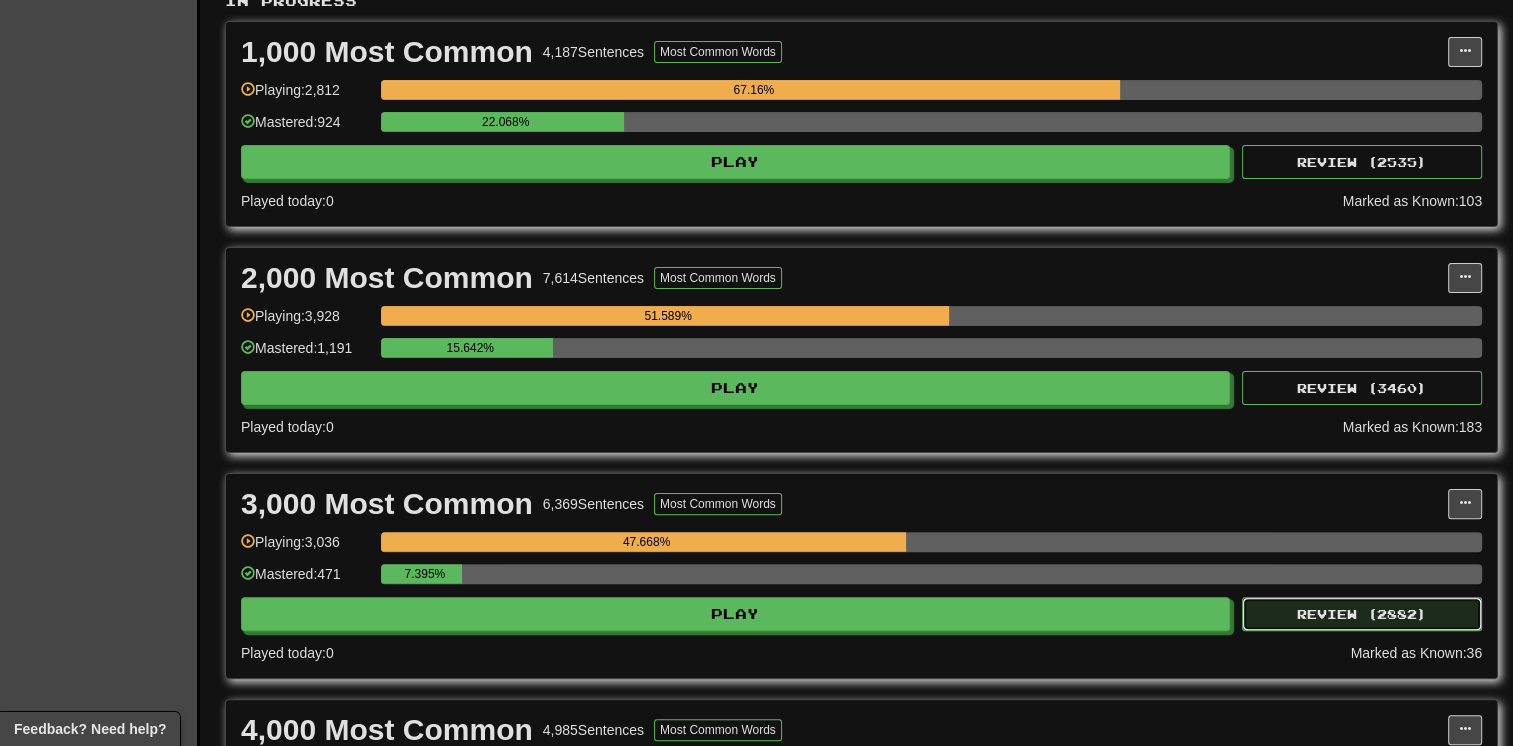click on "Review ( 2882 )" at bounding box center [1362, 614] 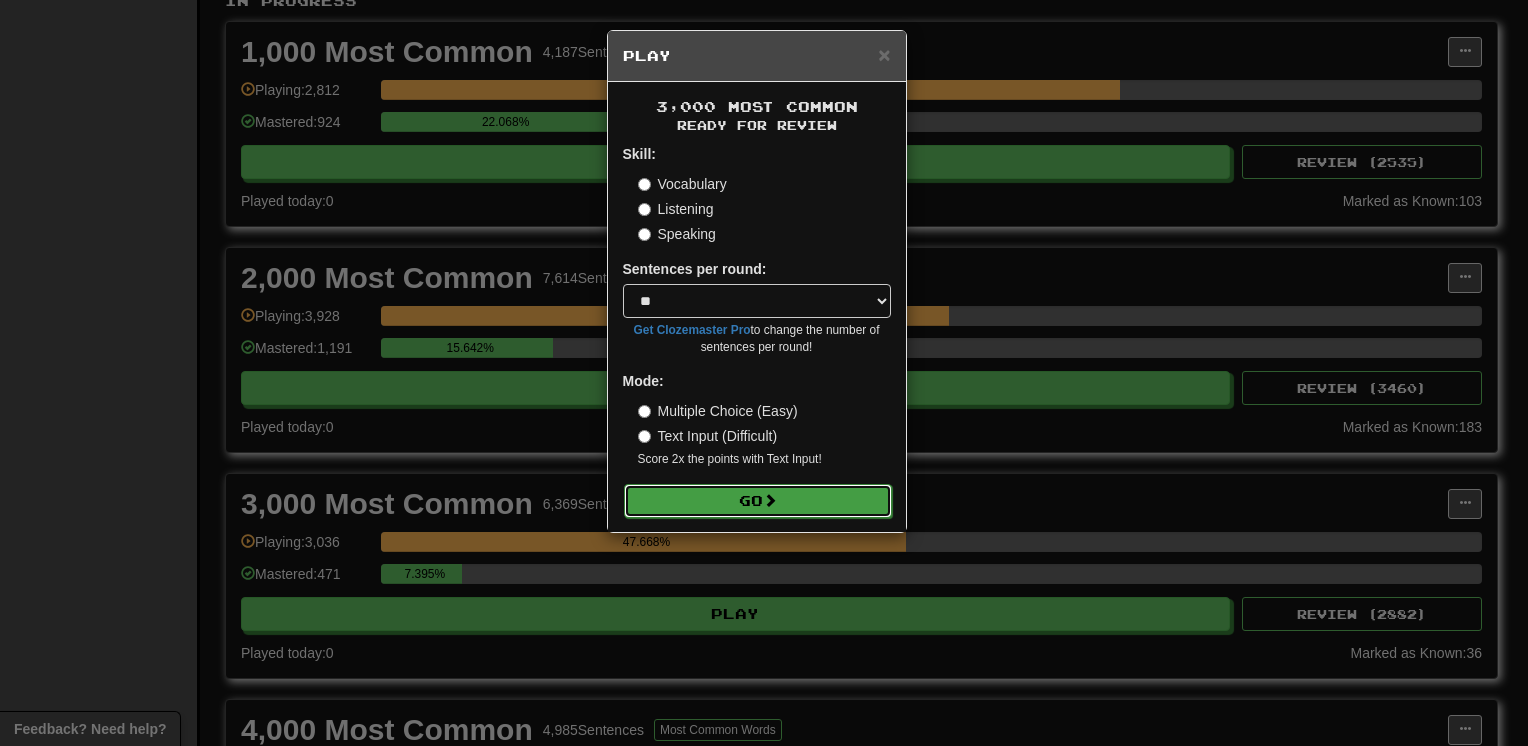 click on "Go" at bounding box center [758, 501] 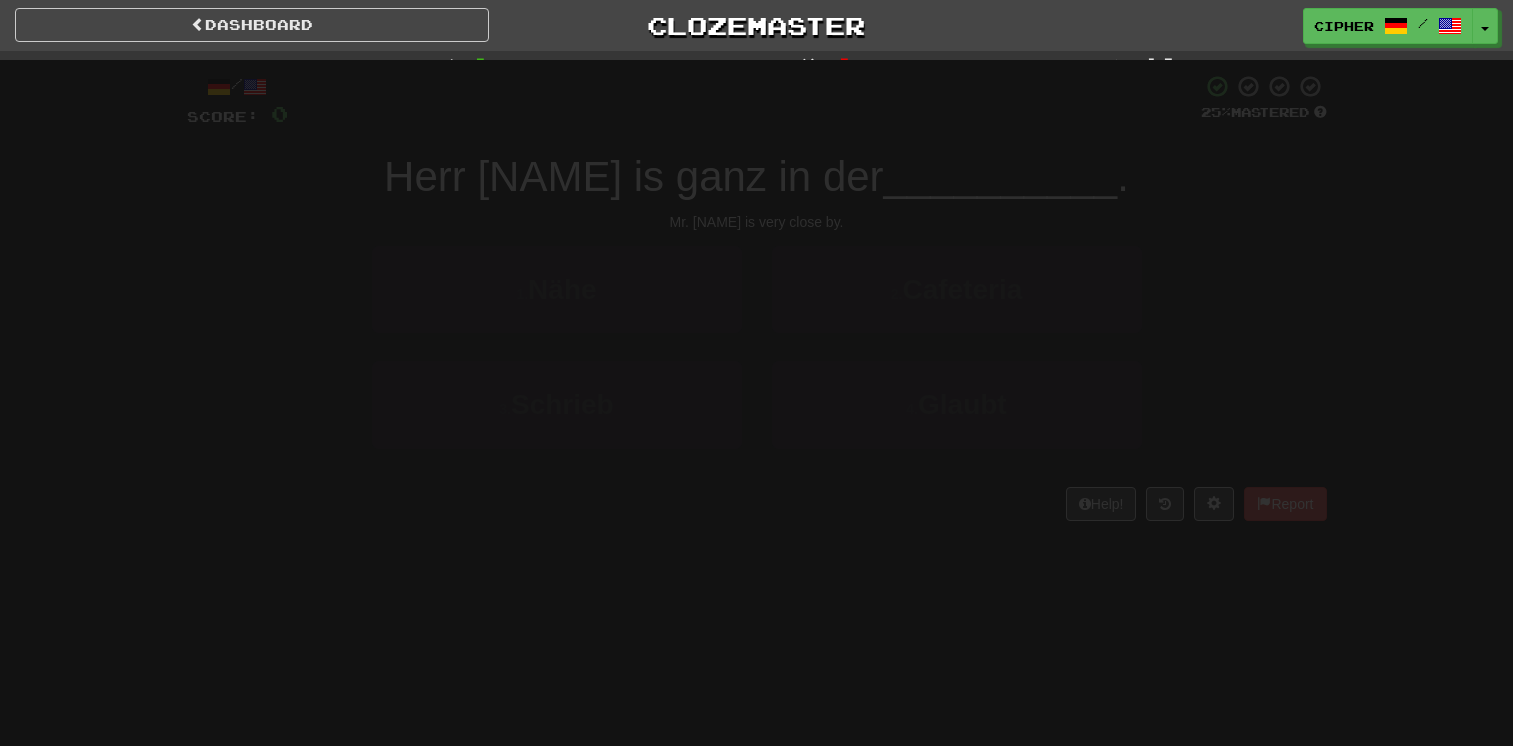 scroll, scrollTop: 0, scrollLeft: 0, axis: both 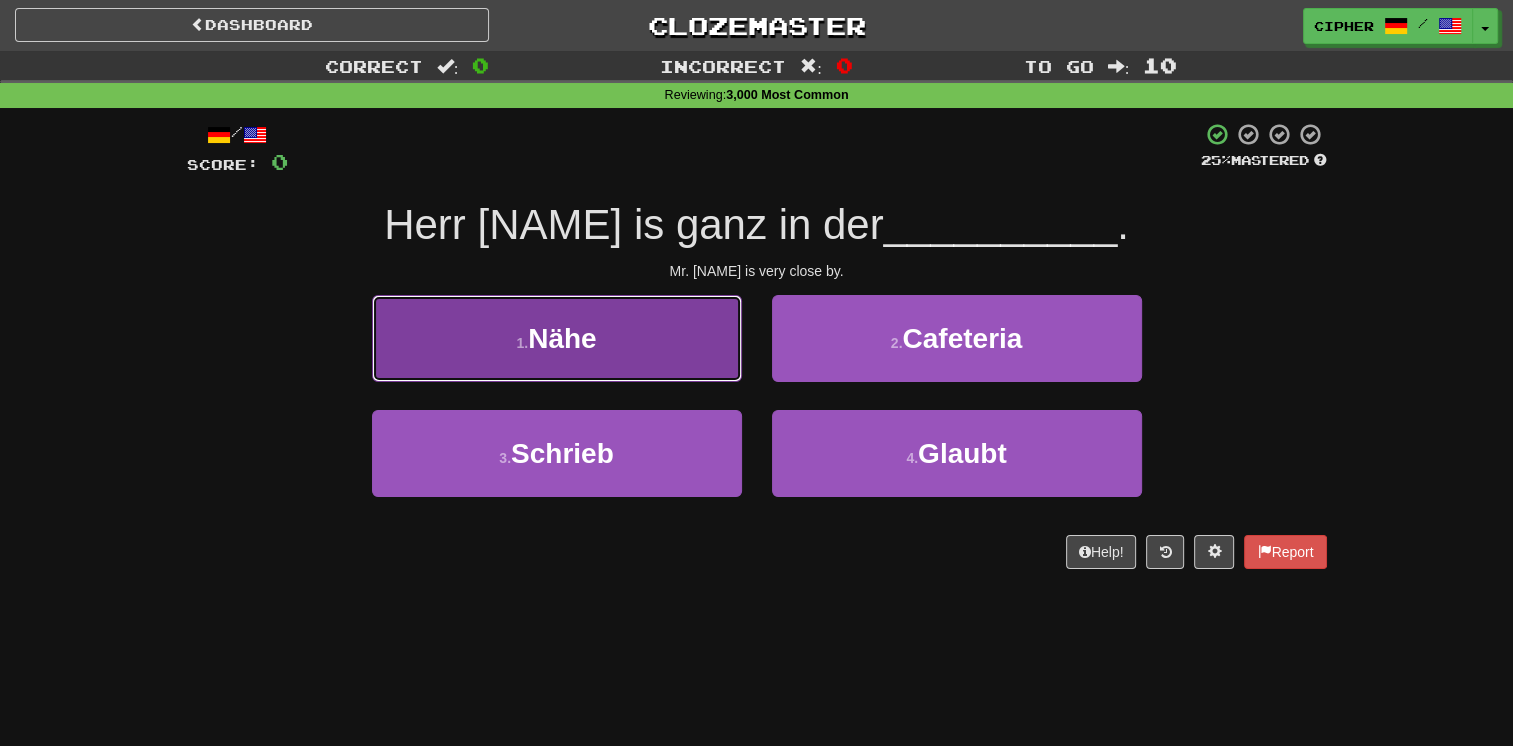 click on "1 .  Nähe" at bounding box center (557, 338) 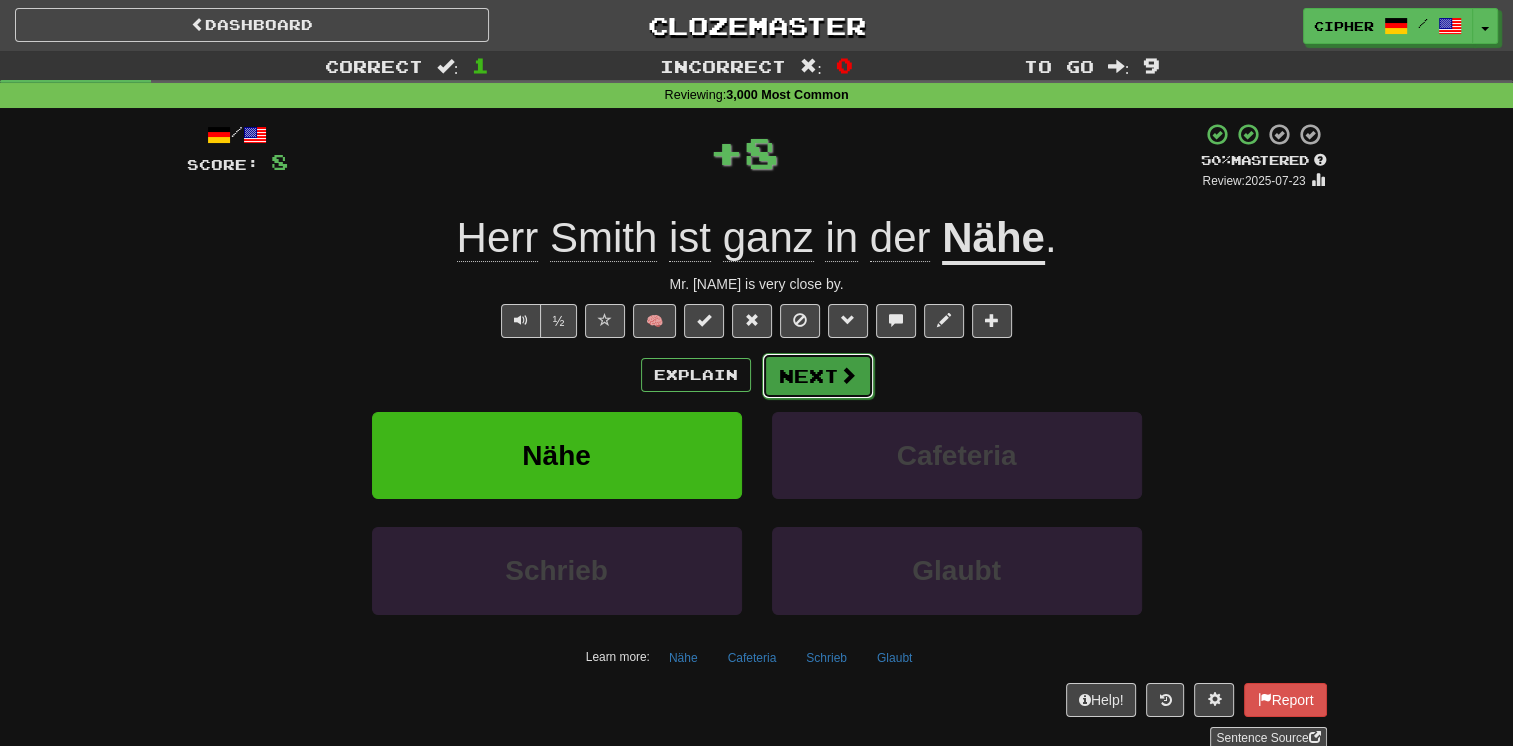 click at bounding box center [848, 375] 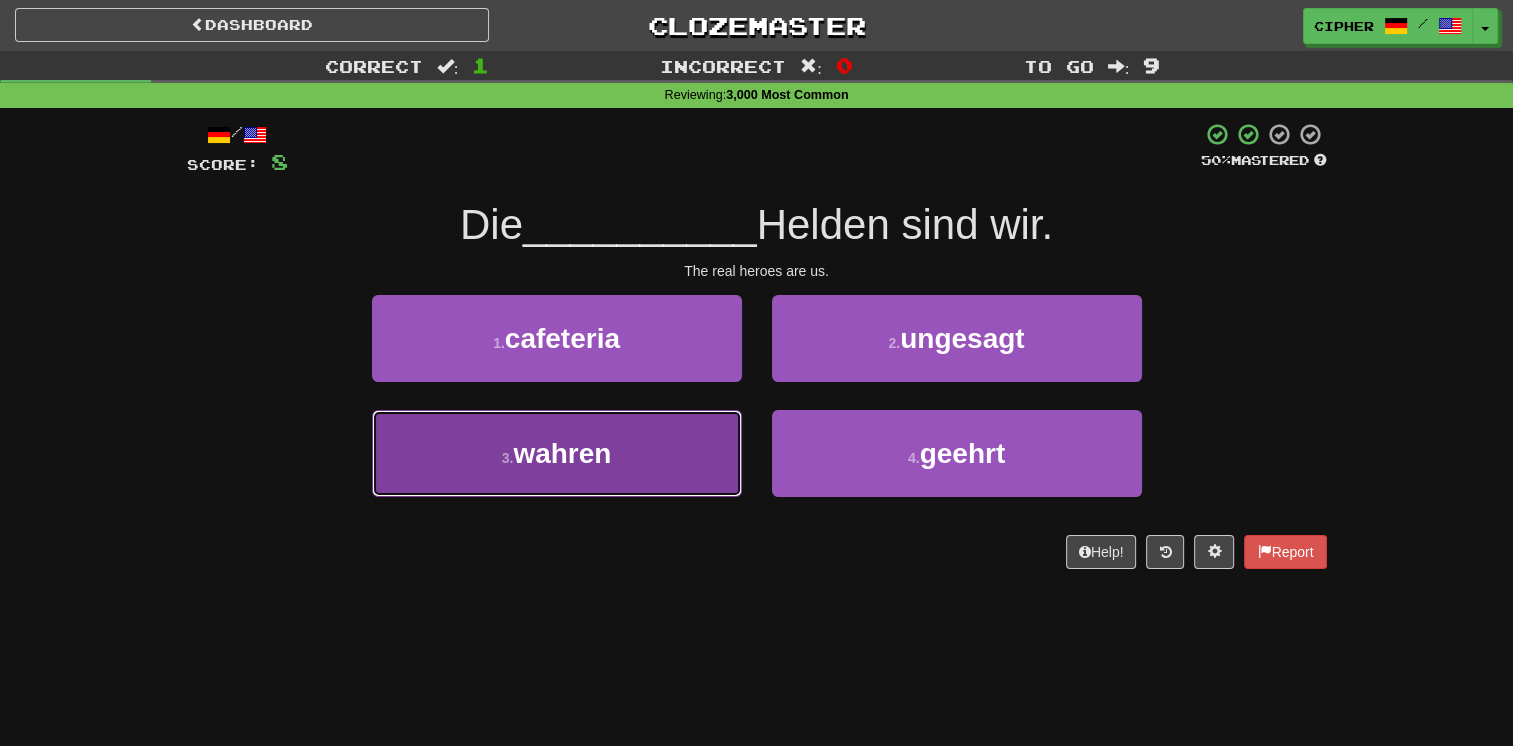 click on "3 .  wahren" at bounding box center (557, 453) 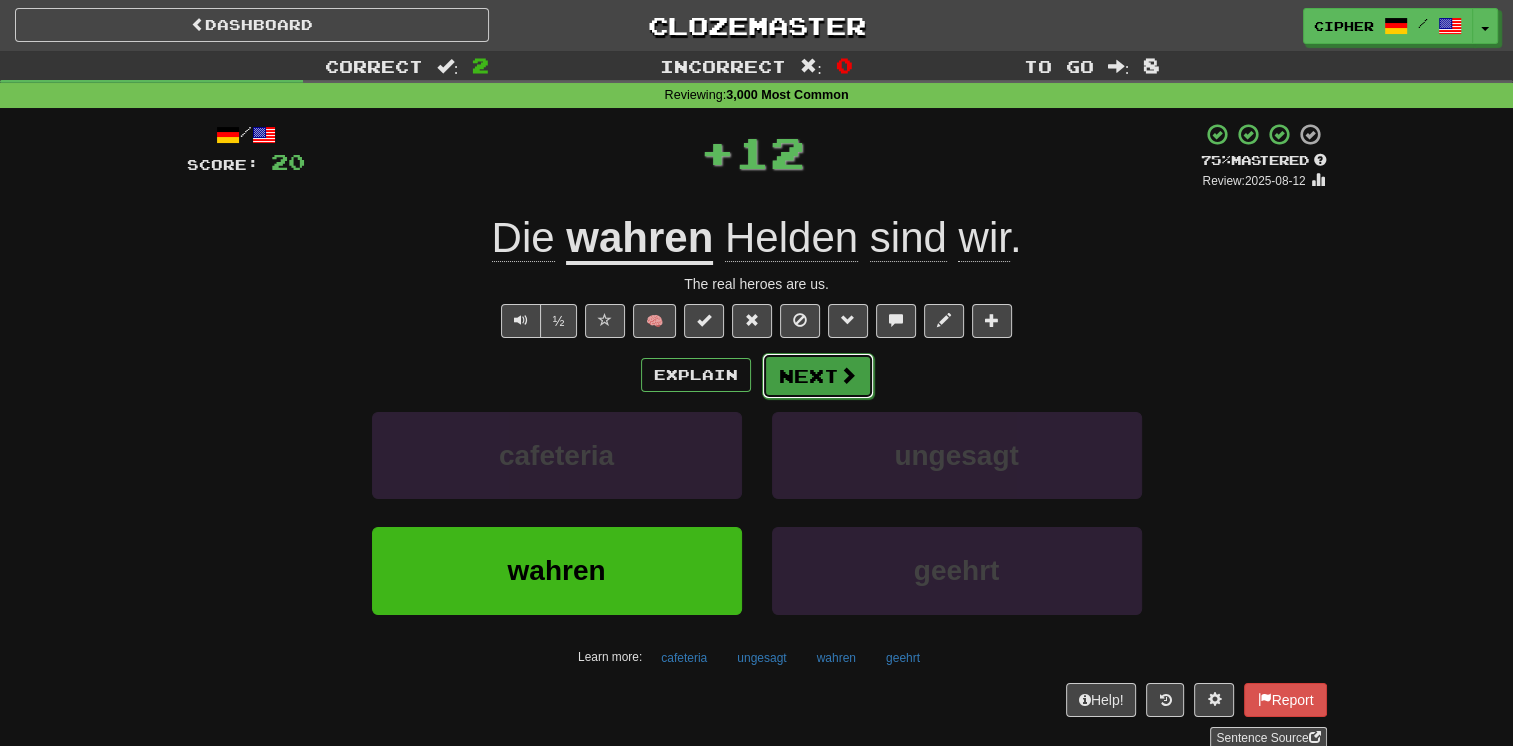 click on "Next" at bounding box center (818, 376) 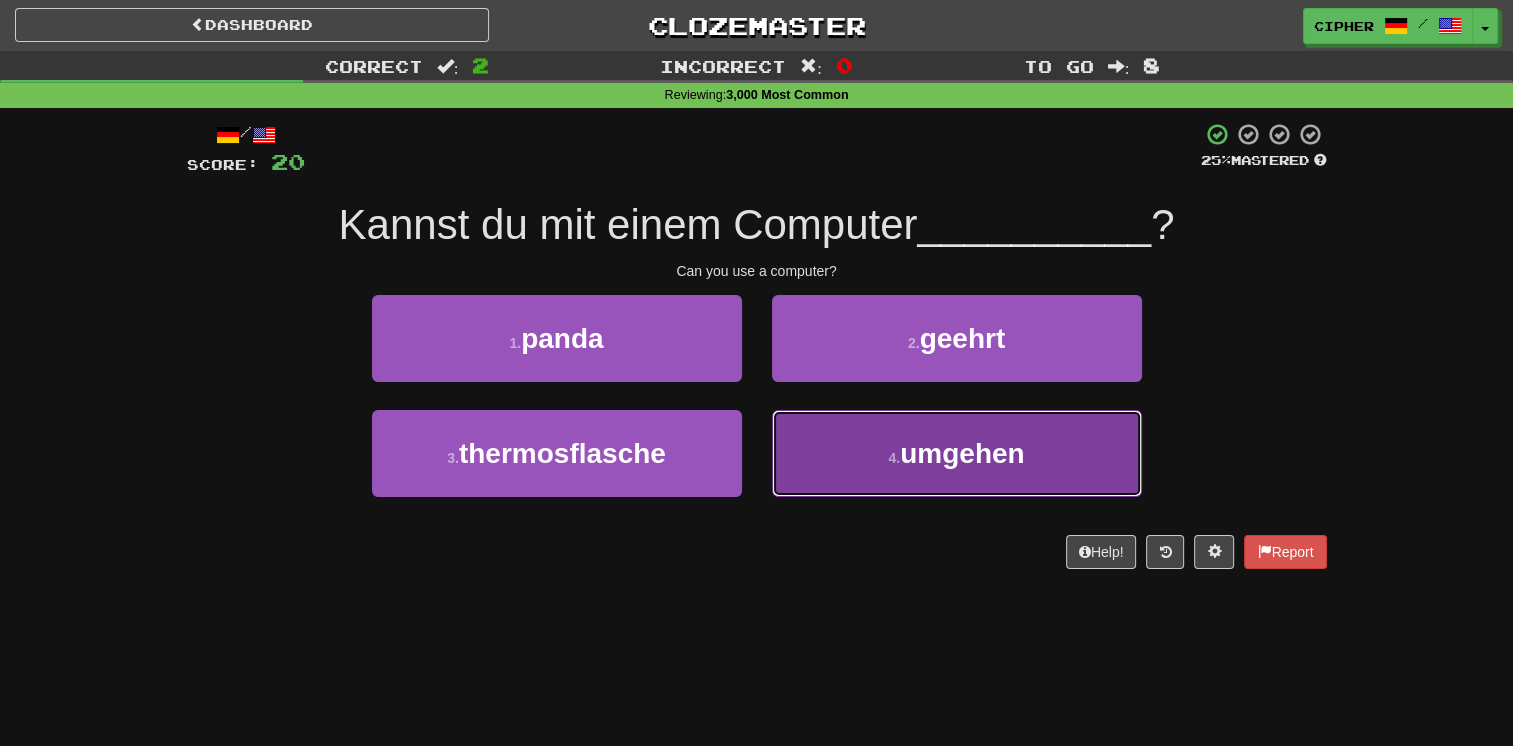 click on "4 .  umgehen" at bounding box center [957, 453] 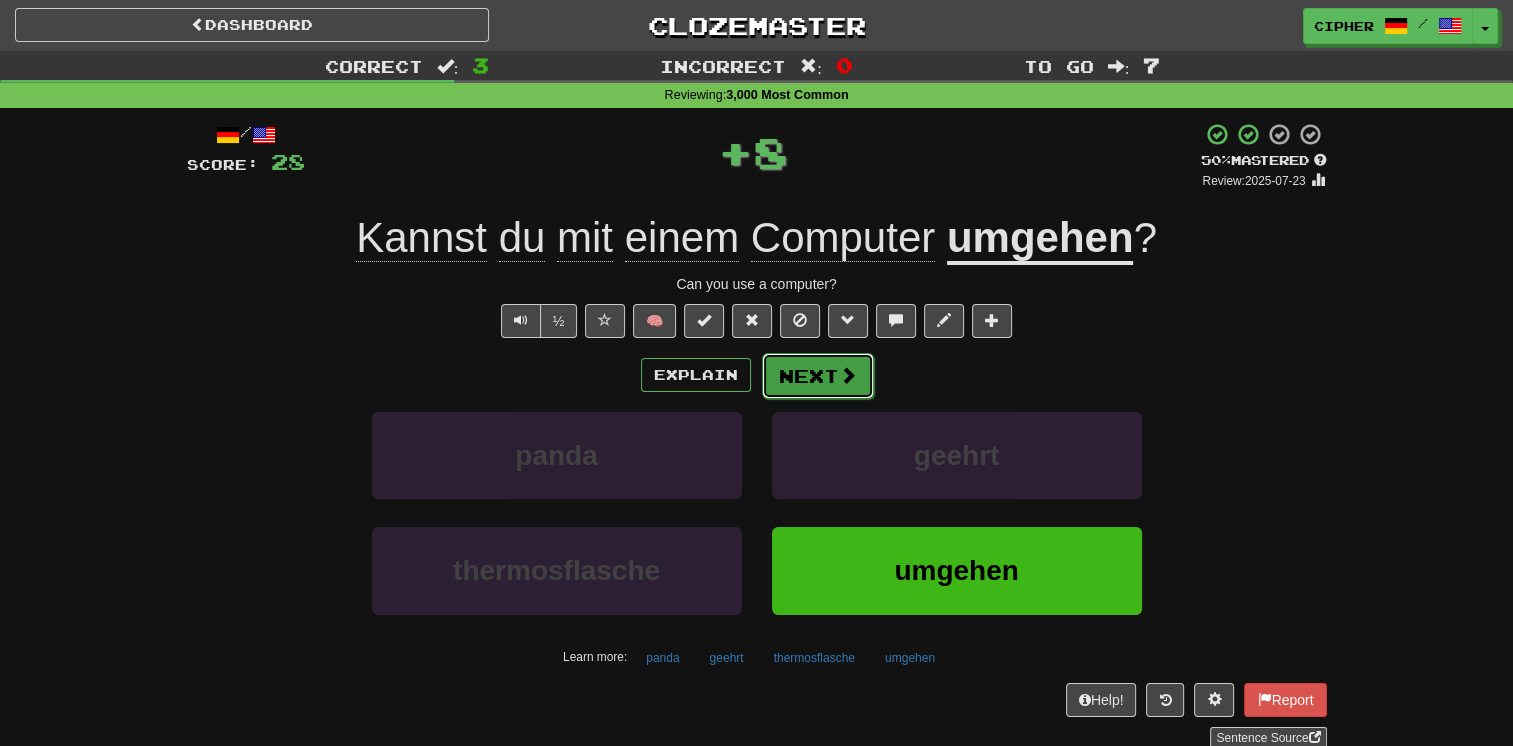 click on "Next" at bounding box center [818, 376] 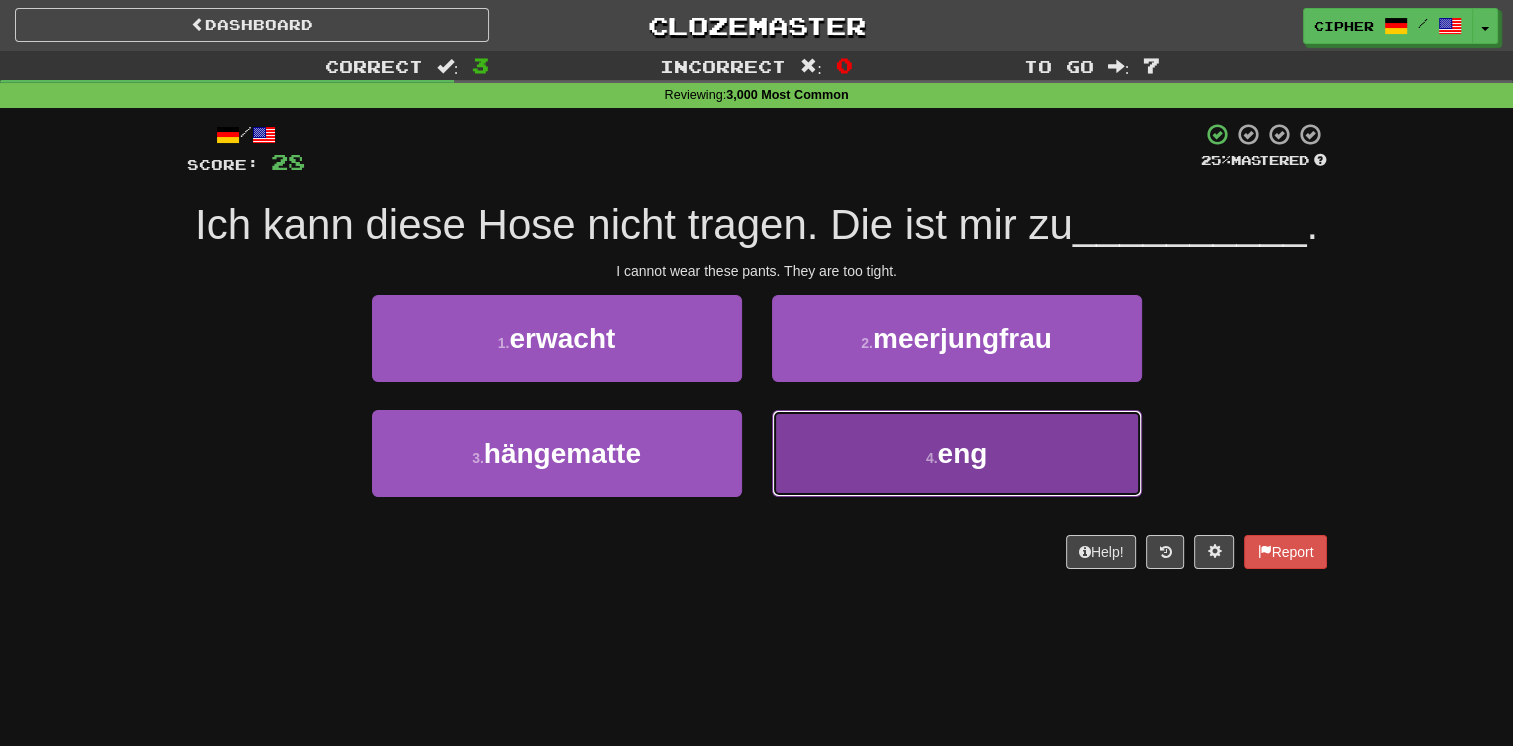 click on "4 .  eng" at bounding box center (957, 453) 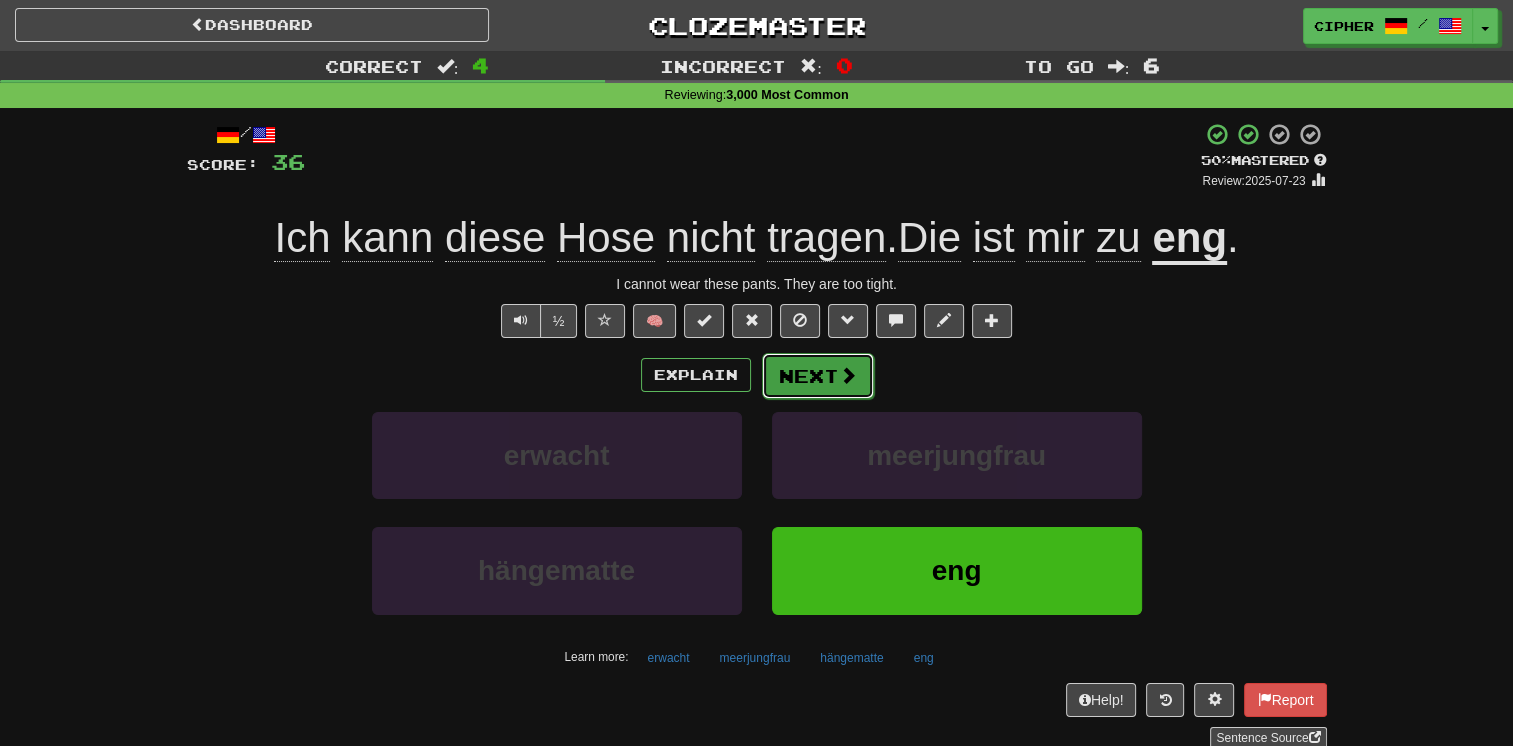 click on "Next" at bounding box center (818, 376) 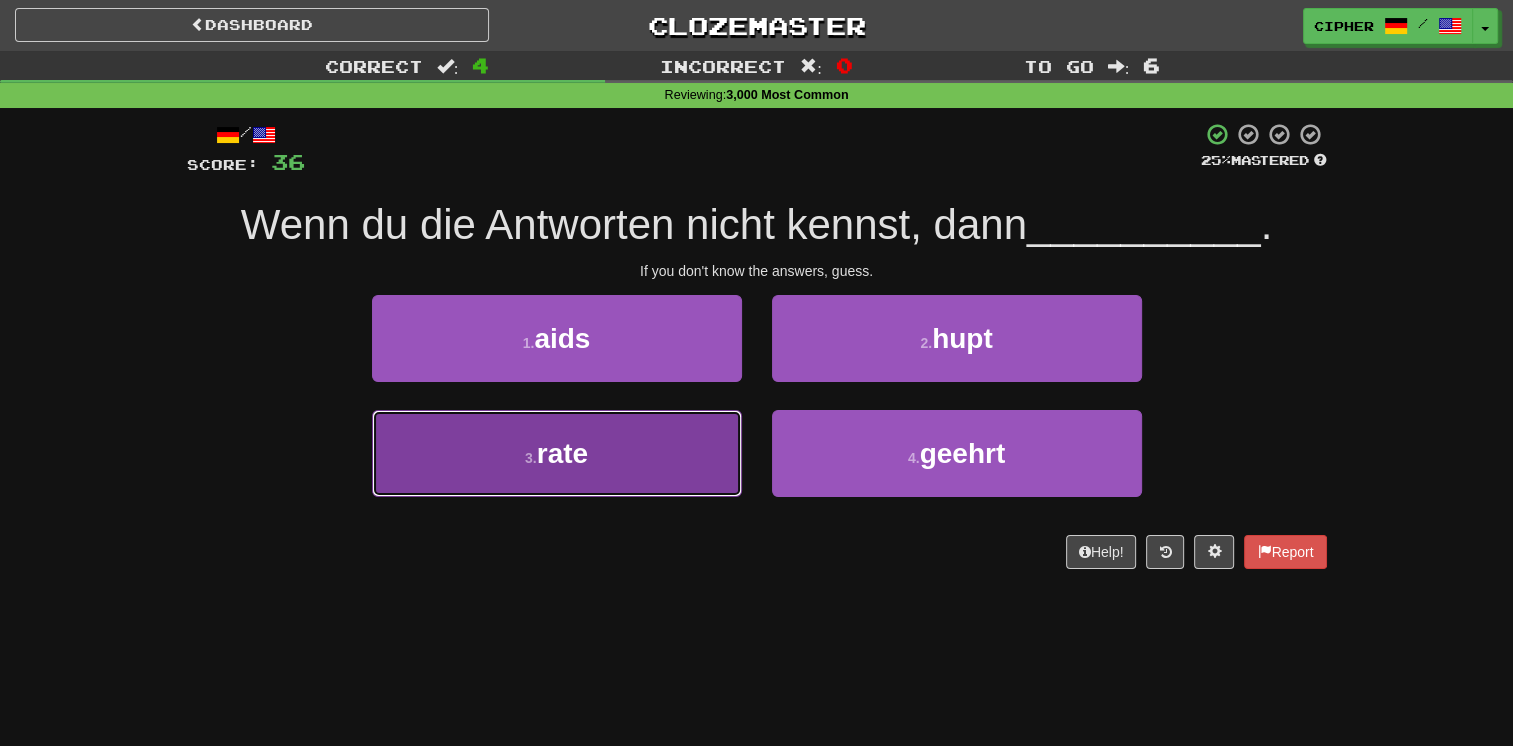 click on "3 .  rate" at bounding box center (557, 453) 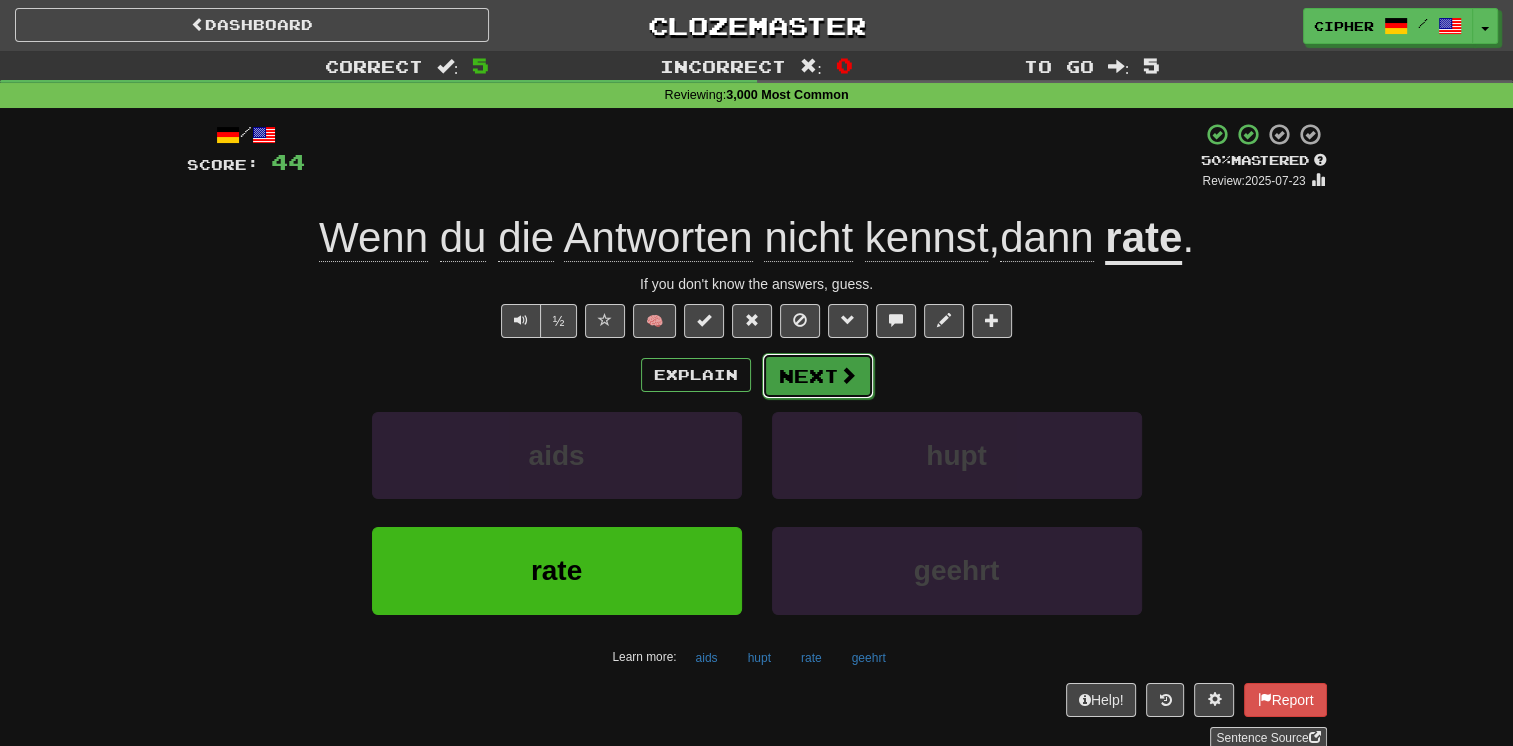 click on "Next" at bounding box center (818, 376) 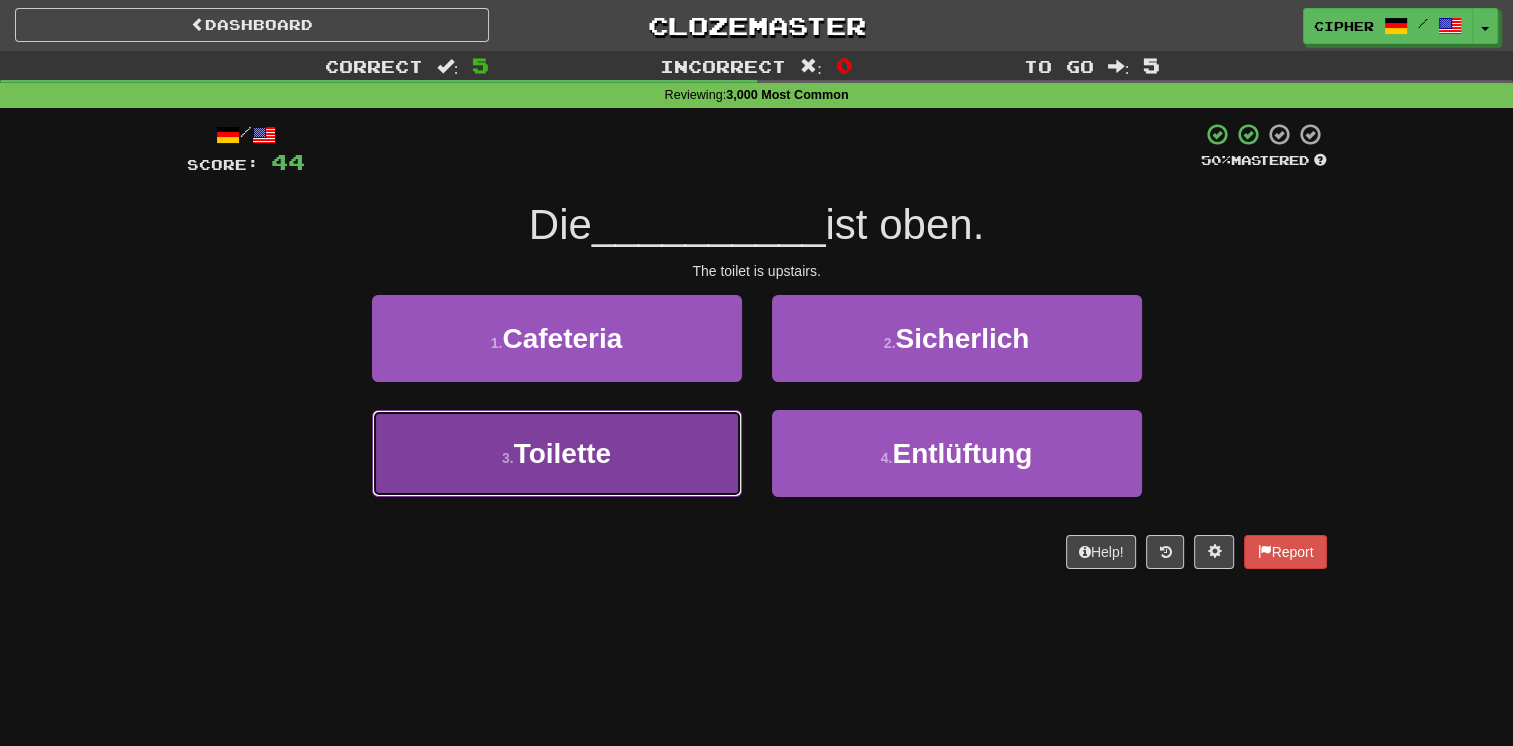 click on "3 .  Toilette" at bounding box center (557, 453) 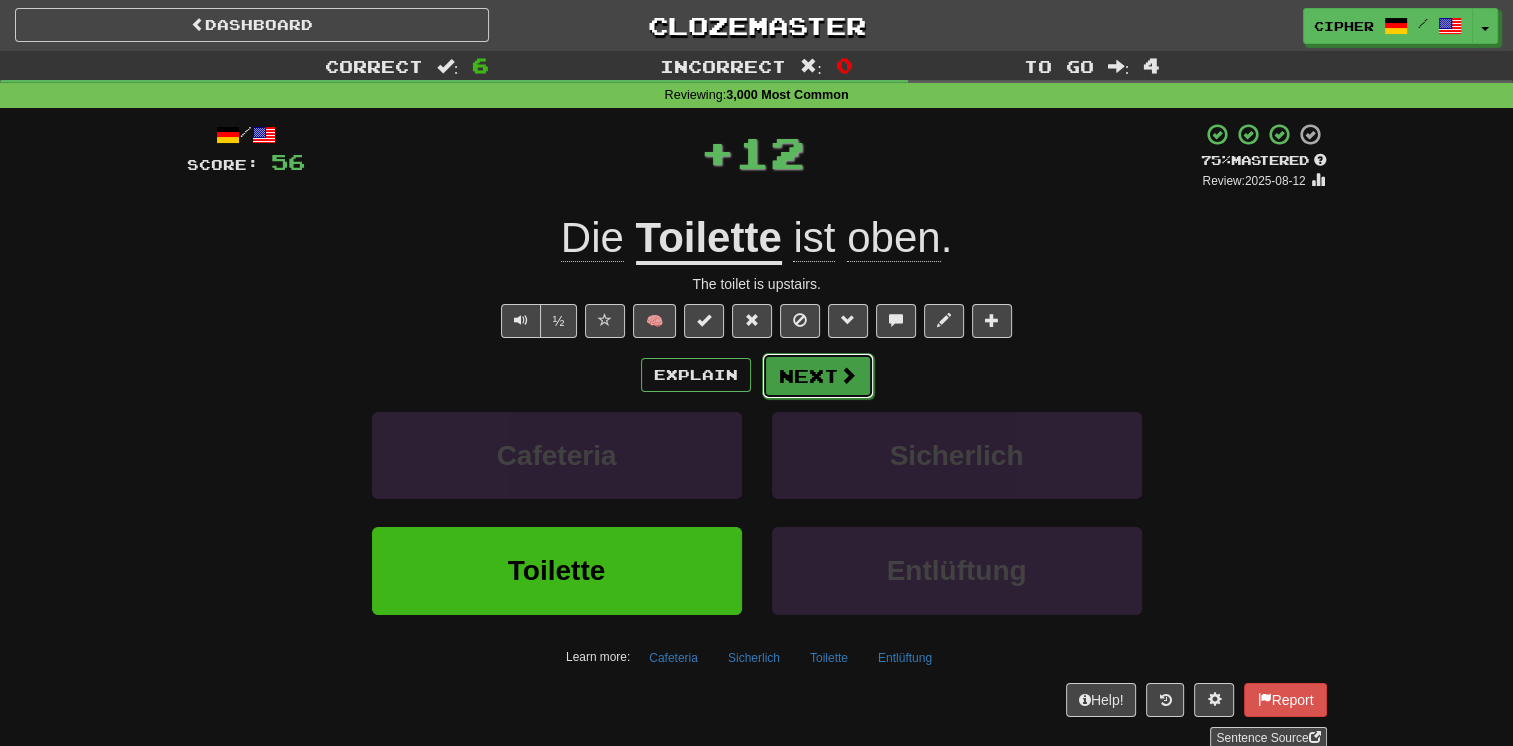 click on "Next" at bounding box center (818, 376) 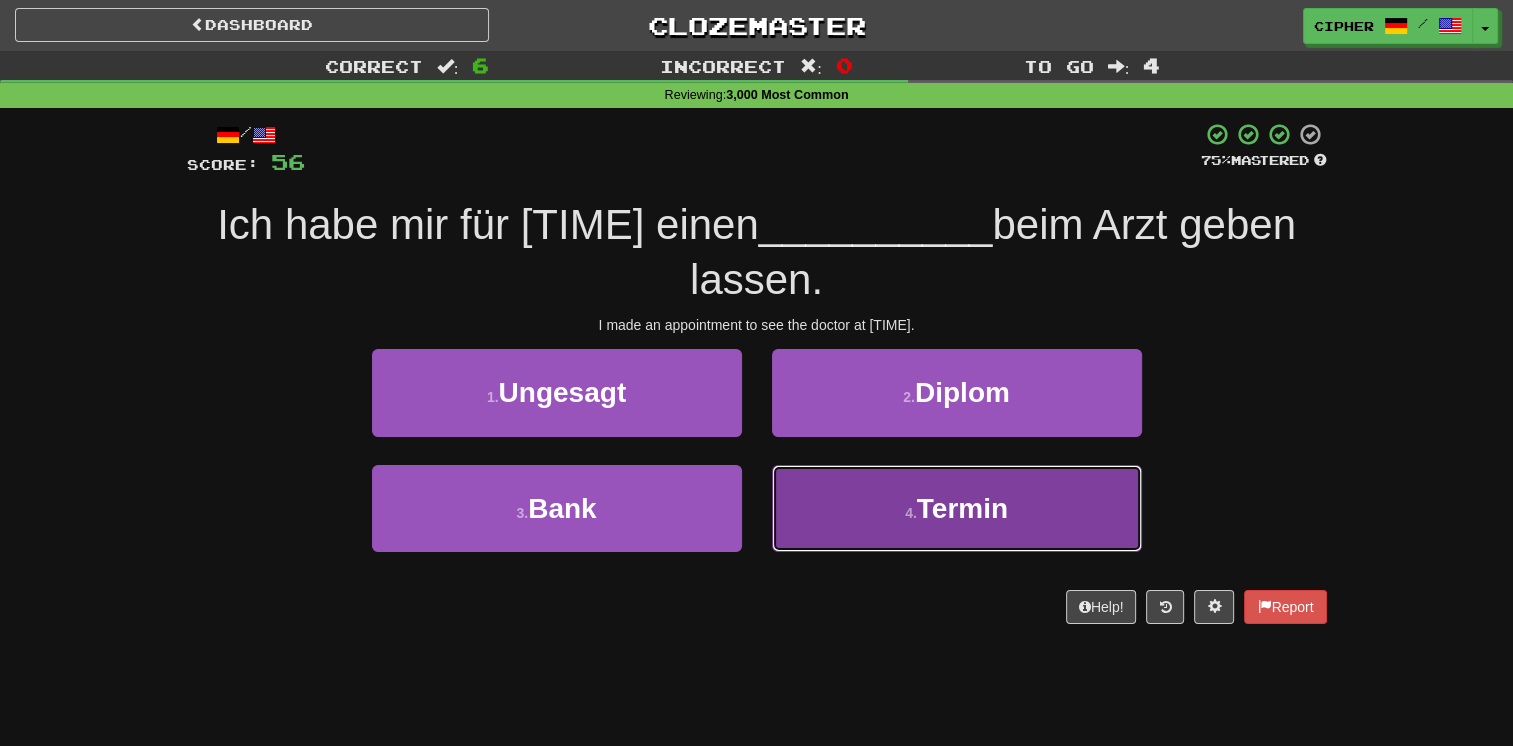 click on "4 .  Termin" at bounding box center (957, 508) 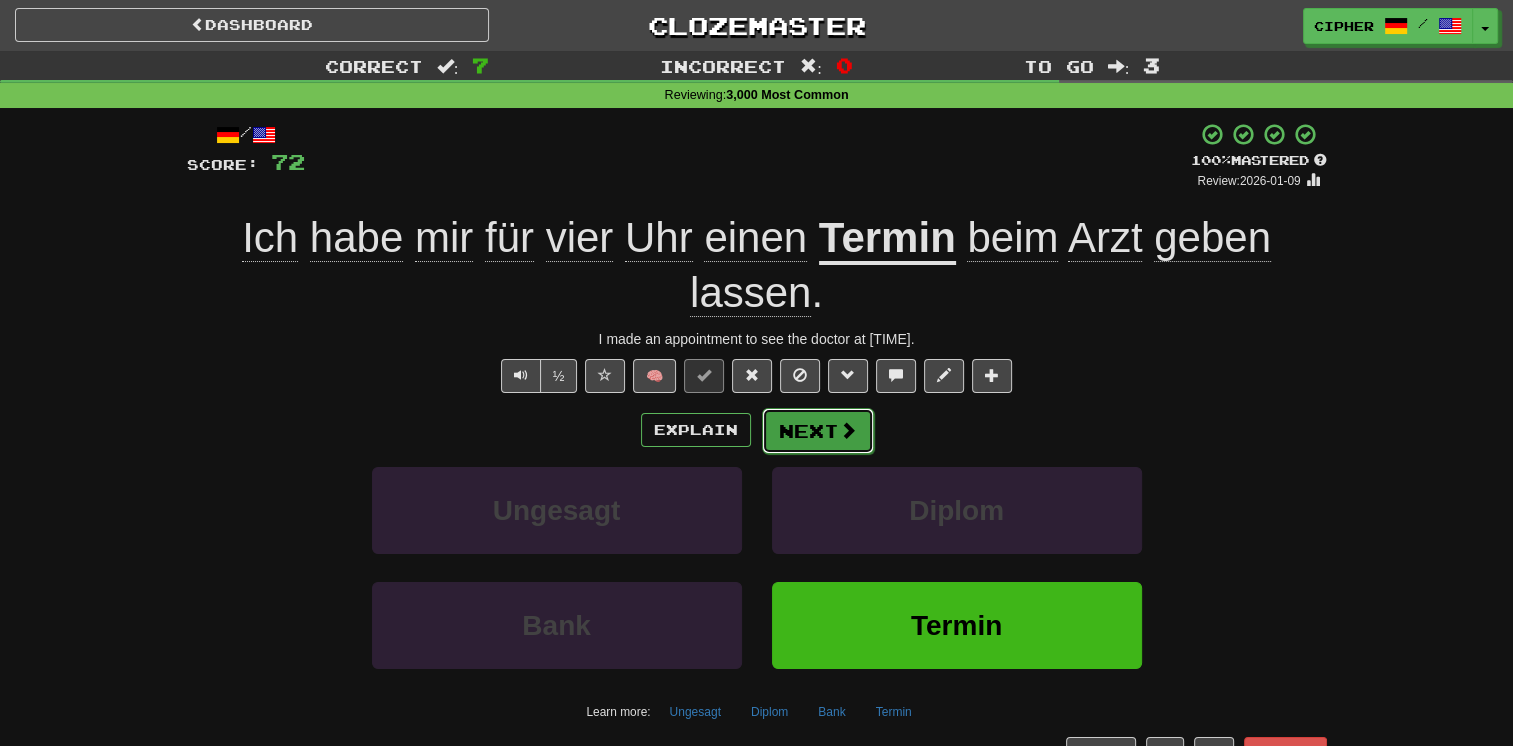 click on "Next" at bounding box center (818, 431) 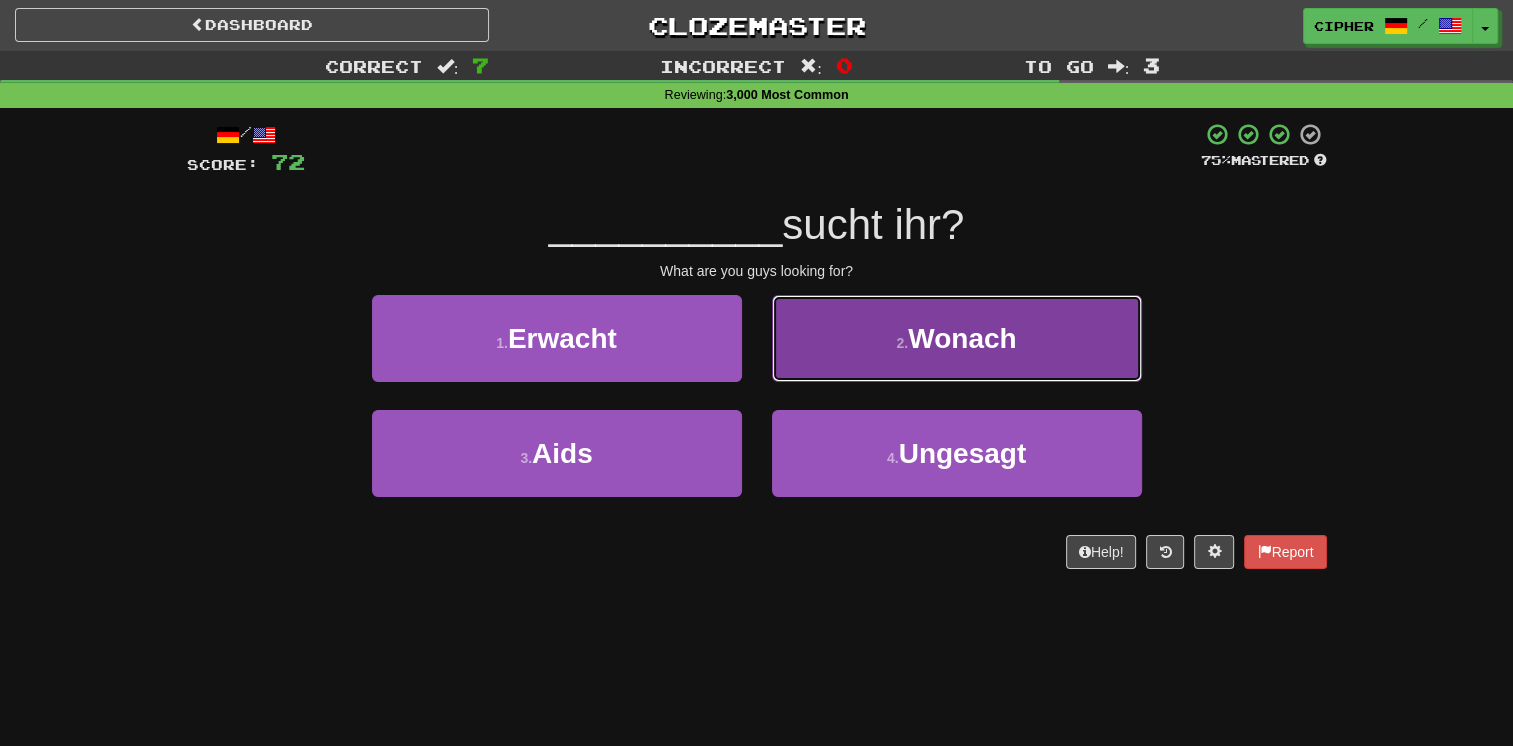 click on "2 .  Wonach" at bounding box center (957, 338) 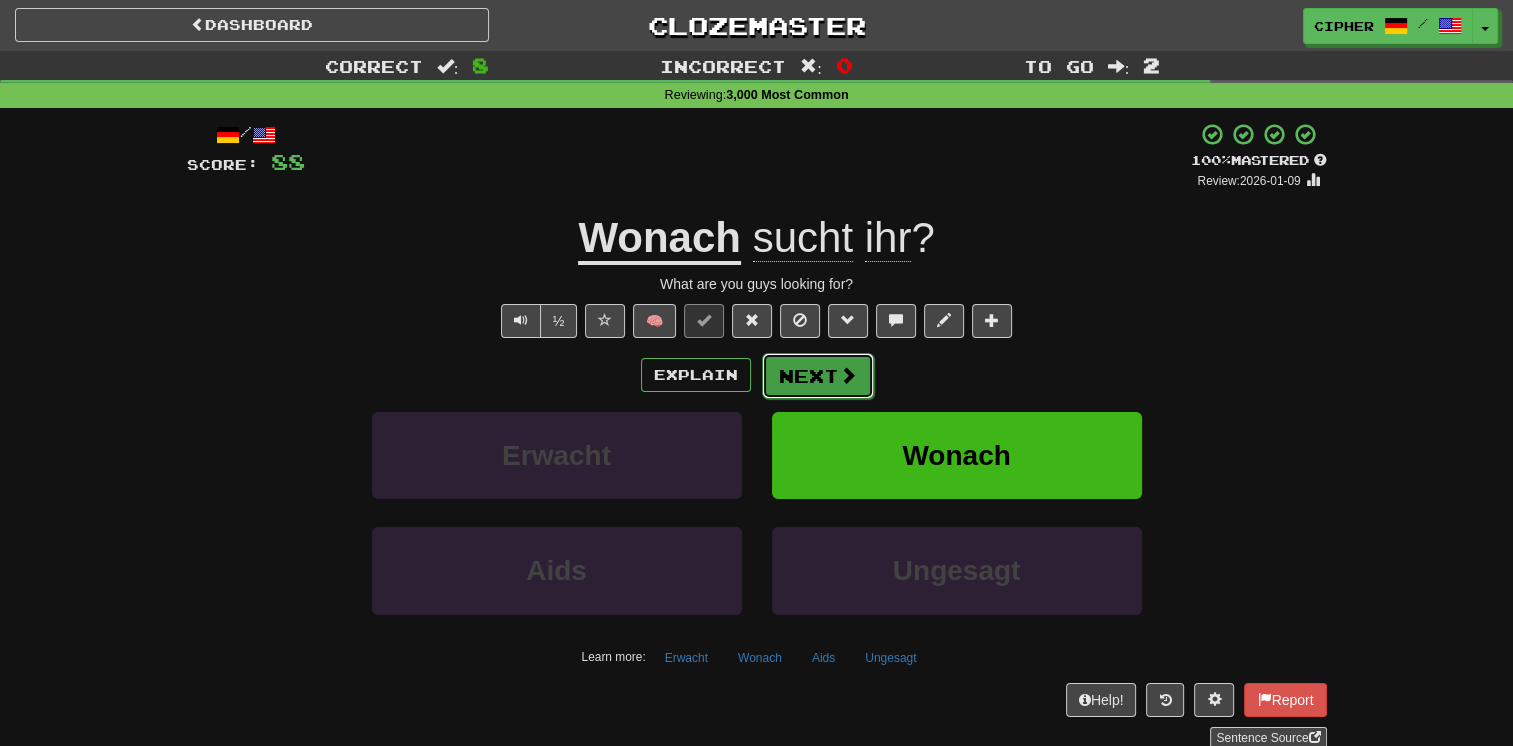 click on "Next" at bounding box center [818, 376] 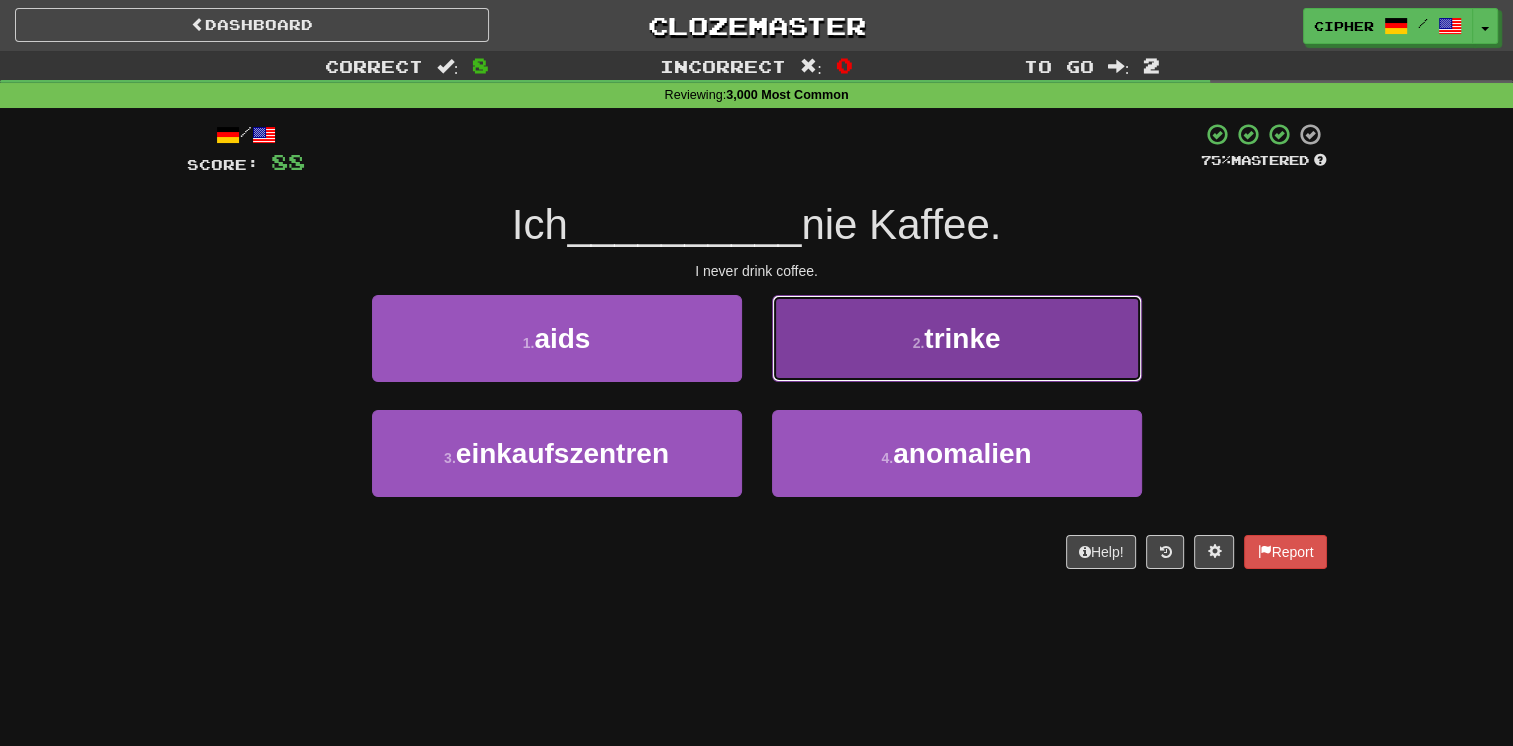 click on "2 .  trinke" at bounding box center [957, 338] 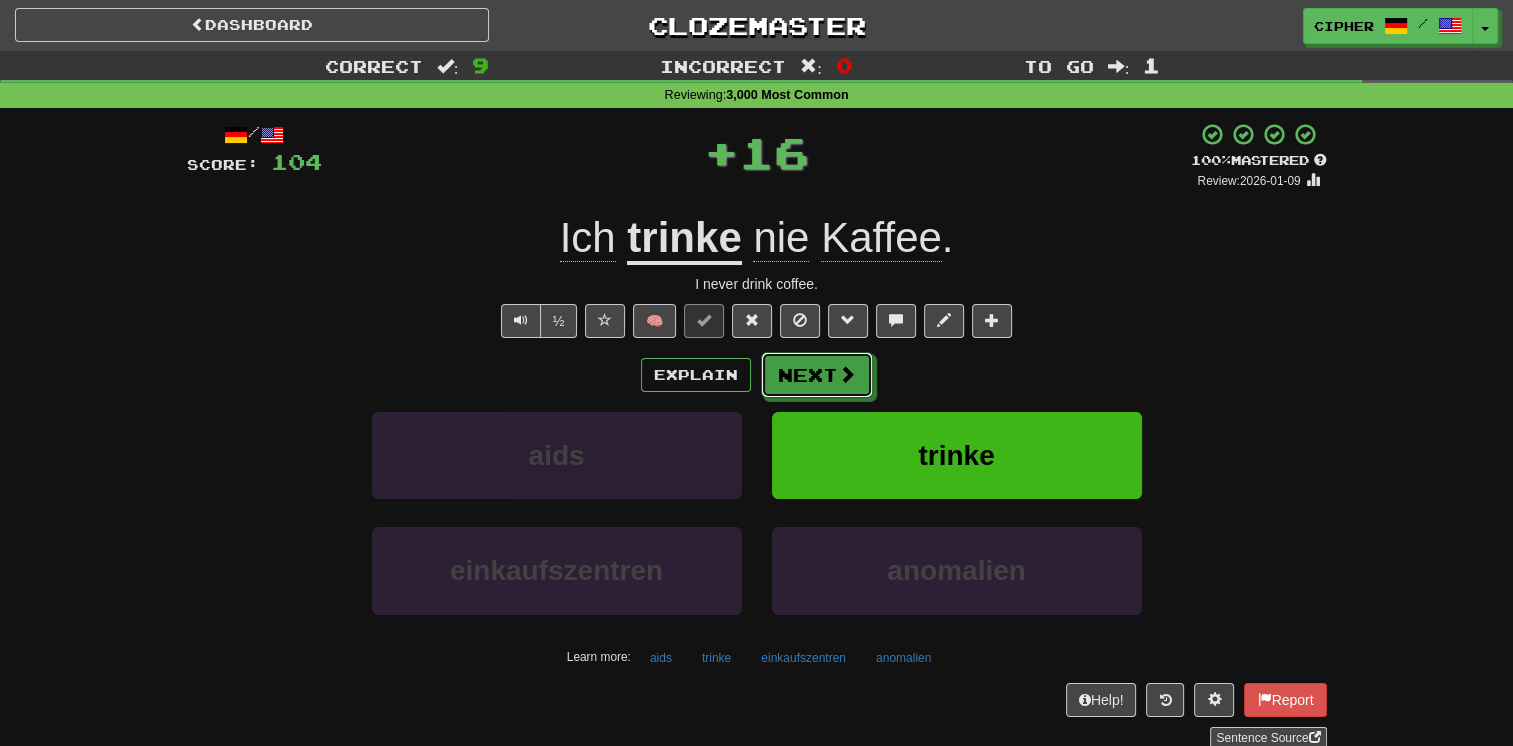 click on "Next" at bounding box center [817, 375] 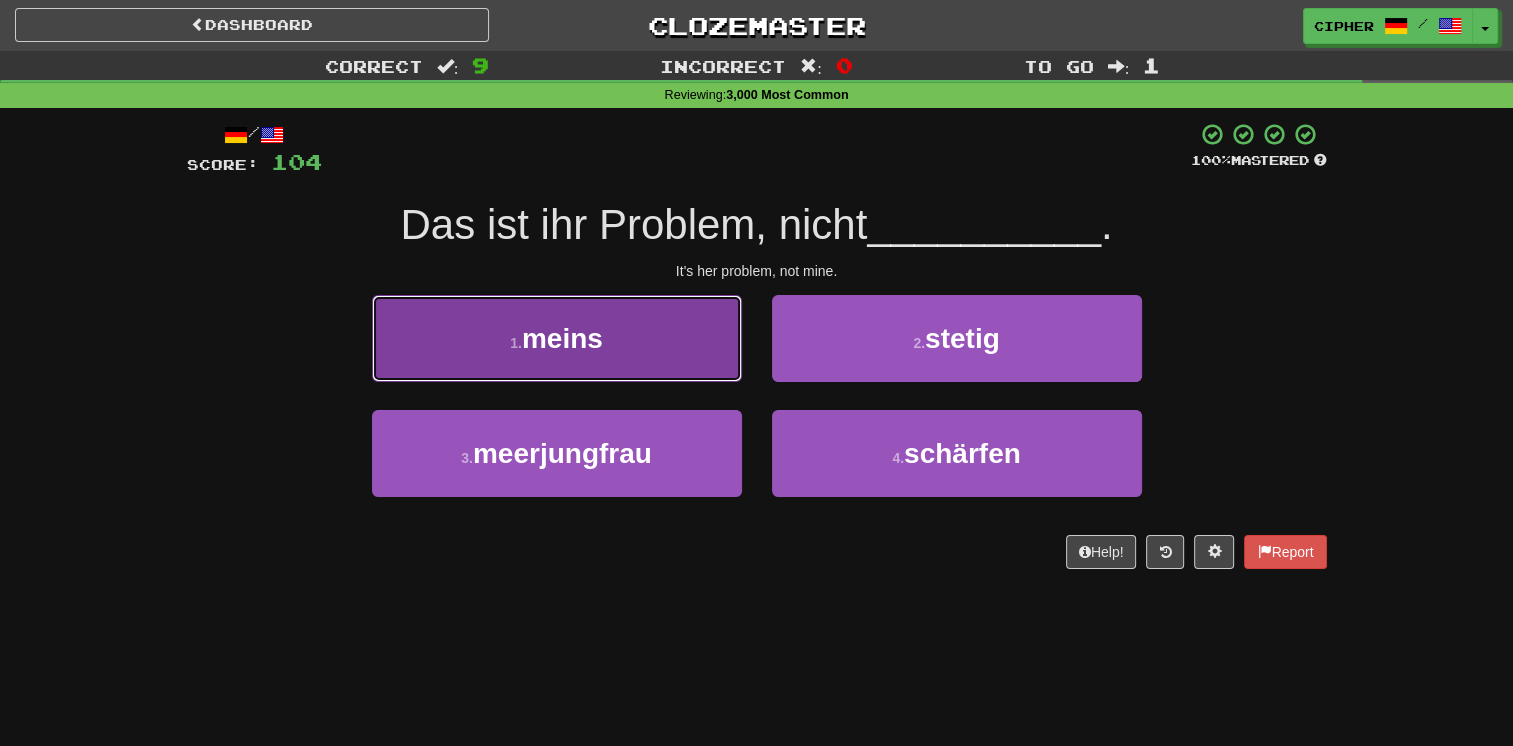 click on "1 .  meins" at bounding box center (557, 338) 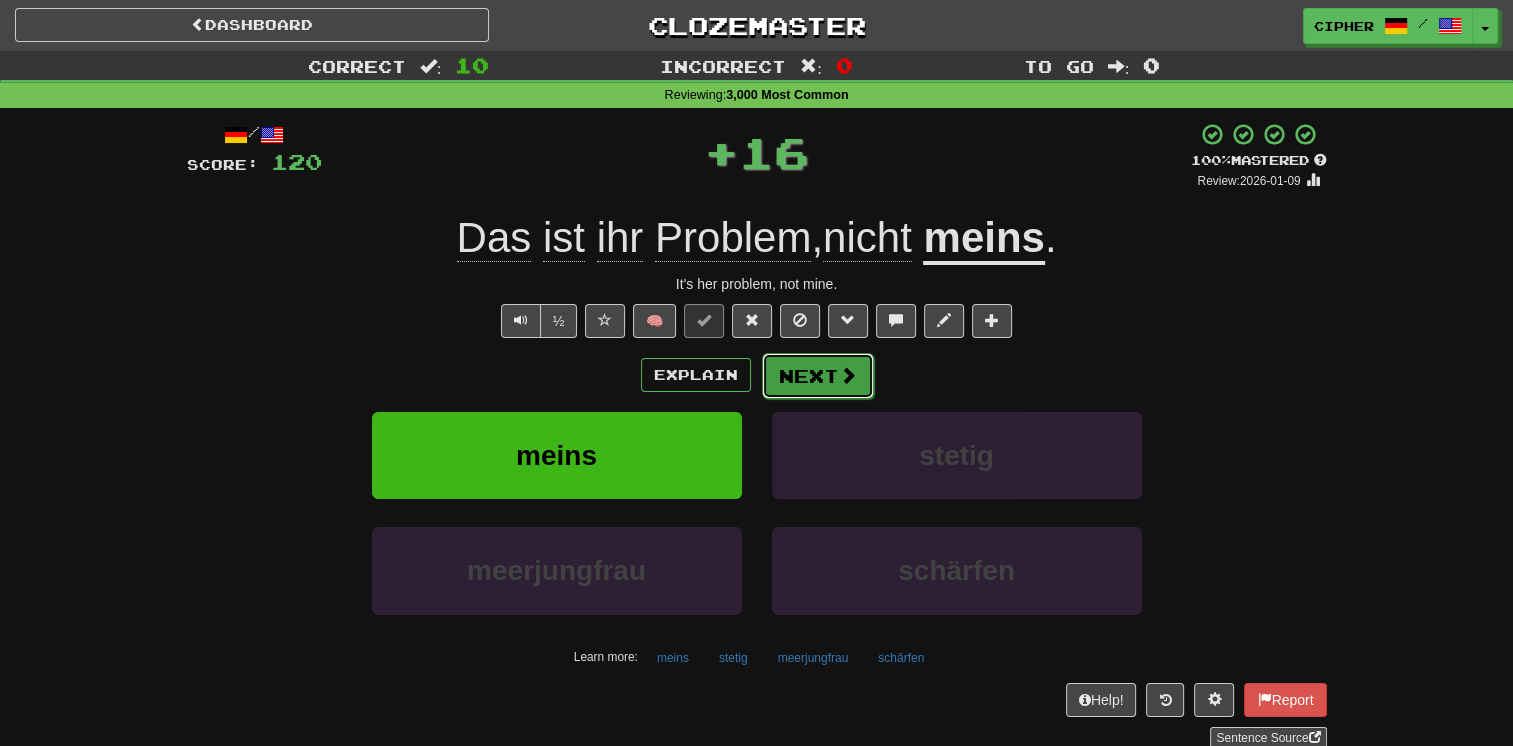 click on "Next" at bounding box center [818, 376] 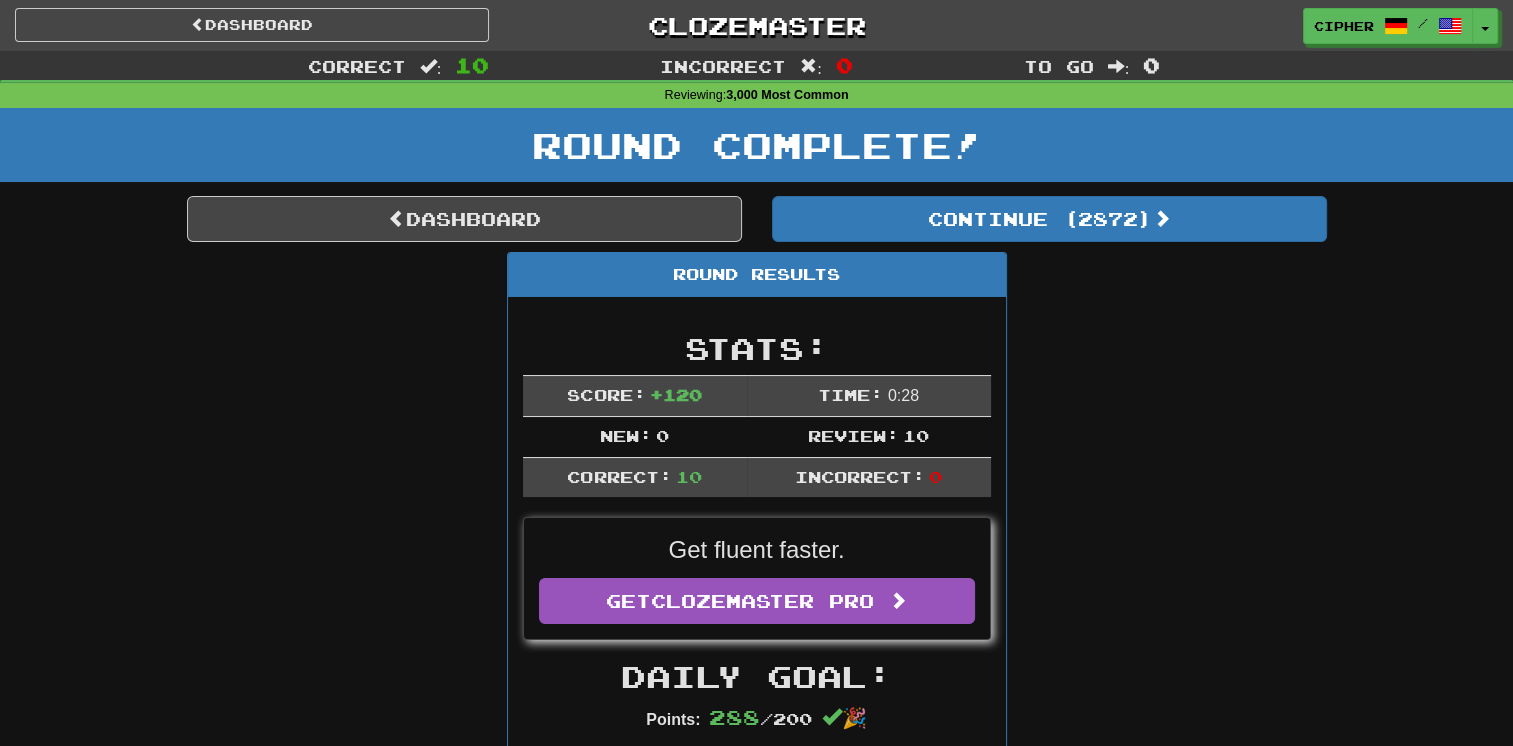click on "Report Herr [NAME] is ganz in der Nähe. Mr. [NAME] is very close by. Report Die wahren Helden sind wir. The real heroes are us. Report Kannst du mit einem Computer umgehen? Can you use a computer? Report Ich kann diese Hose nicht tragen. Die ist mir zu eng. I cannot wear these pants. They are too tight. Report Wenn du die Antworten nicht kennst, dann rate. If you don't know the answers, guess. Report Die Toilette ist oben. The toilet is upstairs. Report Ich habe mir für [TIME] einen Termin beim Arzt geben lassen. Report Wonach sucht ihr? Report Ich meins" at bounding box center [757, 1286] 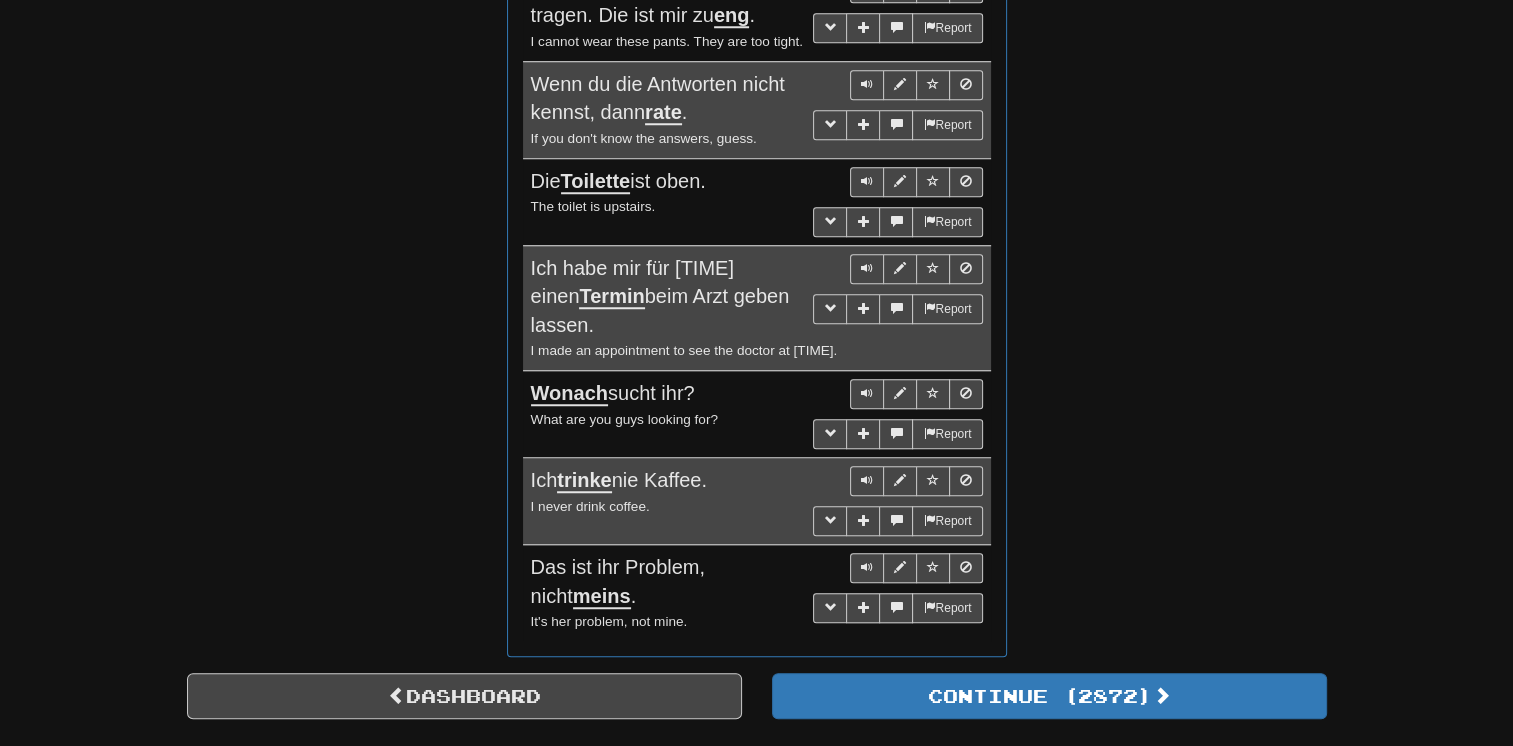 scroll, scrollTop: 1680, scrollLeft: 0, axis: vertical 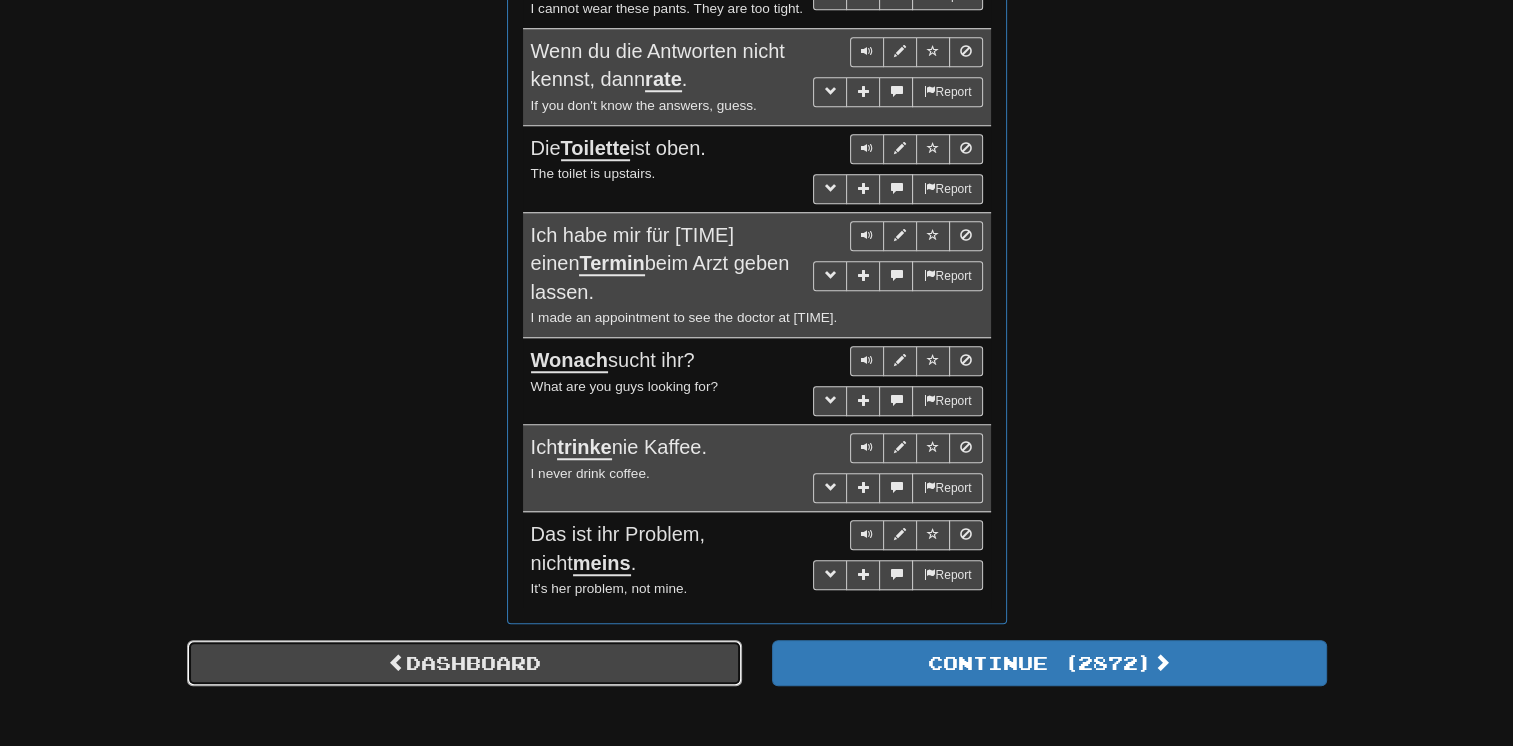 click on "Dashboard" at bounding box center (464, 663) 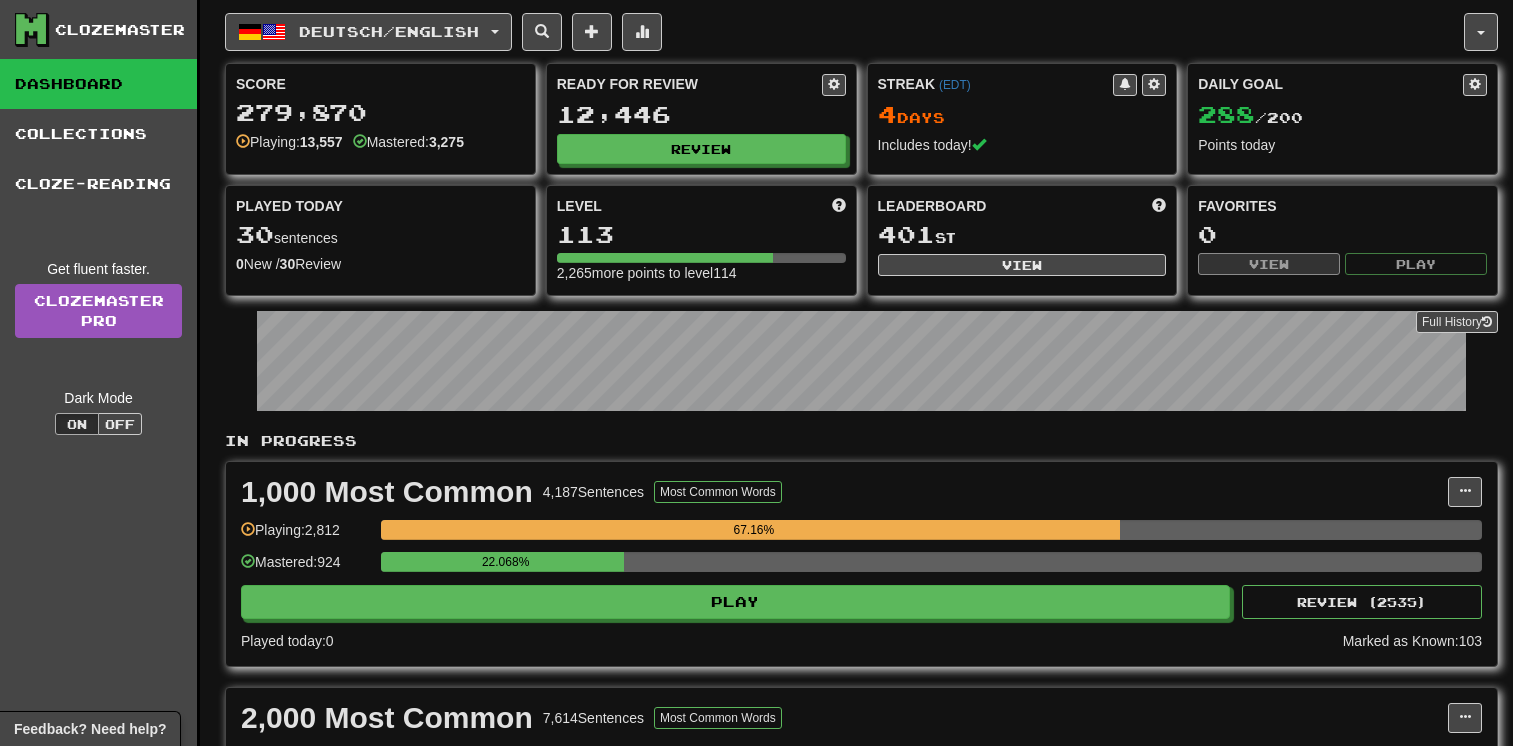scroll, scrollTop: 0, scrollLeft: 0, axis: both 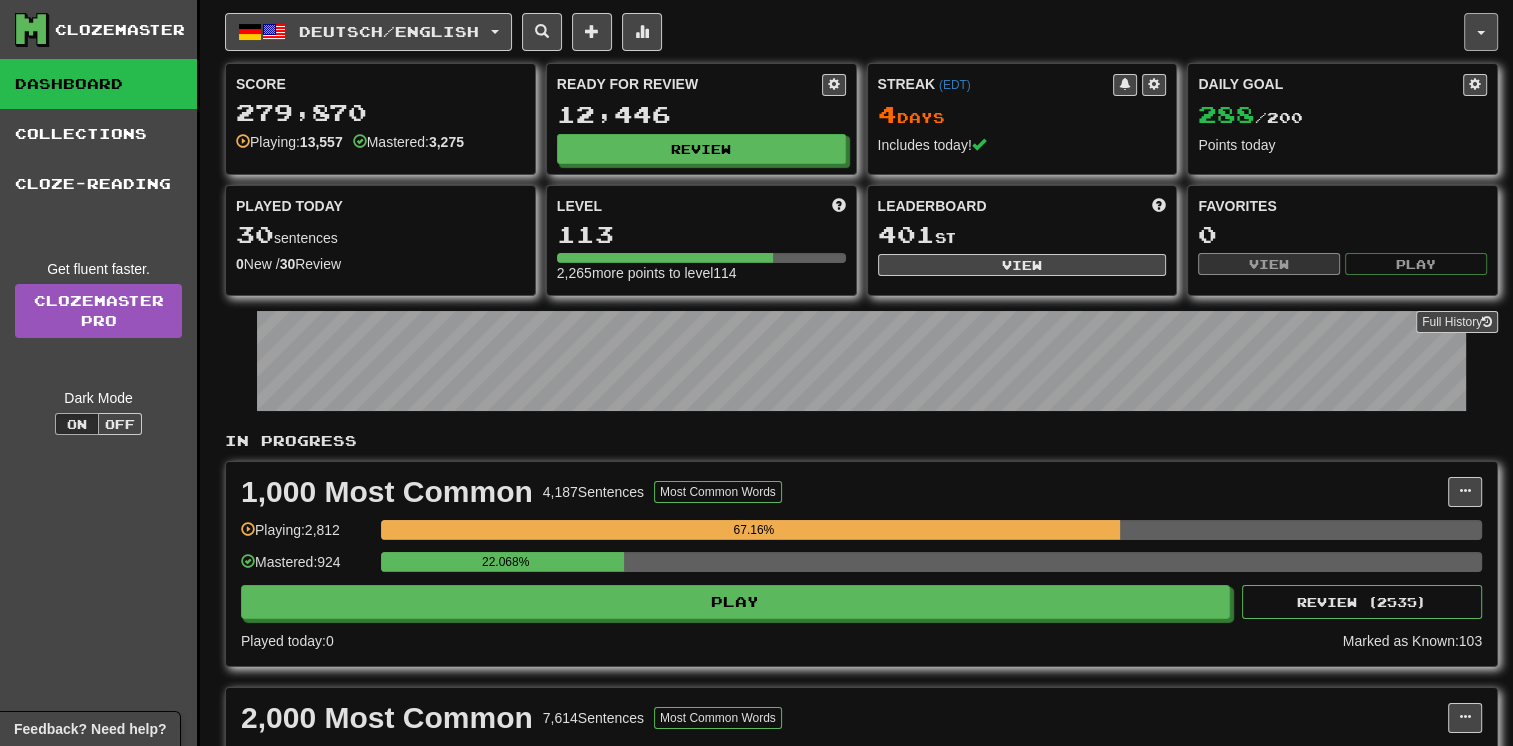 click at bounding box center (1481, 32) 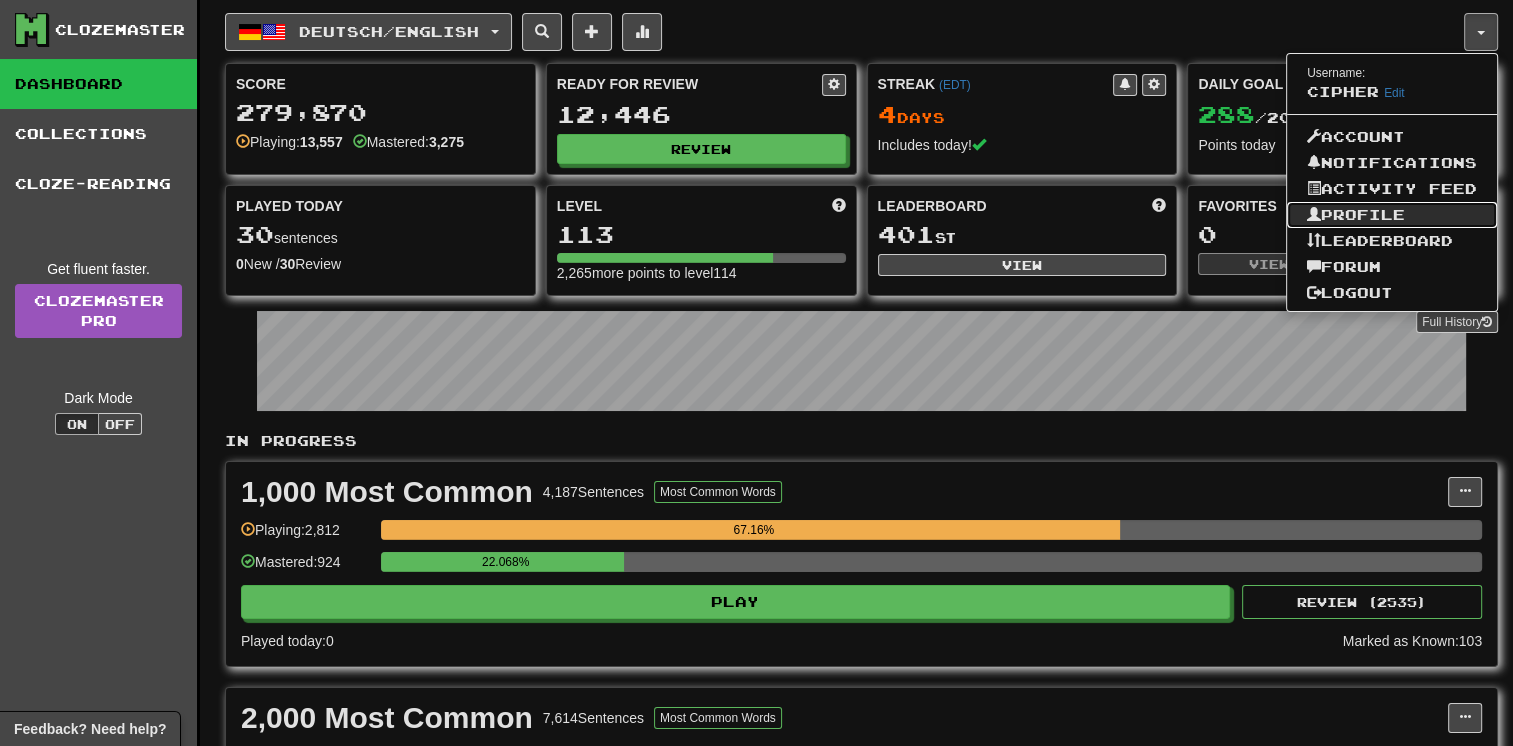 click on "Profile" at bounding box center (1392, 215) 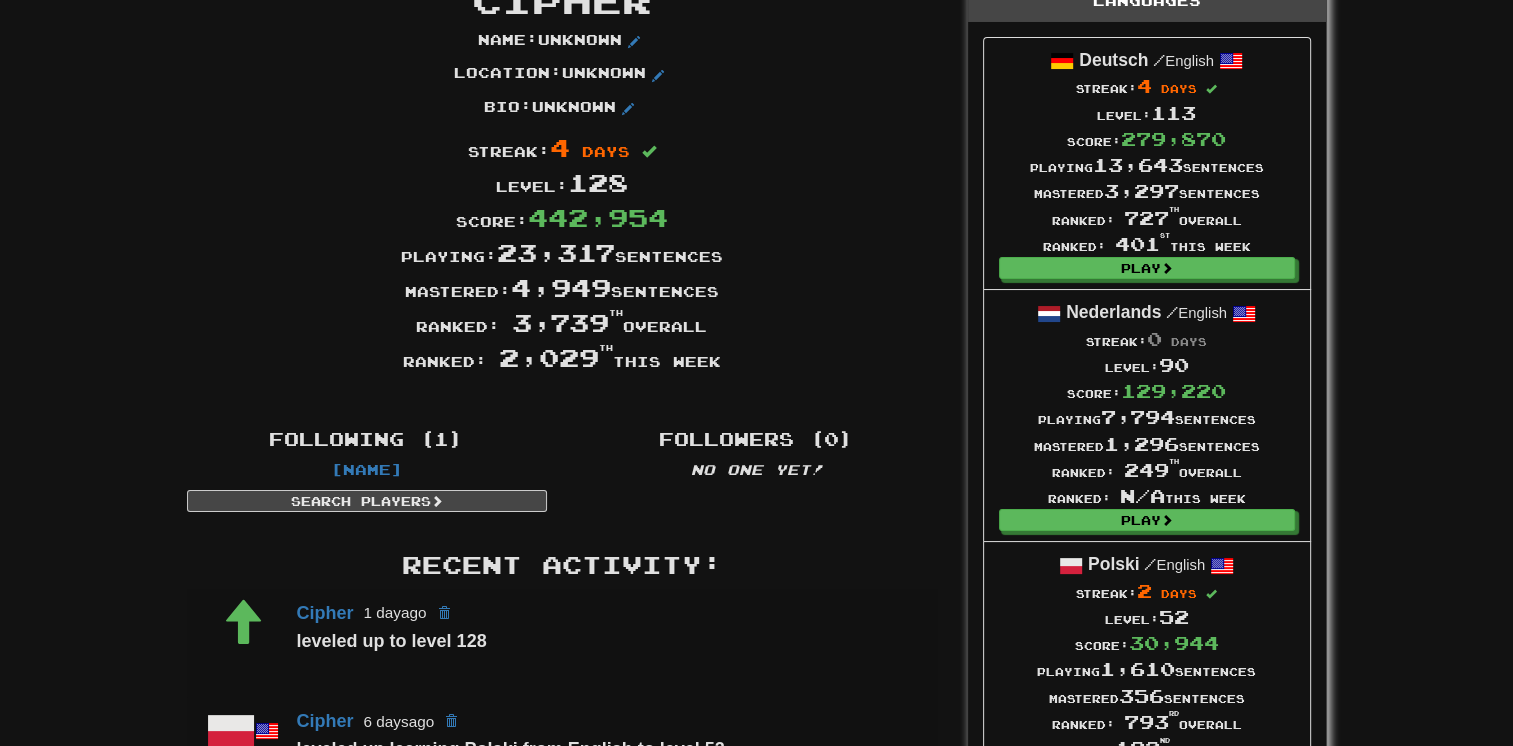 scroll, scrollTop: 80, scrollLeft: 0, axis: vertical 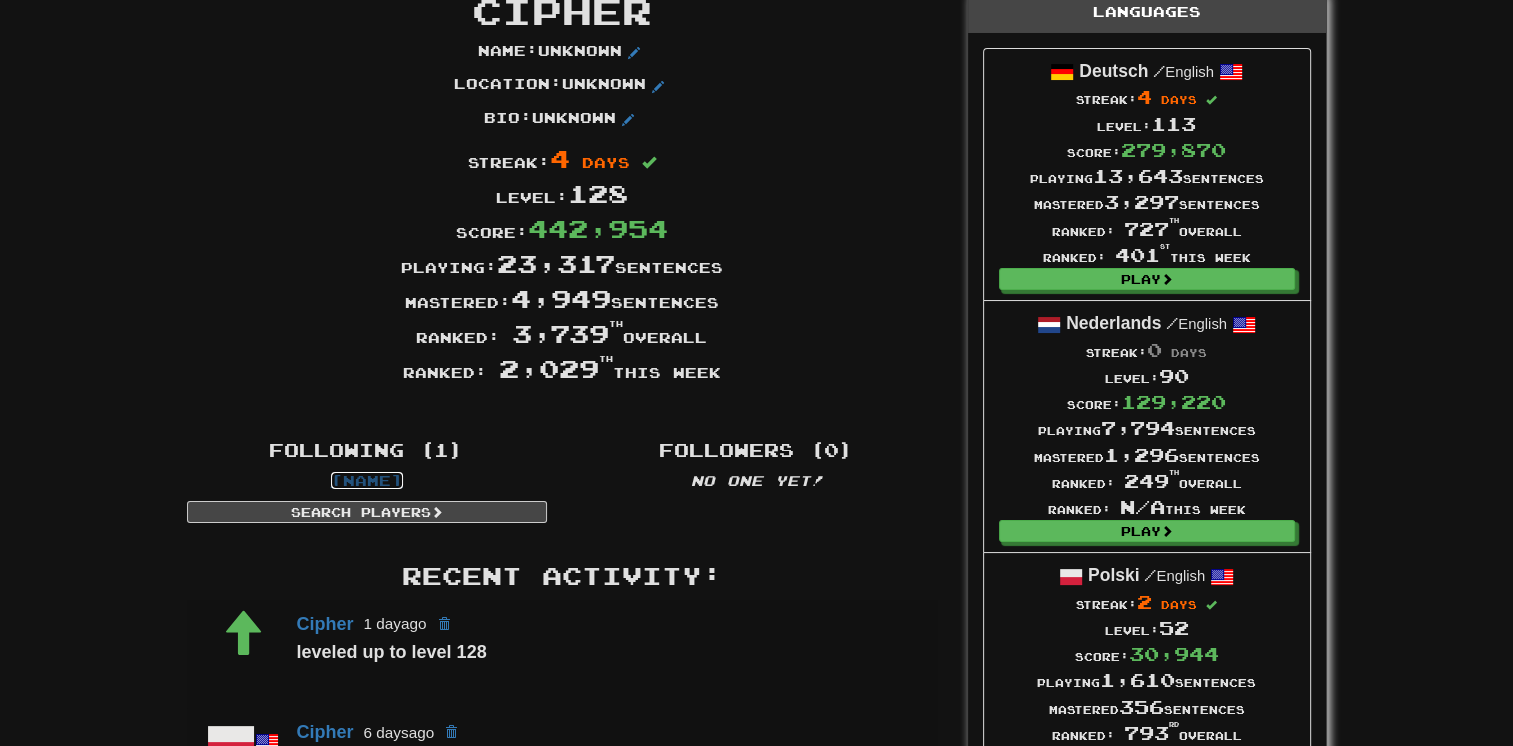 click on "[NAME]" at bounding box center (367, 480) 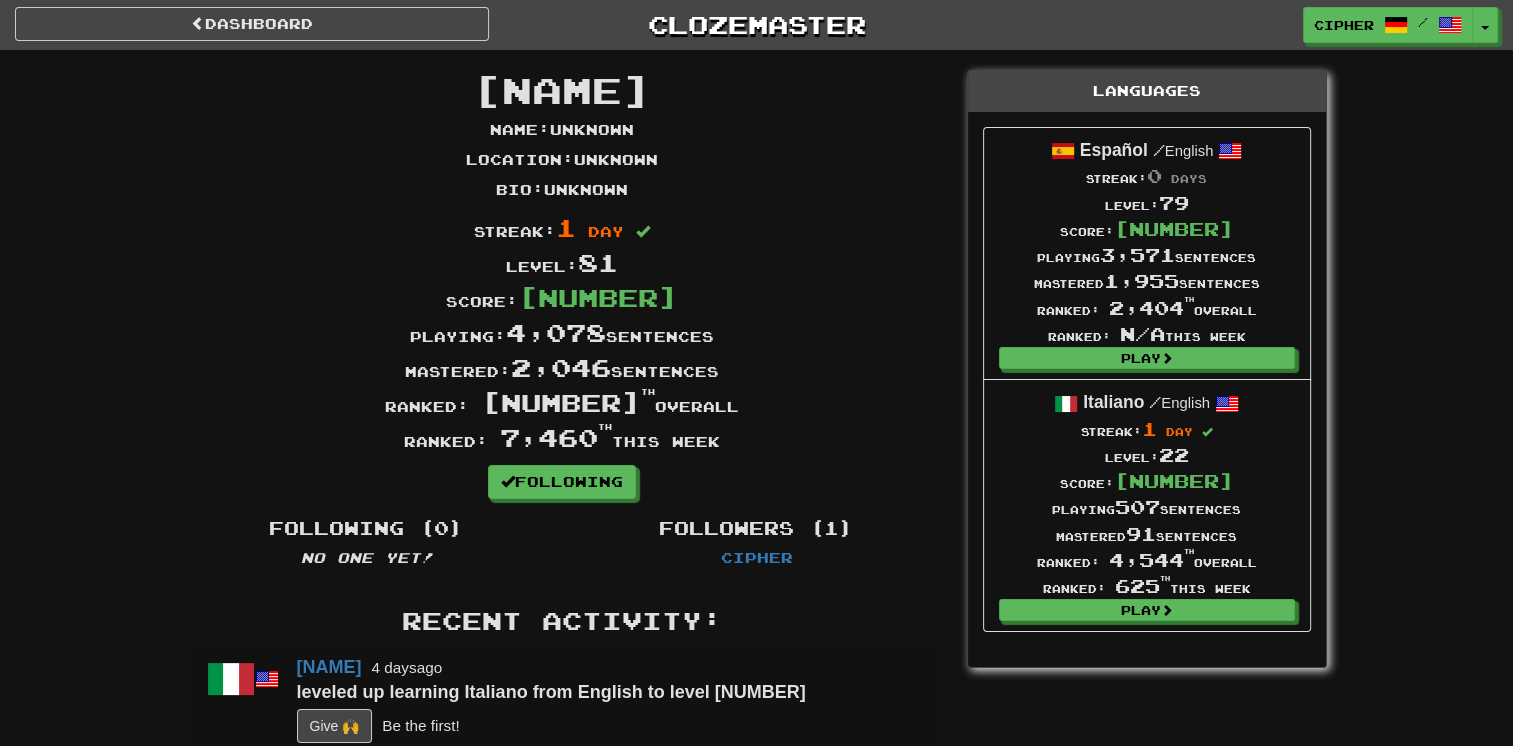 scroll, scrollTop: 0, scrollLeft: 0, axis: both 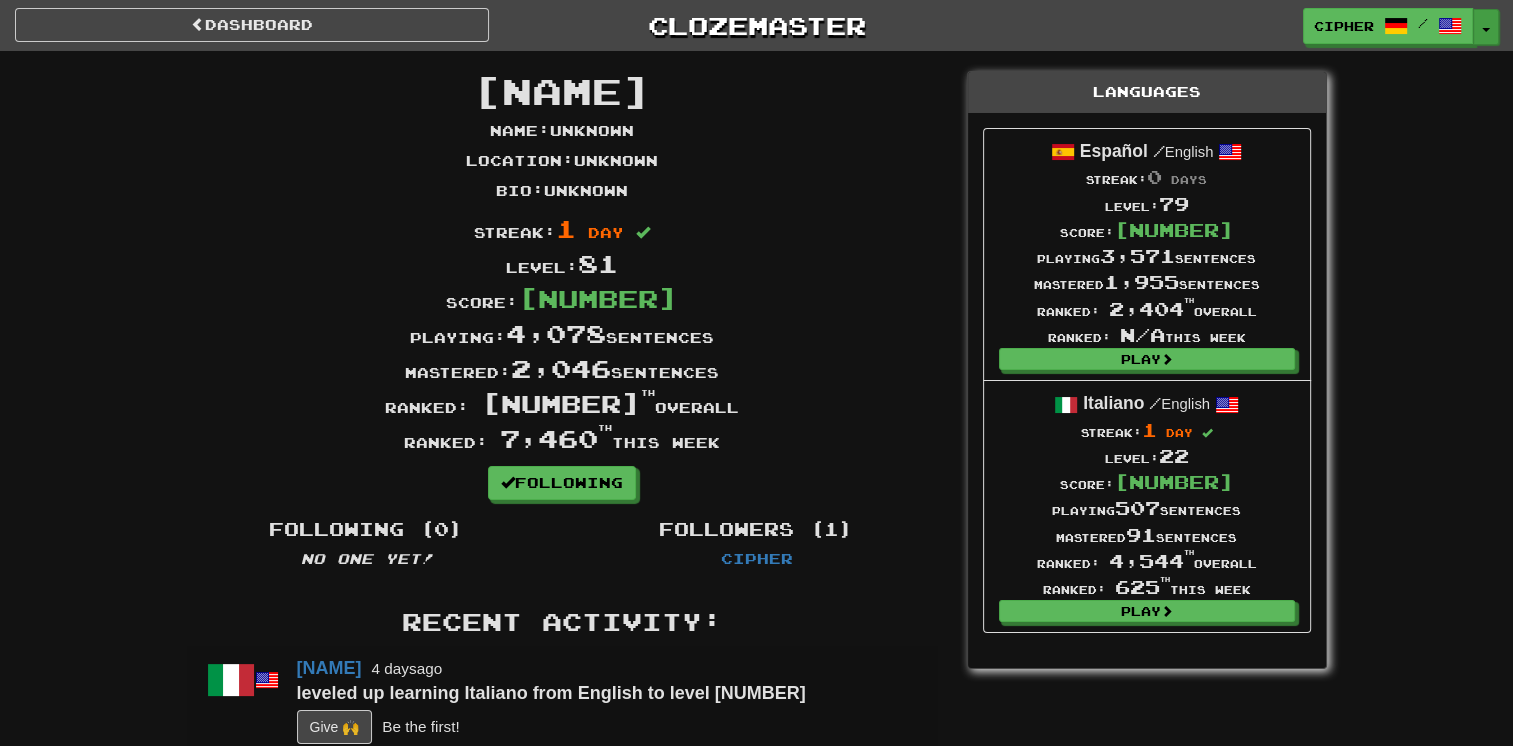 click on "Toggle Dropdown" at bounding box center [1486, 27] 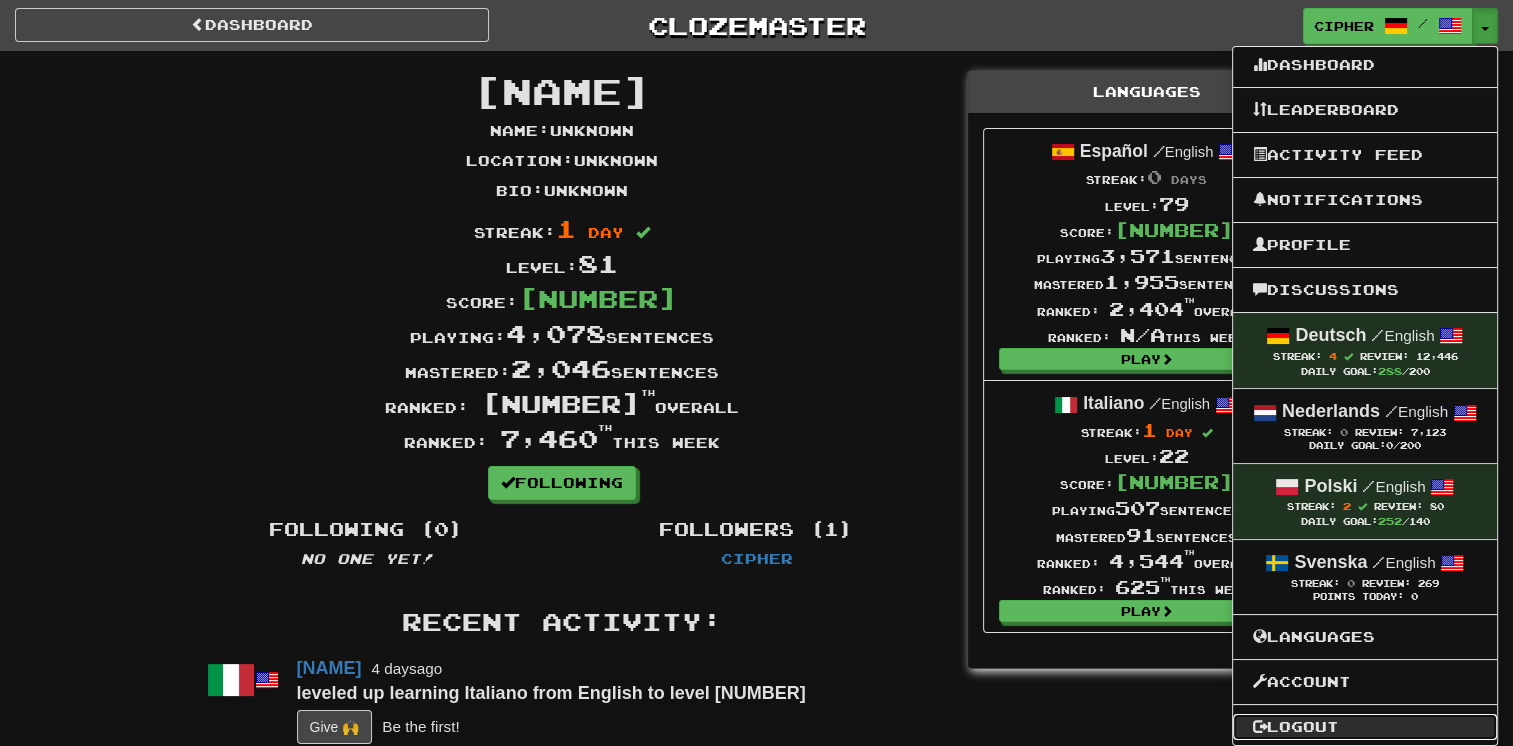 click on "Logout" at bounding box center (1365, 727) 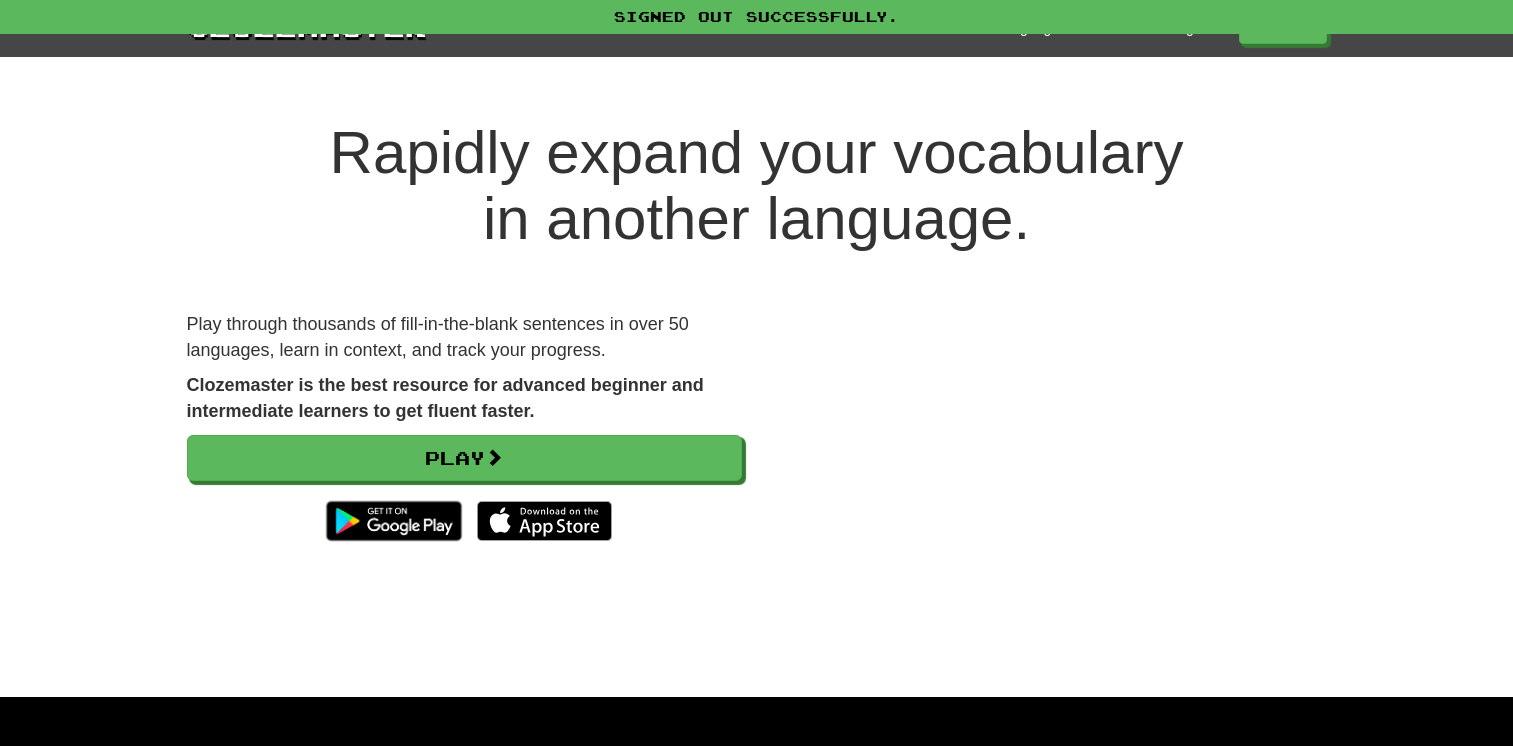 scroll, scrollTop: 0, scrollLeft: 0, axis: both 